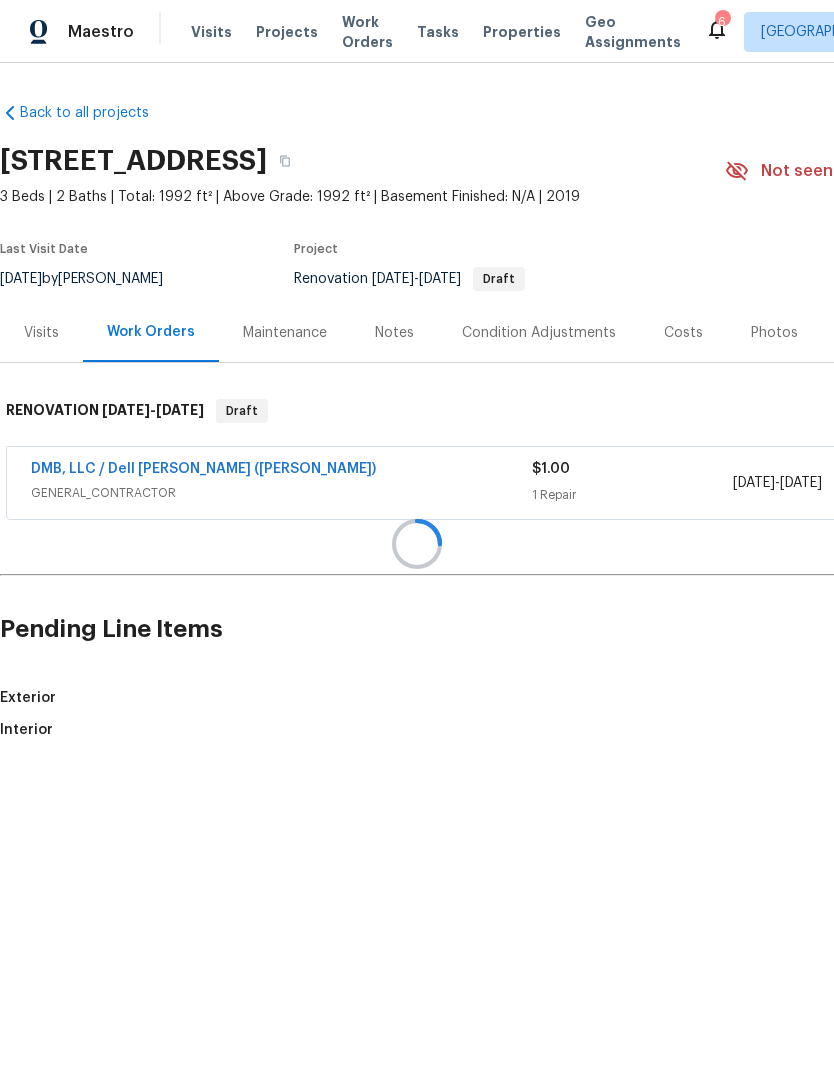 scroll, scrollTop: 0, scrollLeft: 0, axis: both 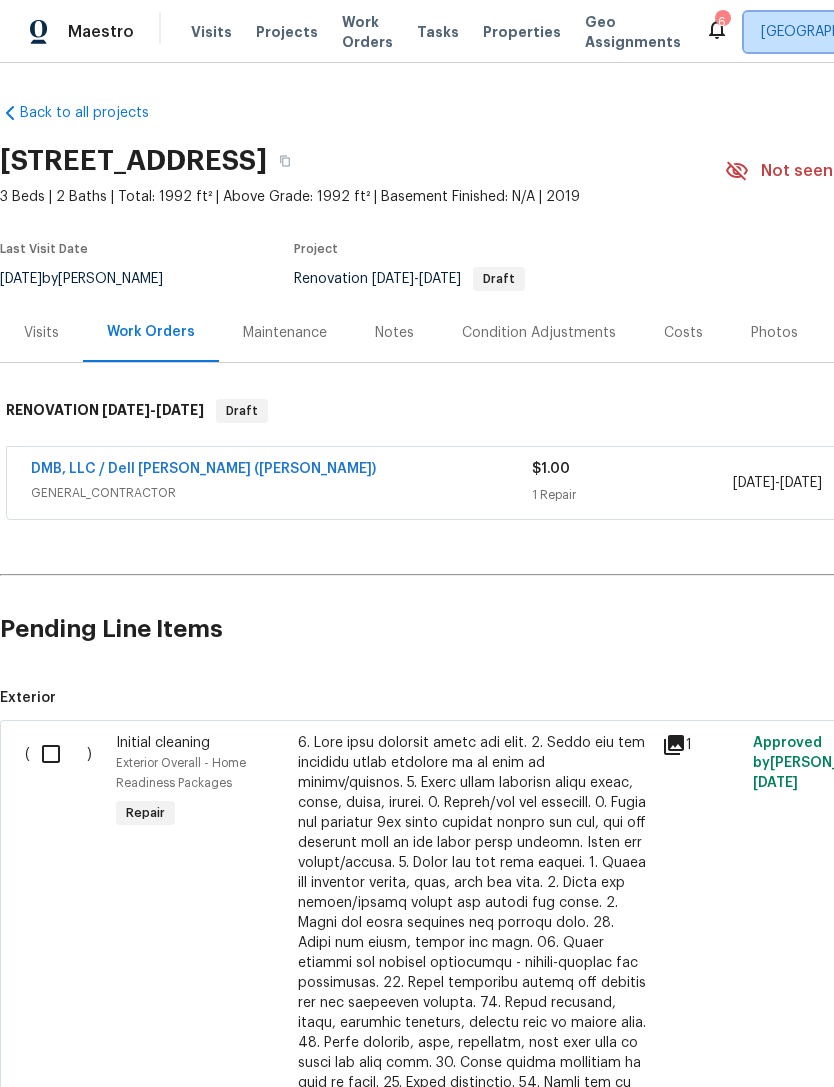 click on "Albuquerque, NM" at bounding box center (903, 32) 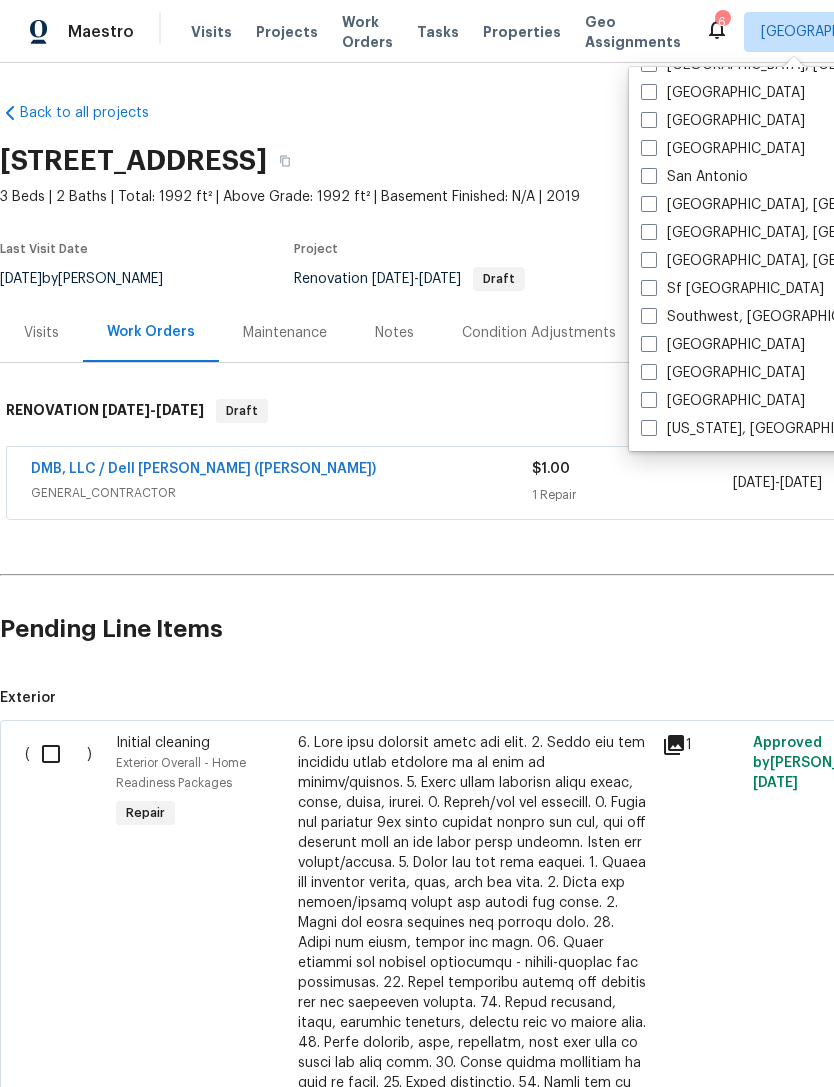click on "Washington, DC" at bounding box center (764, 429) 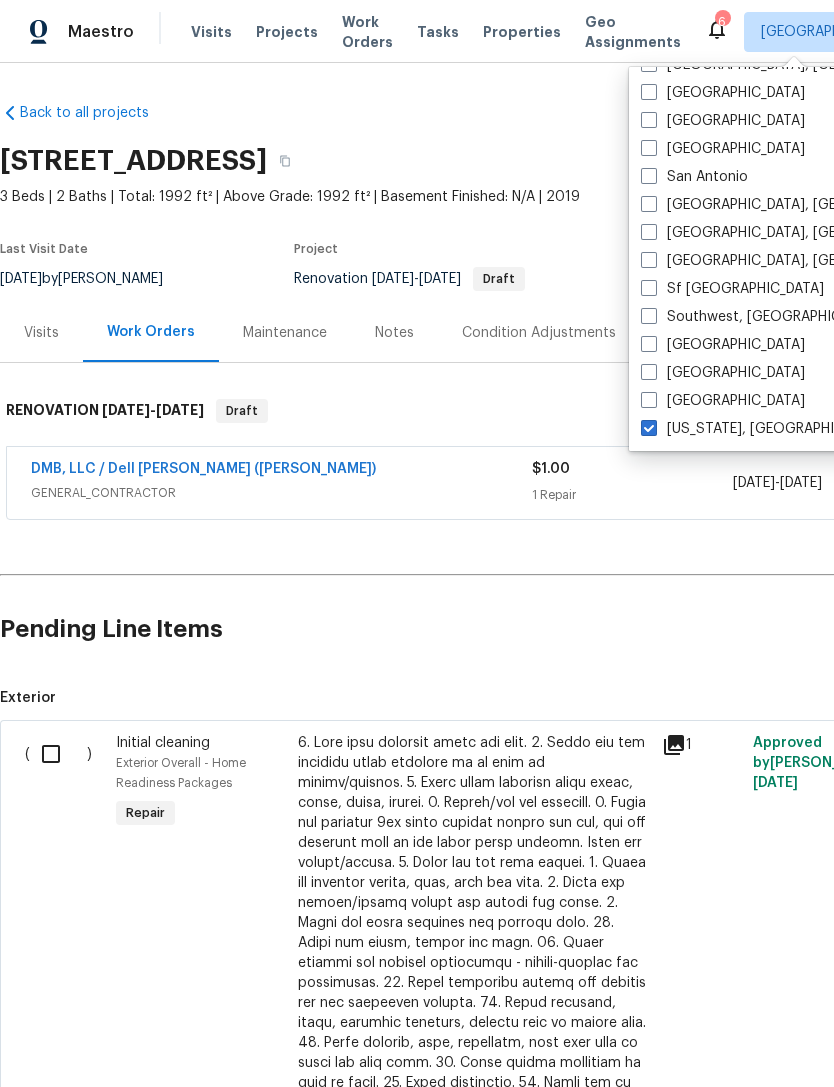checkbox on "true" 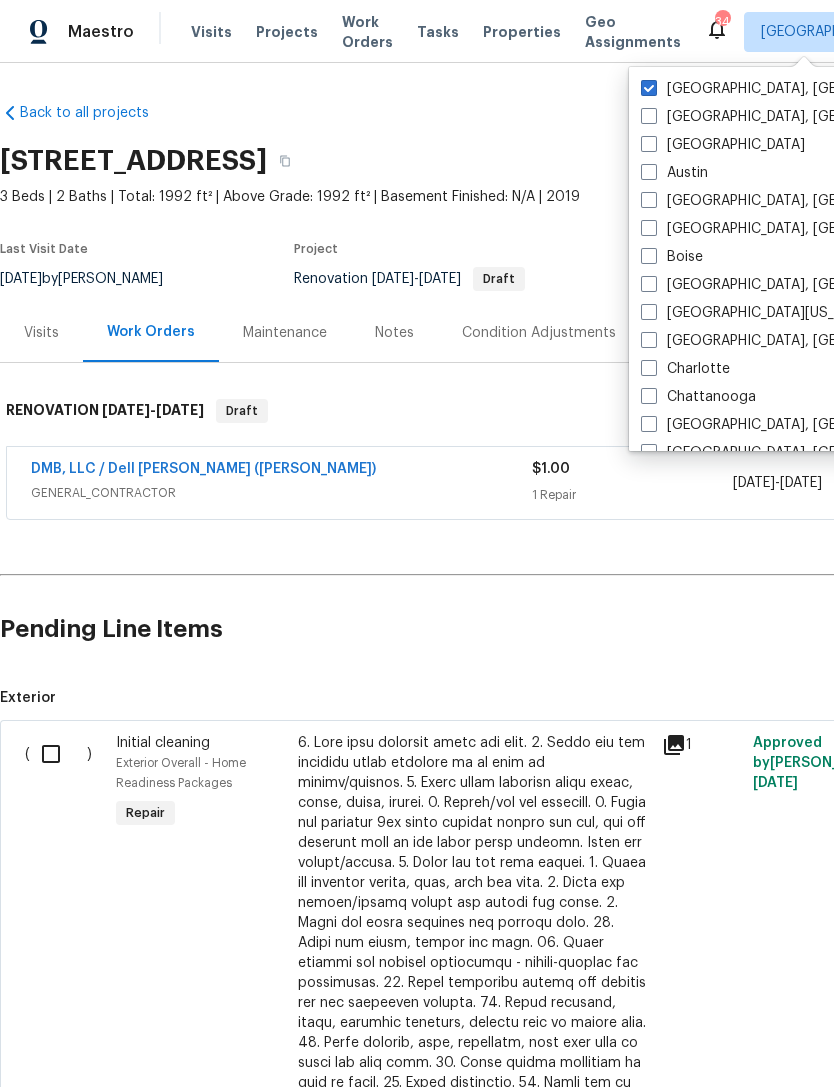 scroll, scrollTop: 0, scrollLeft: 0, axis: both 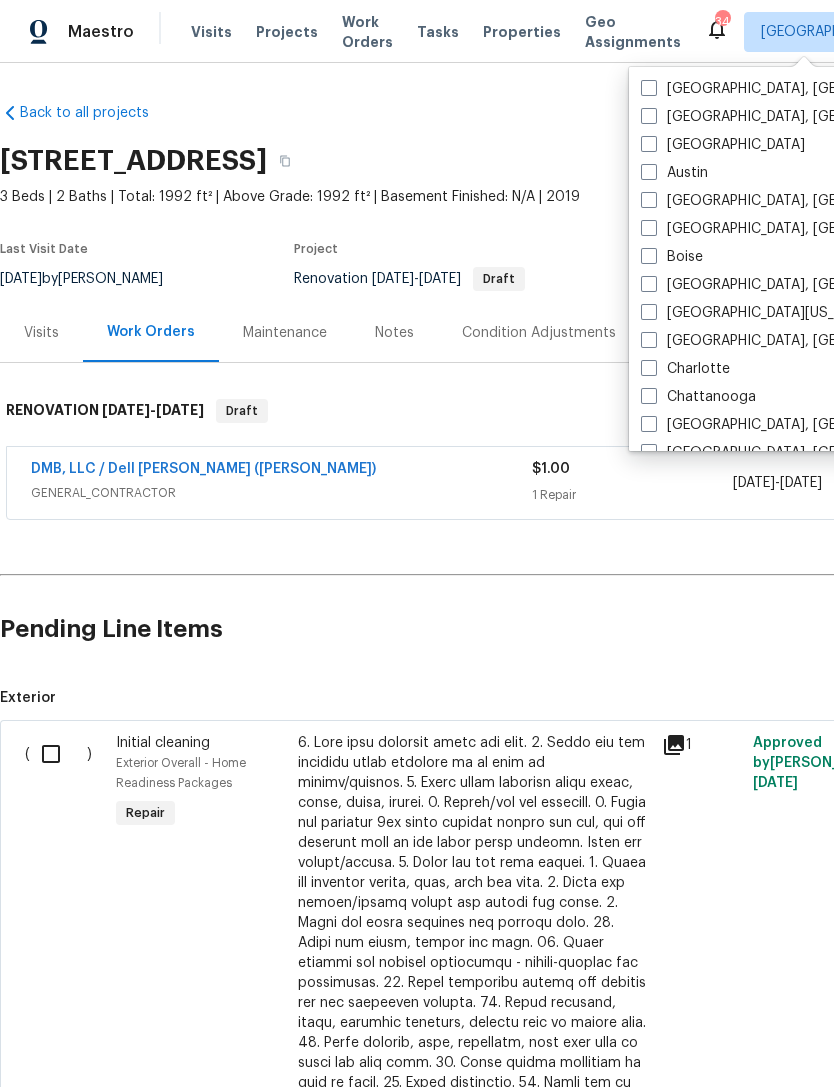 checkbox on "false" 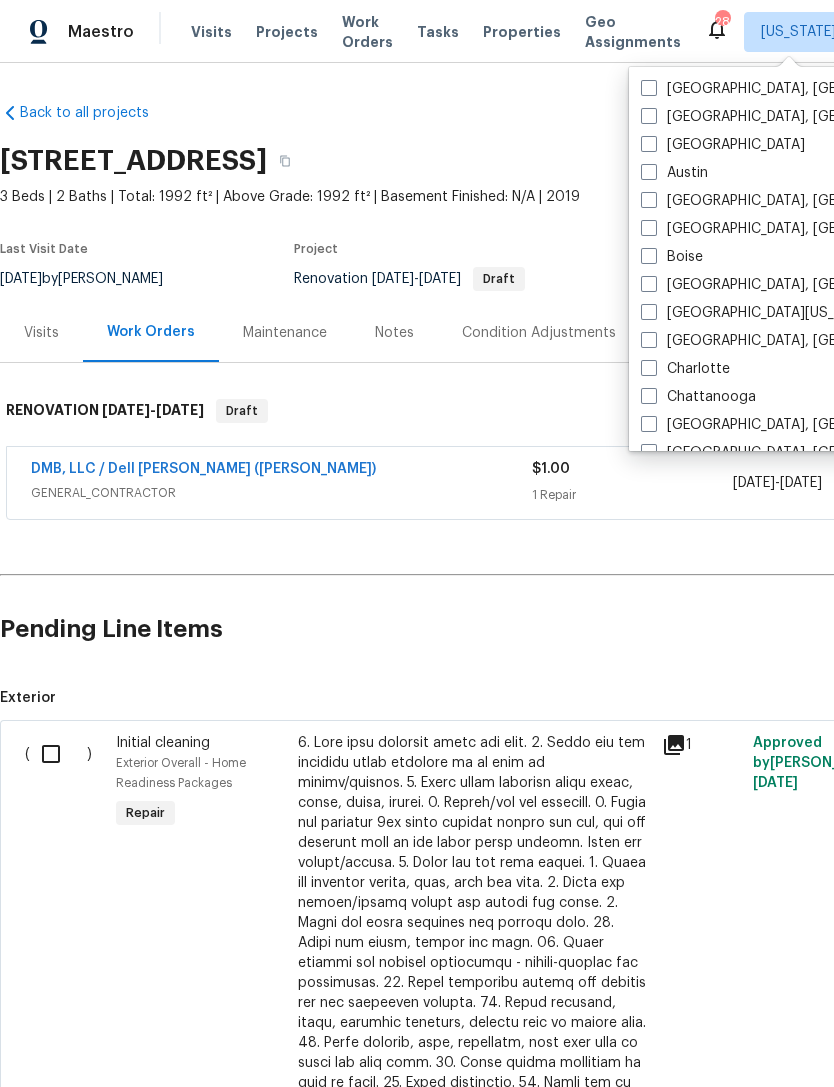 click on "Visits" at bounding box center (211, 32) 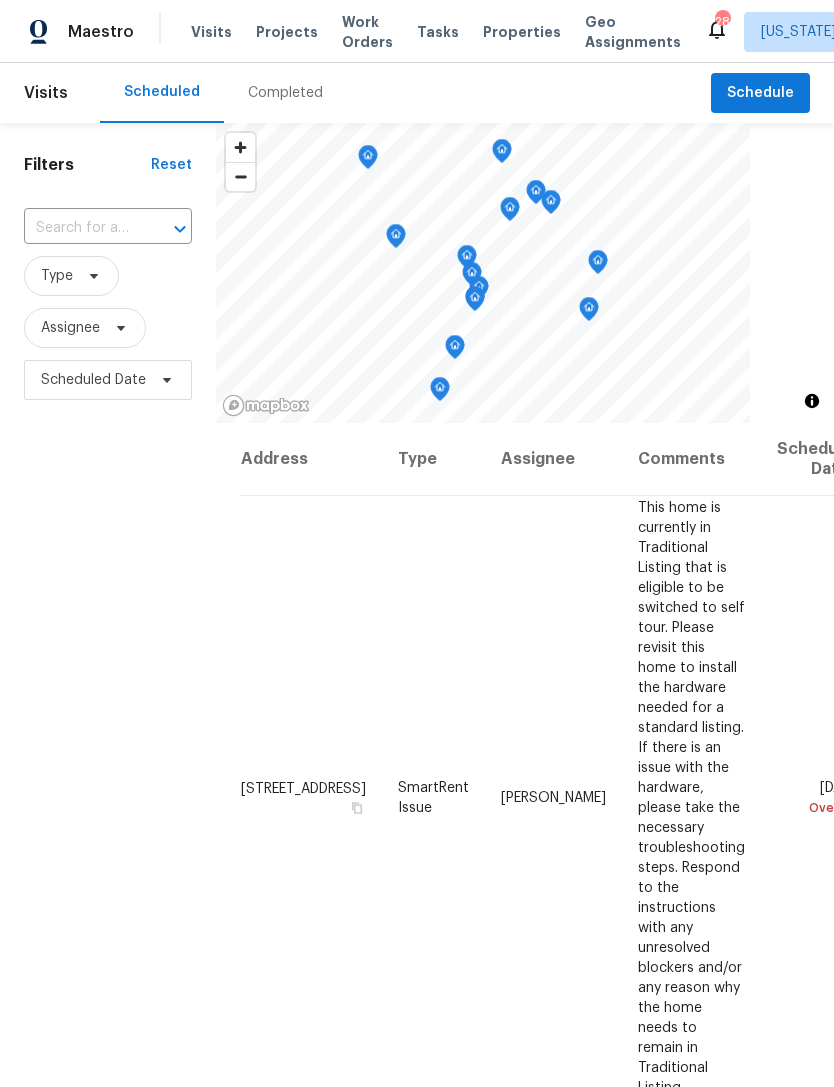 click on "Completed" at bounding box center [285, 93] 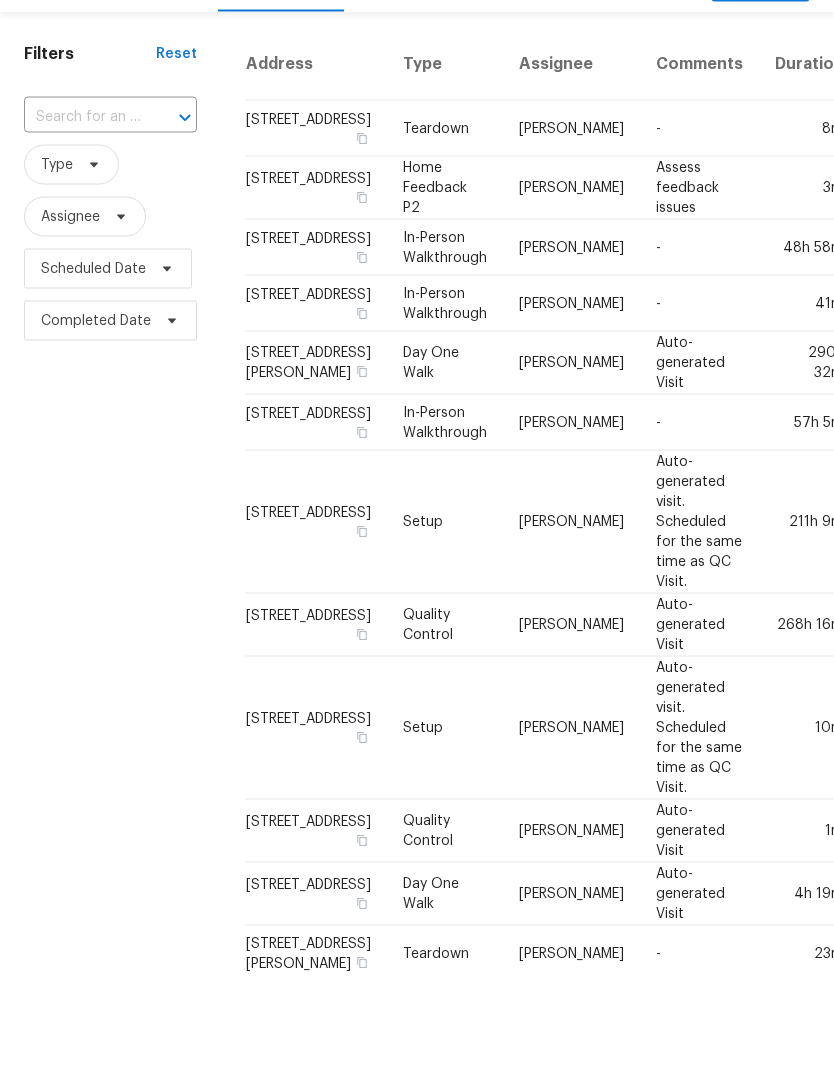scroll, scrollTop: 65, scrollLeft: 0, axis: vertical 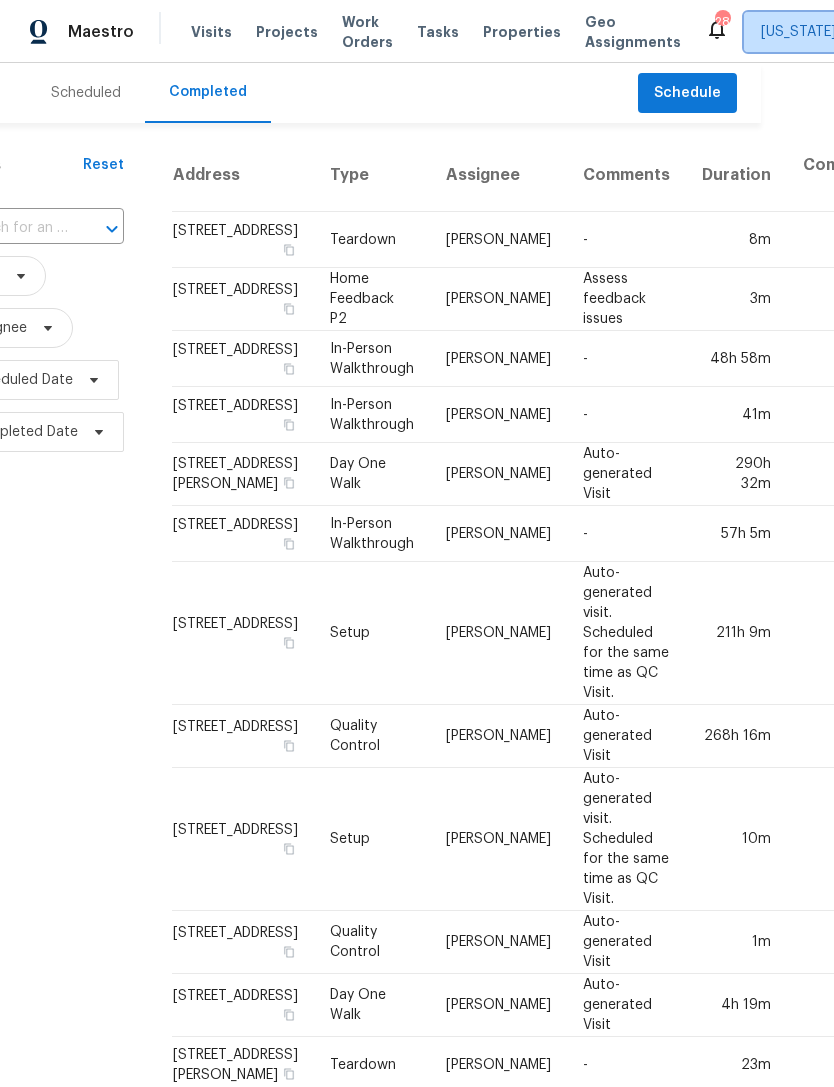 click on "Washington, DC" at bounding box center [871, 32] 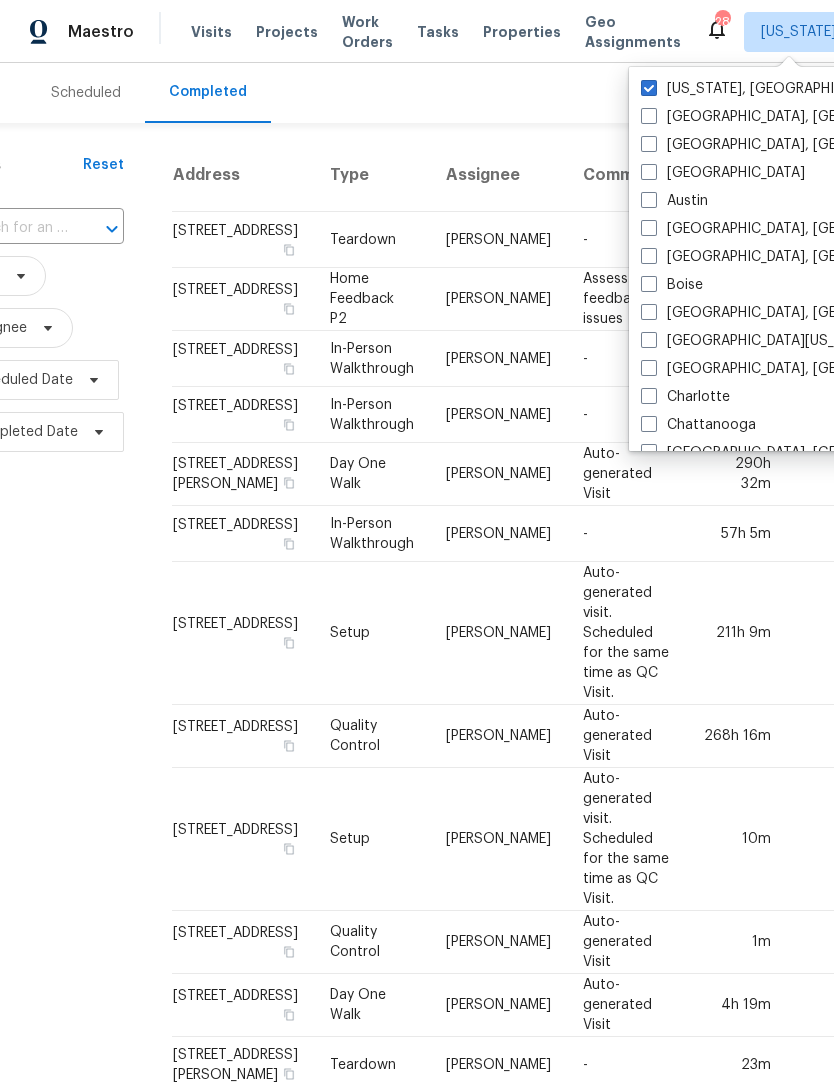 click at bounding box center (649, 368) 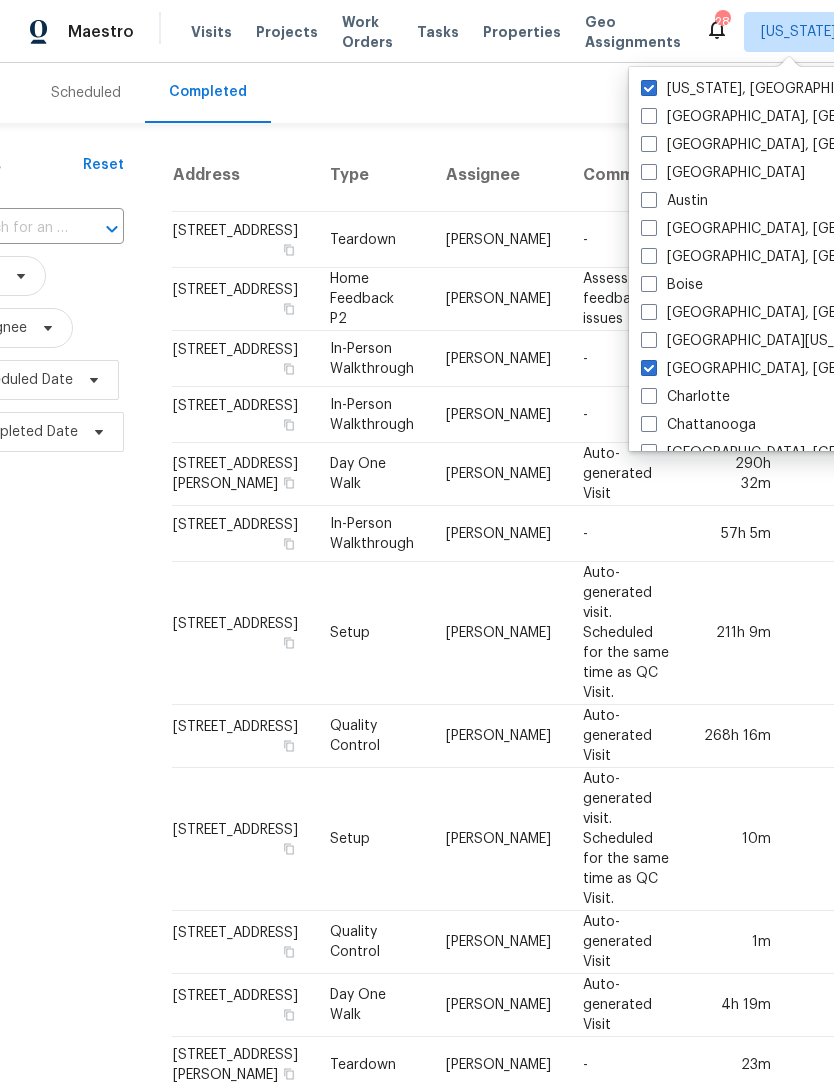 checkbox on "true" 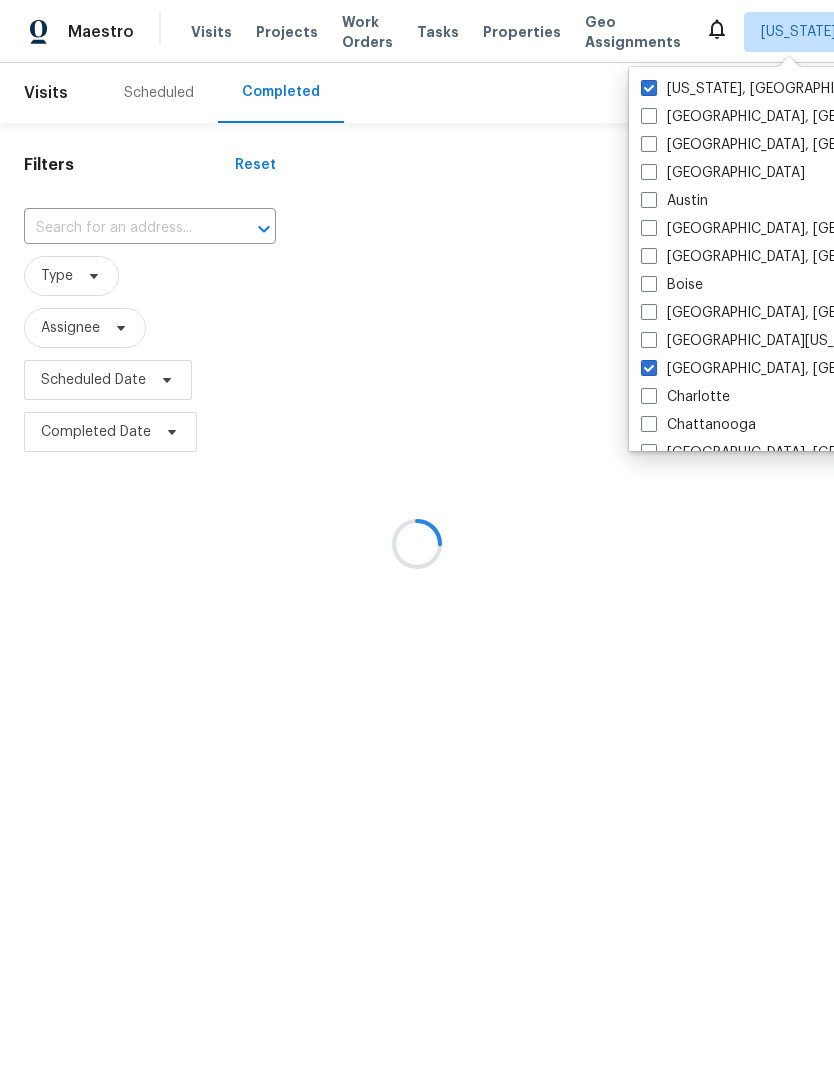 scroll, scrollTop: 0, scrollLeft: 0, axis: both 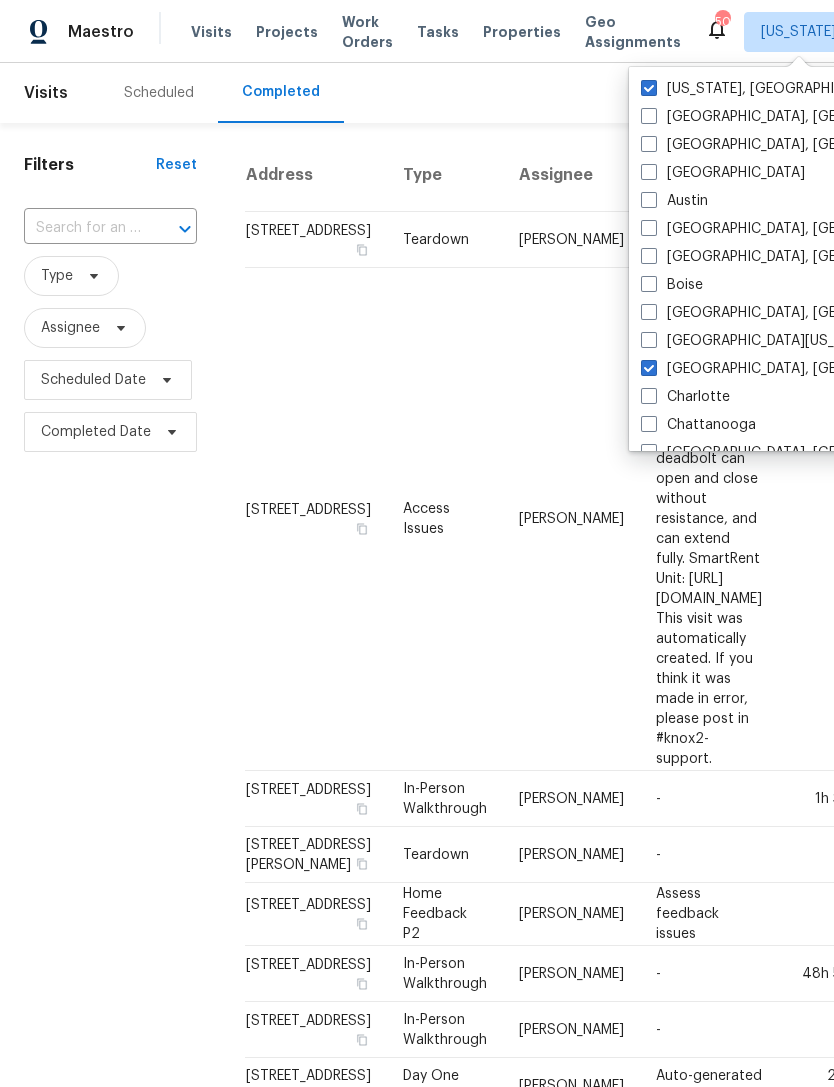 click on "[US_STATE], [GEOGRAPHIC_DATA]" at bounding box center (764, 89) 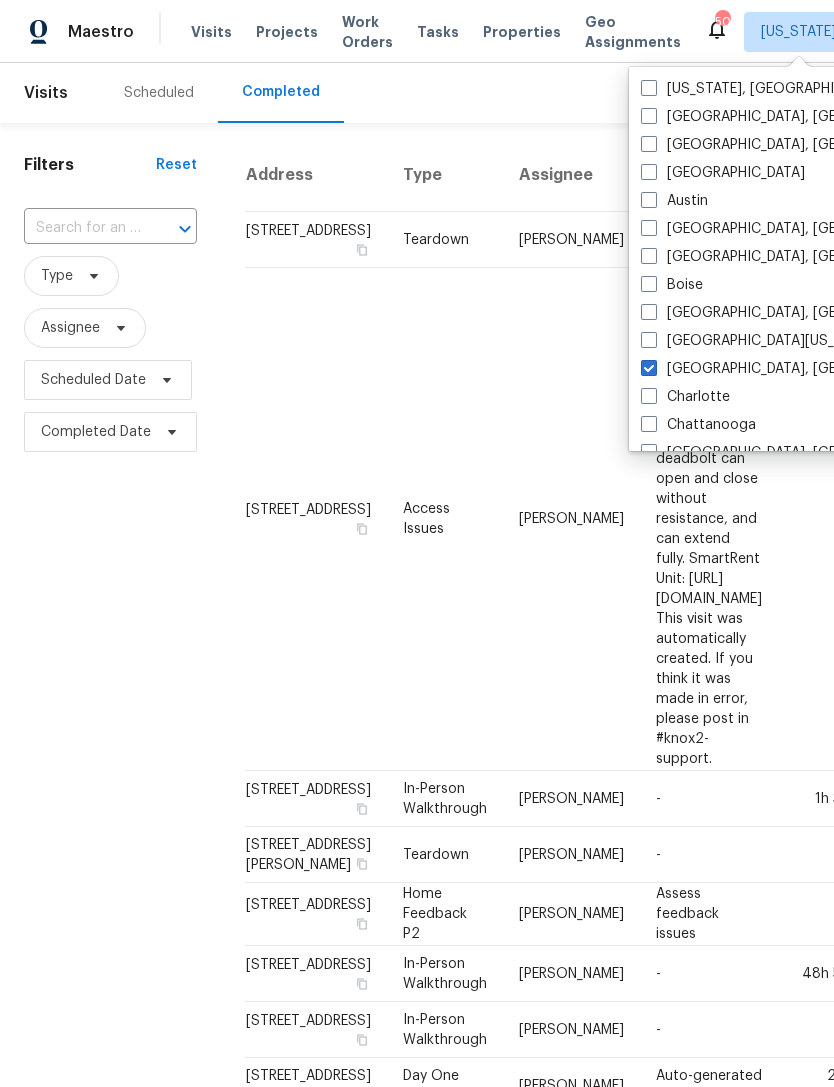 checkbox on "false" 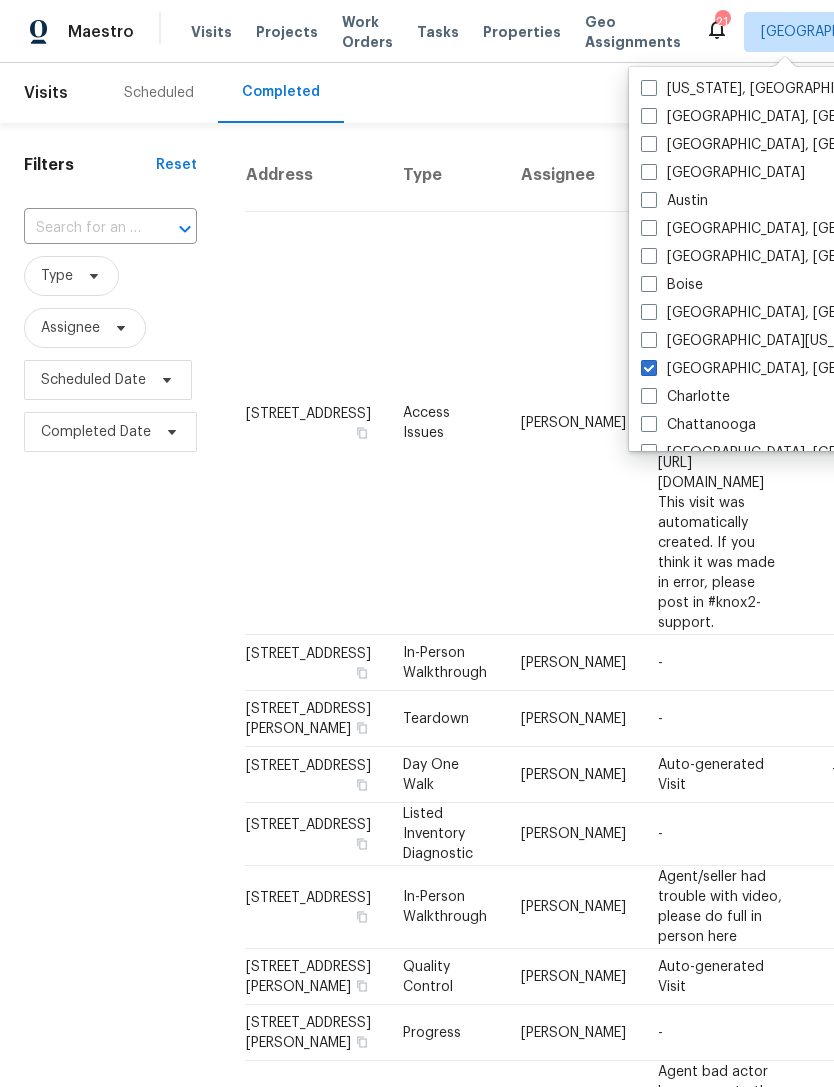 click on "Properties" at bounding box center [522, 32] 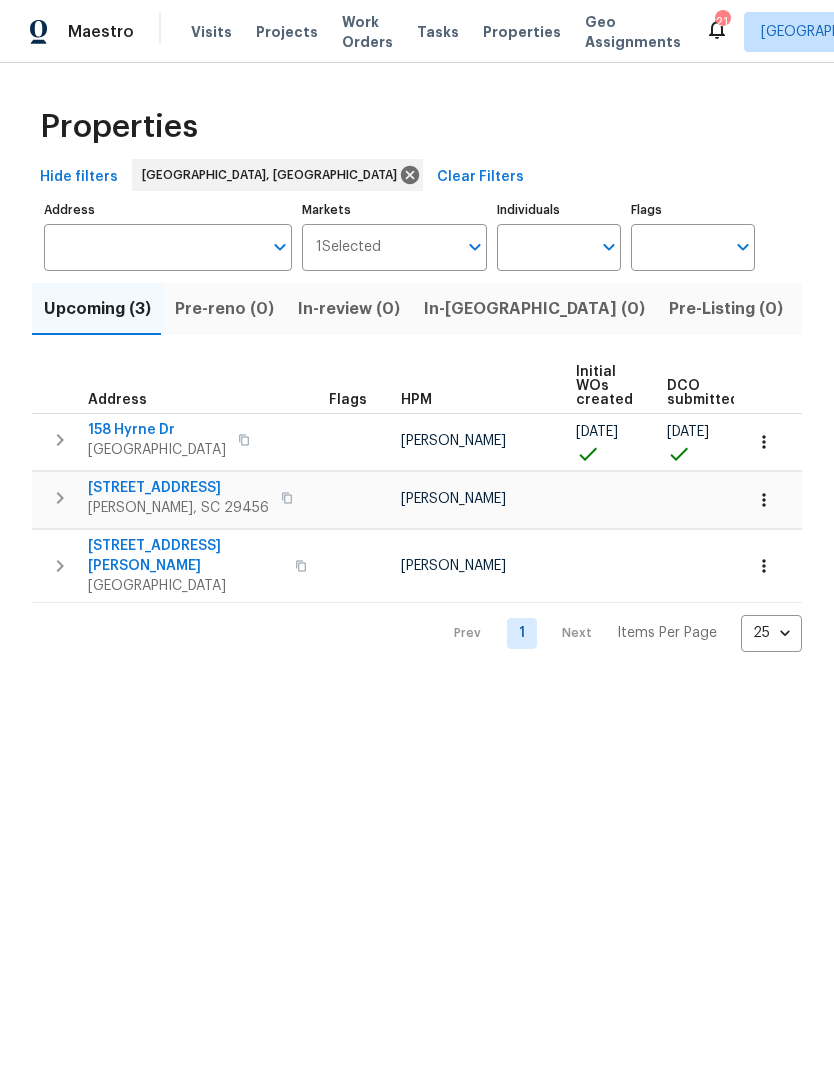 click on "158 Hyrne Dr" at bounding box center [157, 430] 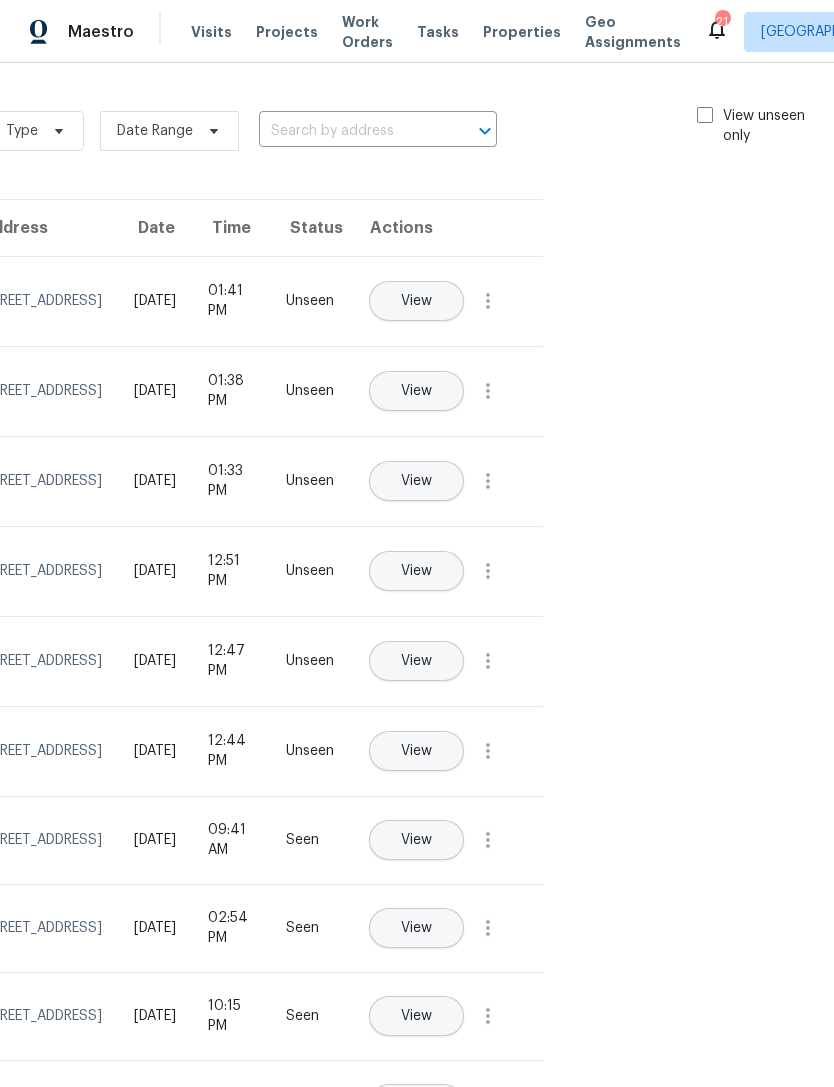 scroll, scrollTop: 0, scrollLeft: 225, axis: horizontal 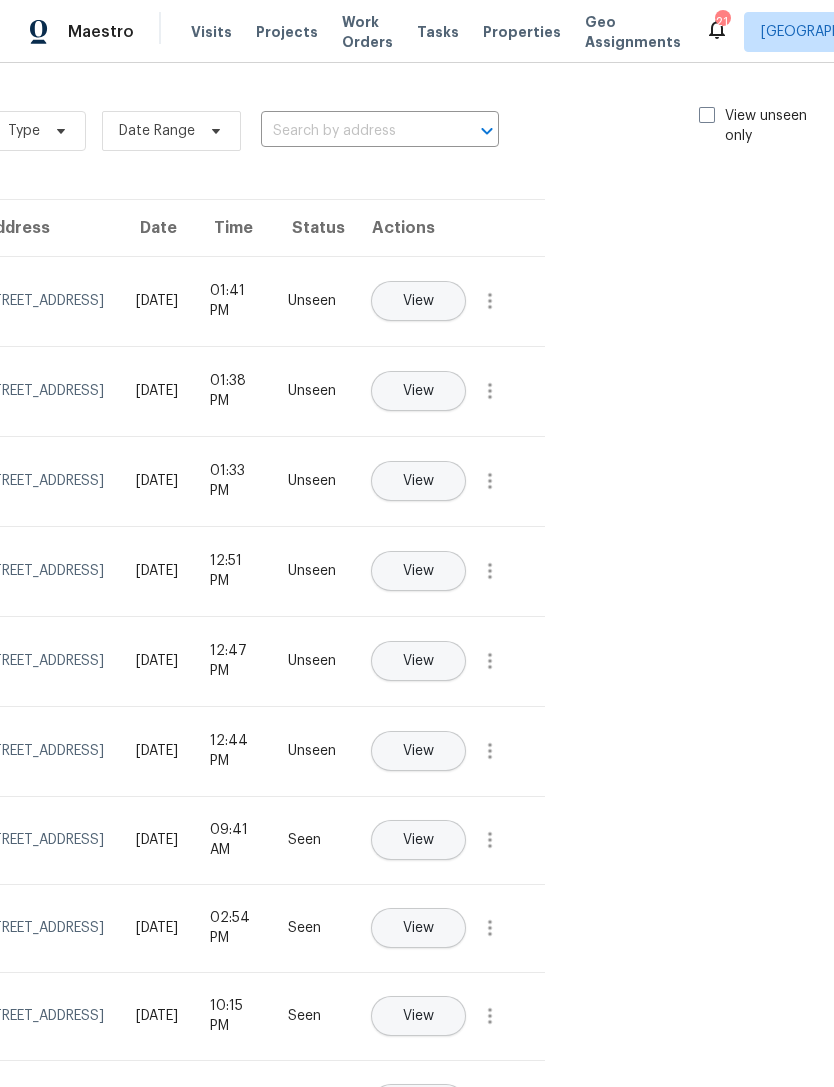 click on "View unseen only" at bounding box center [768, 126] 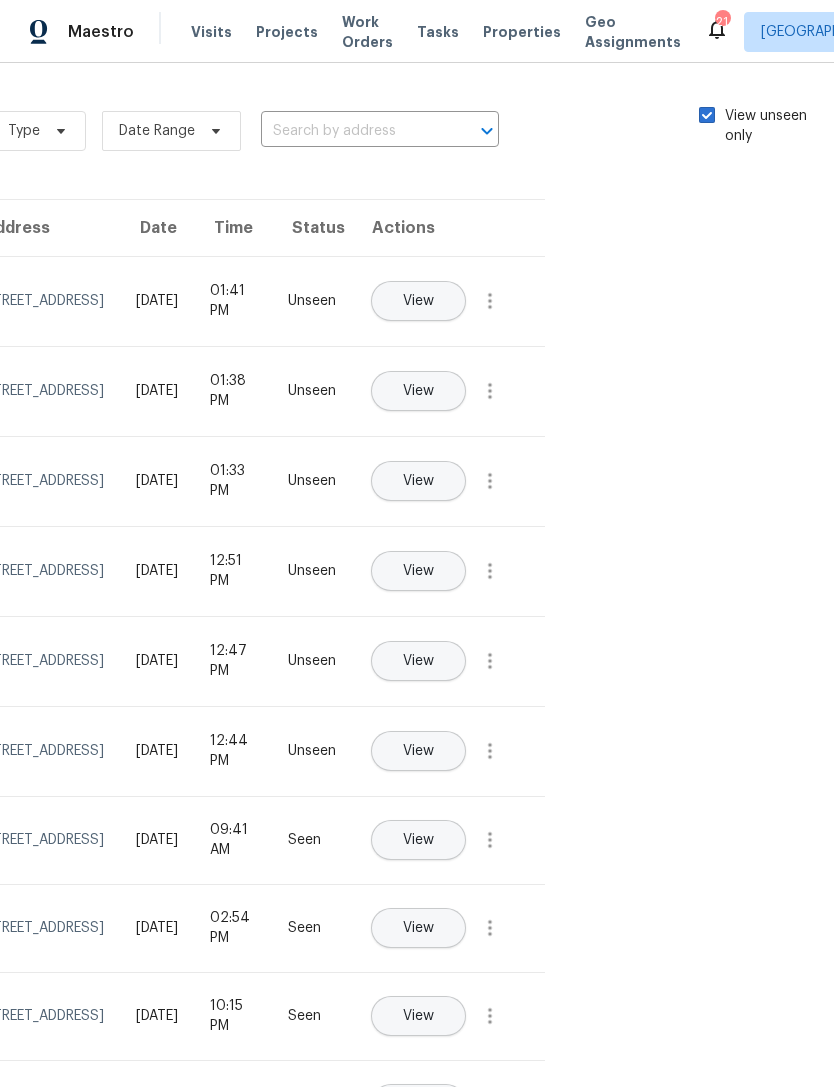 checkbox on "true" 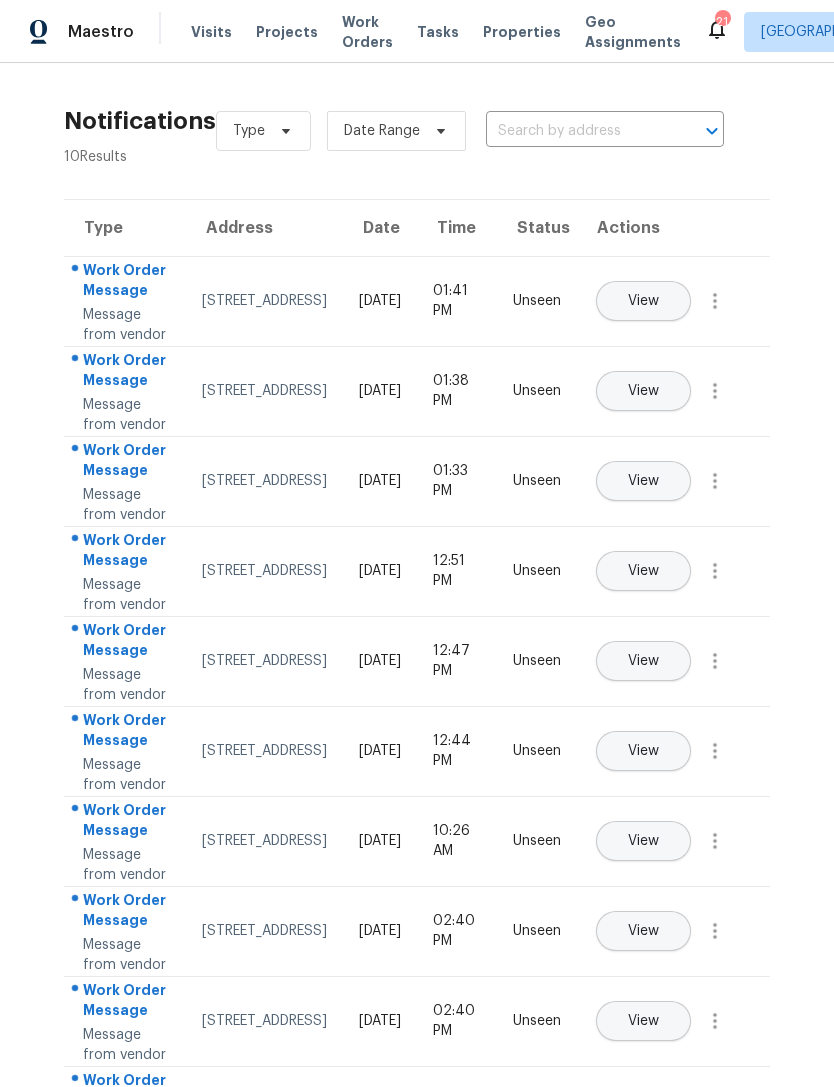 scroll, scrollTop: 0, scrollLeft: 0, axis: both 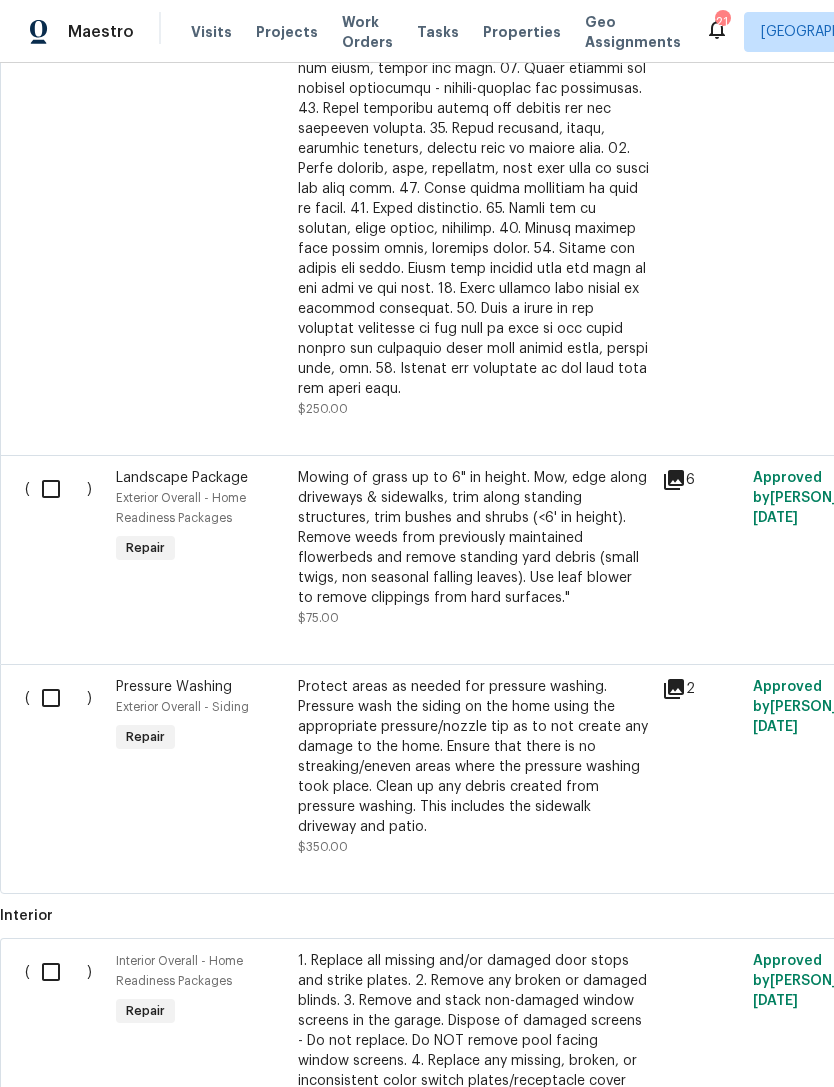 click at bounding box center [58, 489] 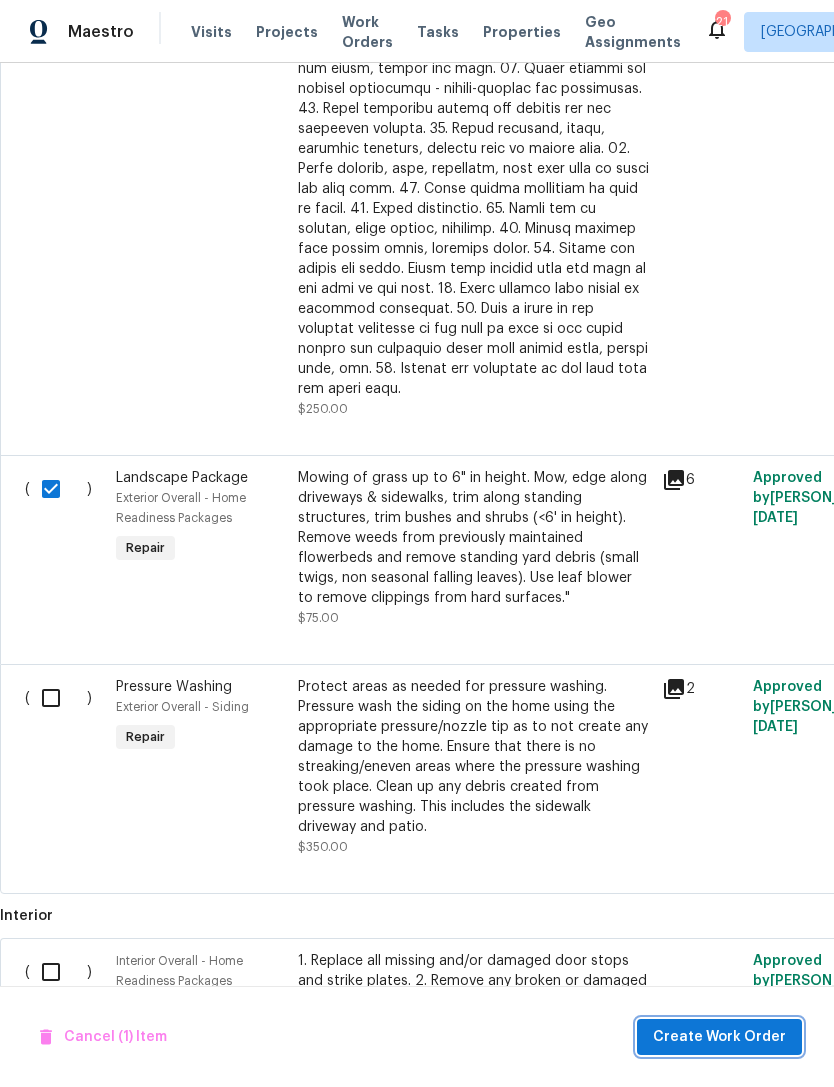 click on "Create Work Order" at bounding box center [719, 1037] 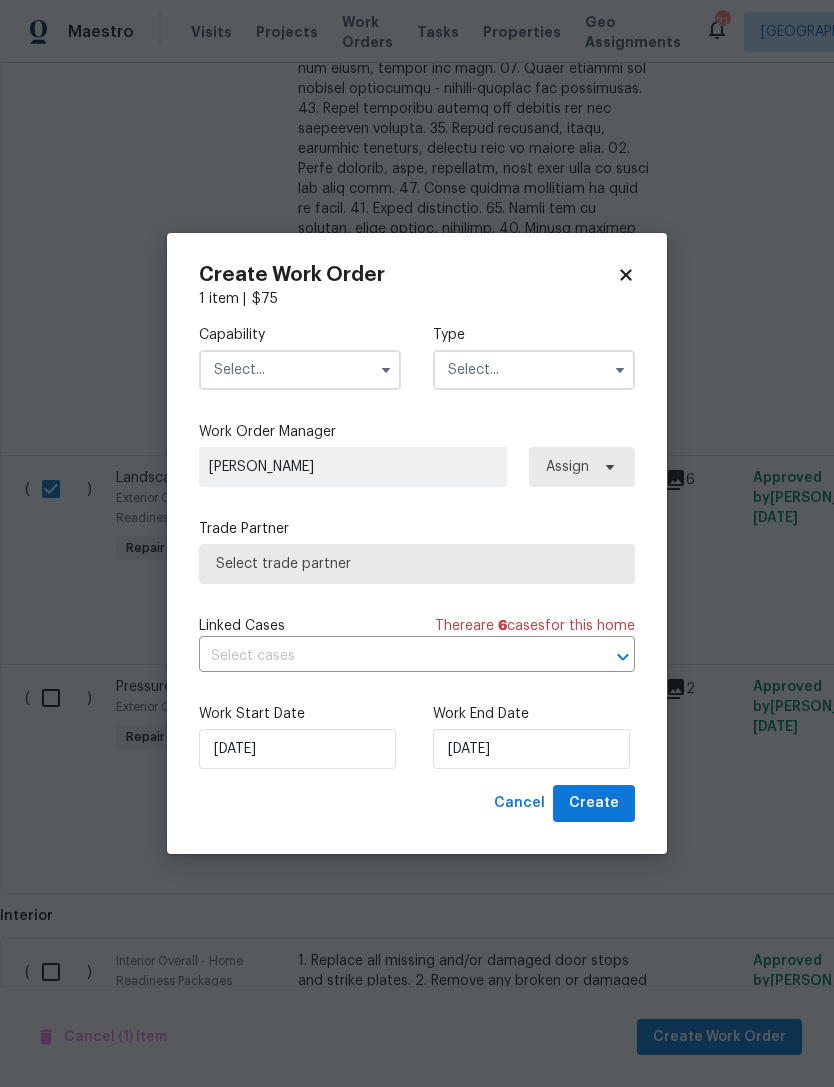 click at bounding box center [300, 370] 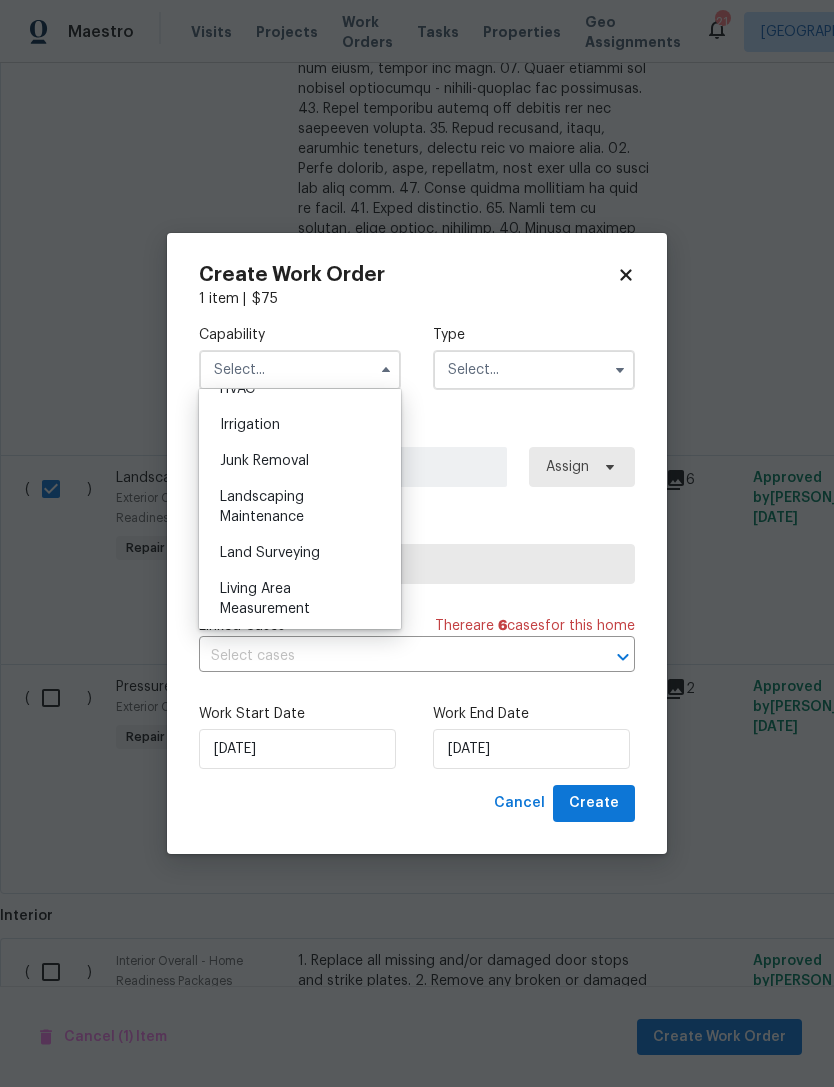 scroll, scrollTop: 1233, scrollLeft: 0, axis: vertical 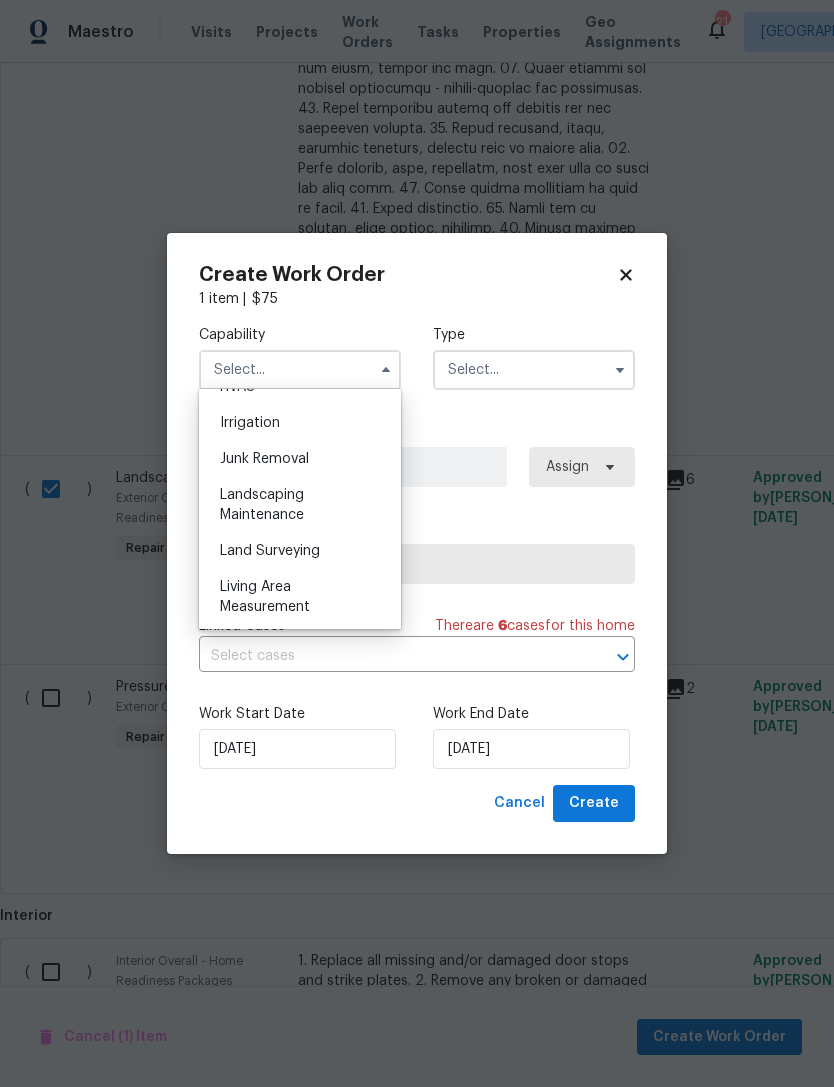 click on "Landscaping Maintenance" at bounding box center [262, 505] 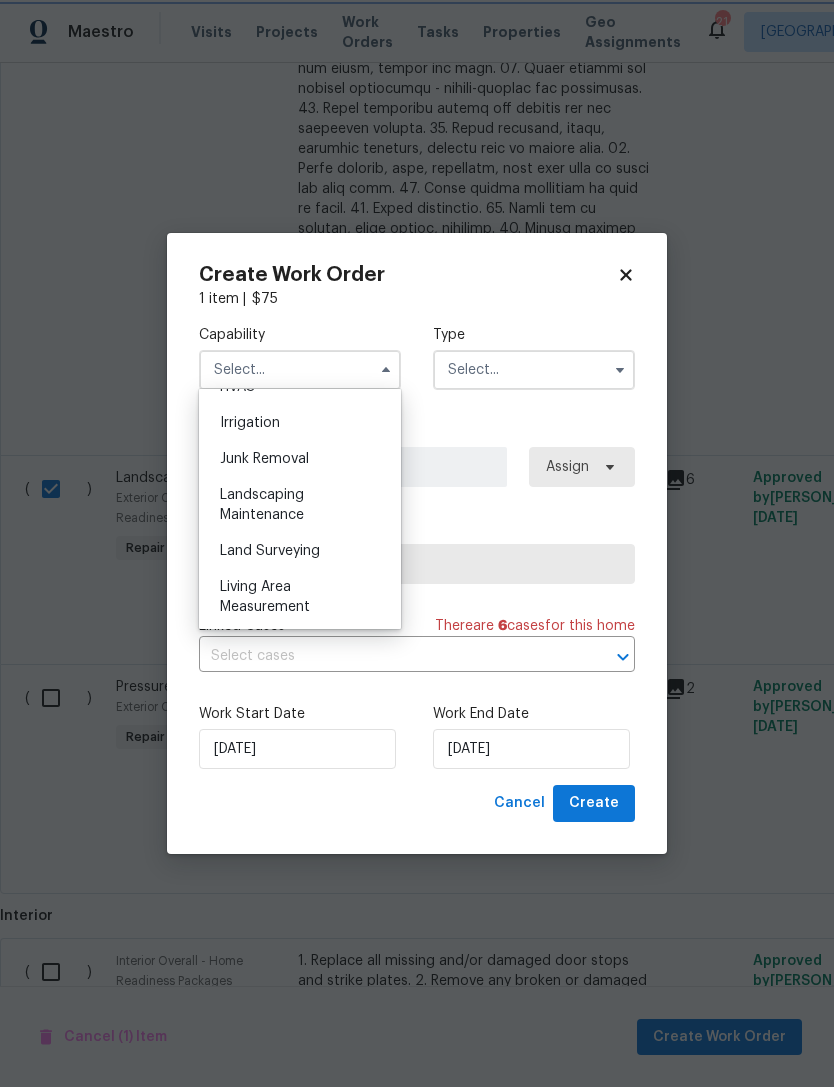 type on "Landscaping Maintenance" 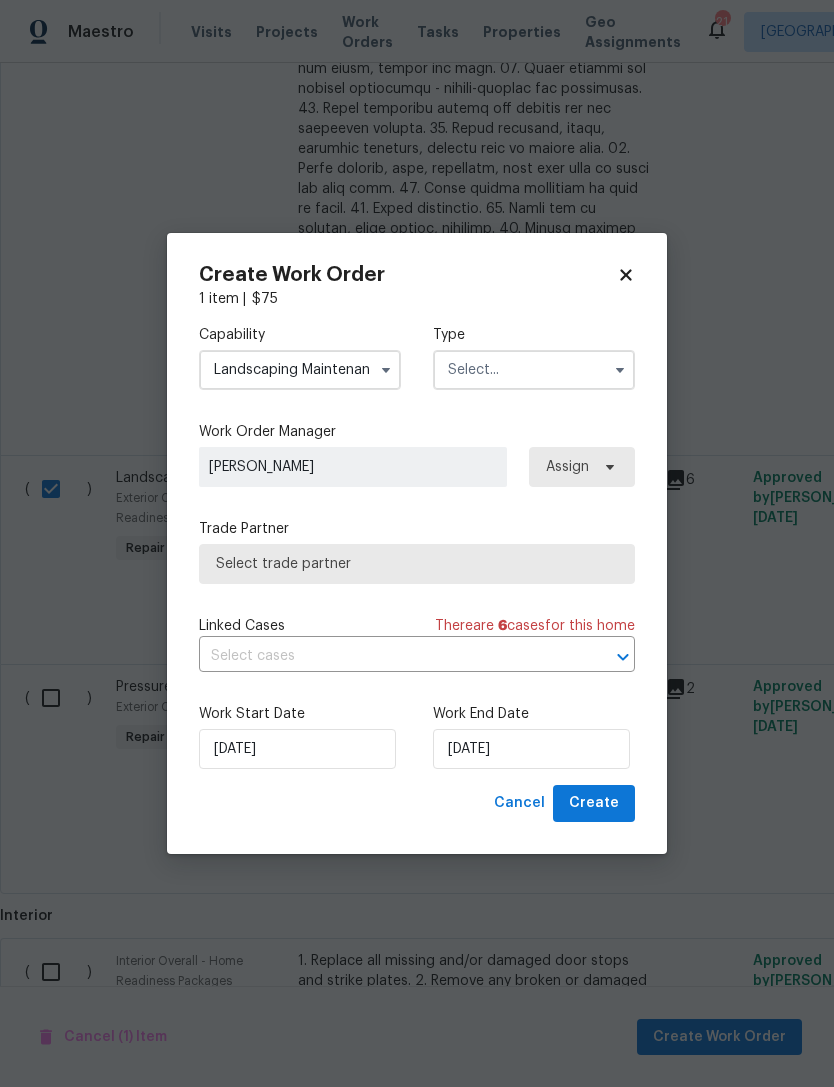 click at bounding box center [534, 370] 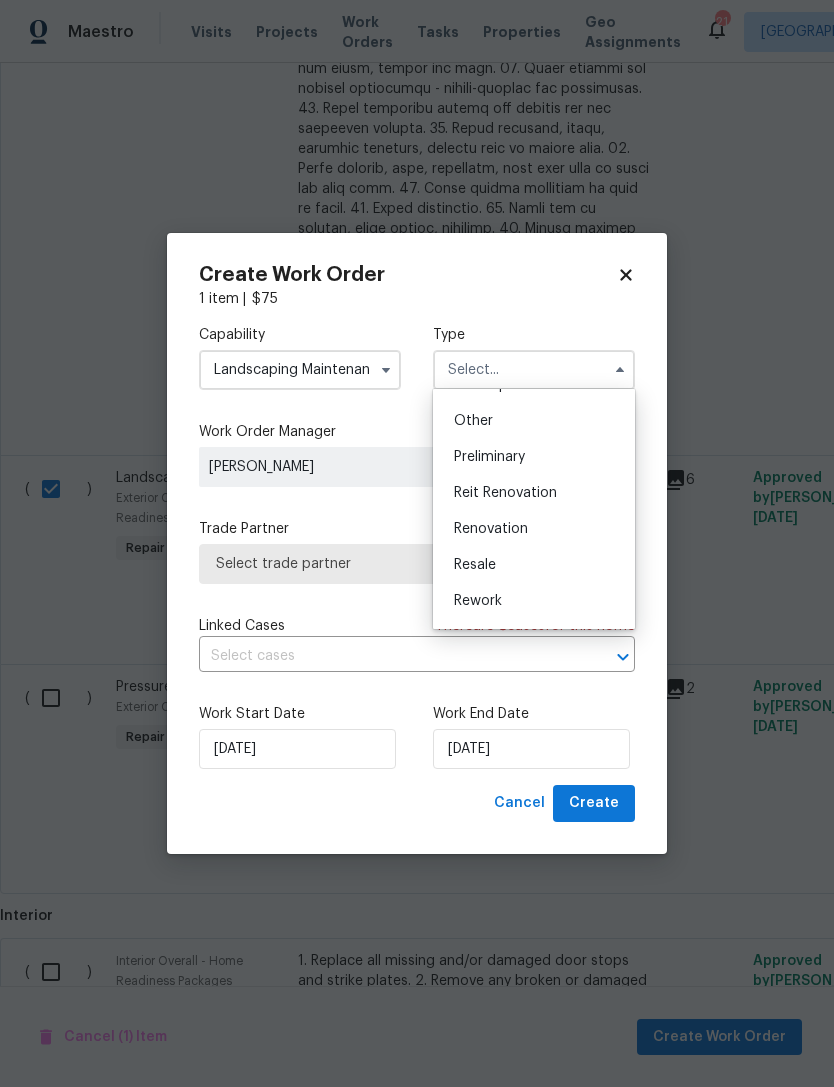 scroll, scrollTop: 394, scrollLeft: 0, axis: vertical 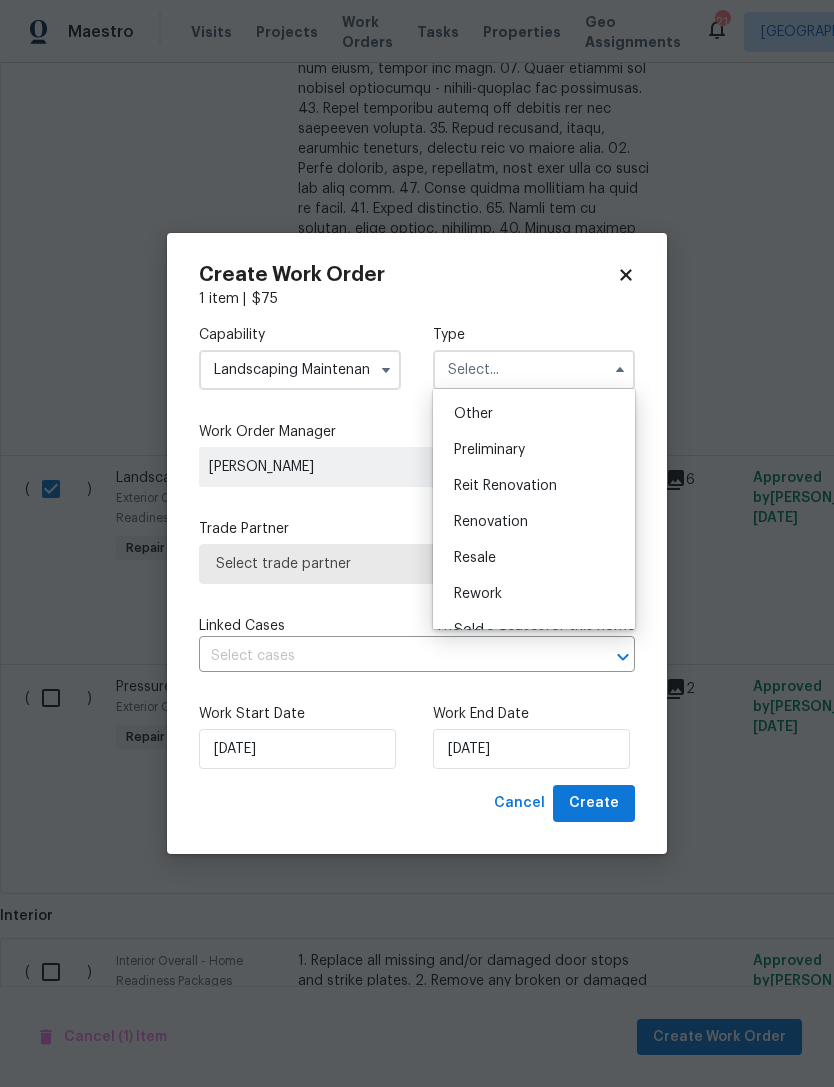 click on "Renovation" at bounding box center [534, 522] 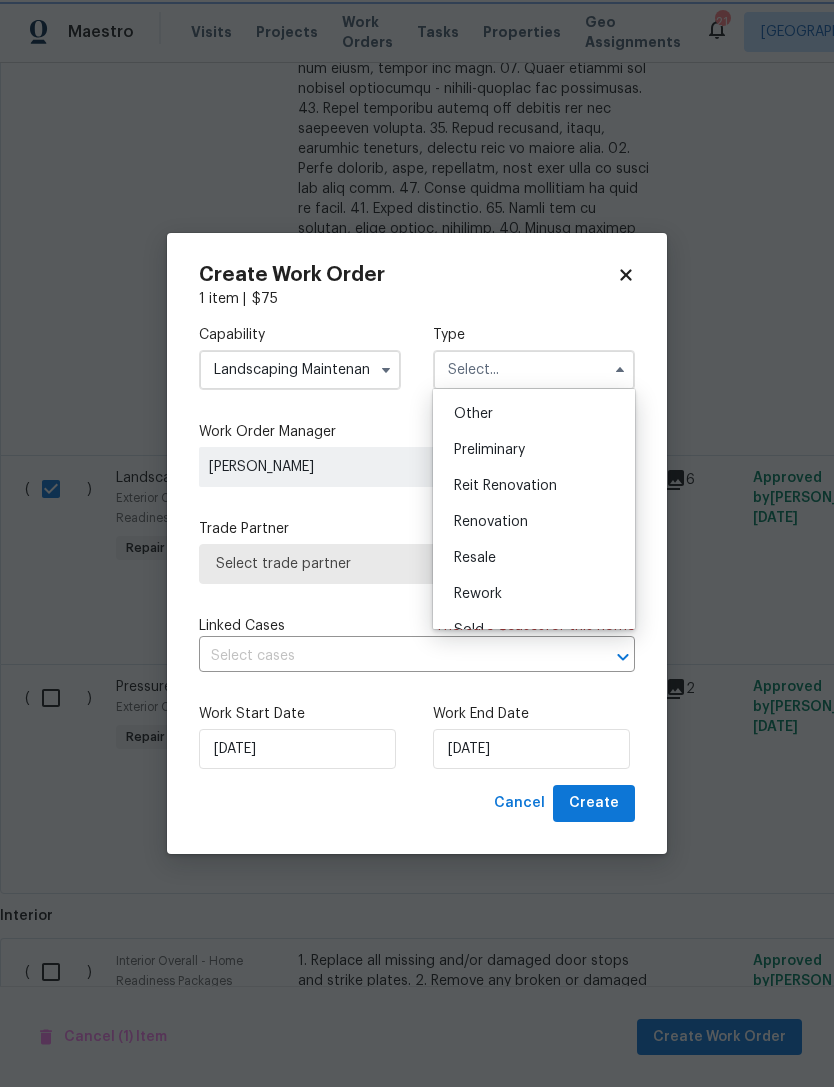 type on "Renovation" 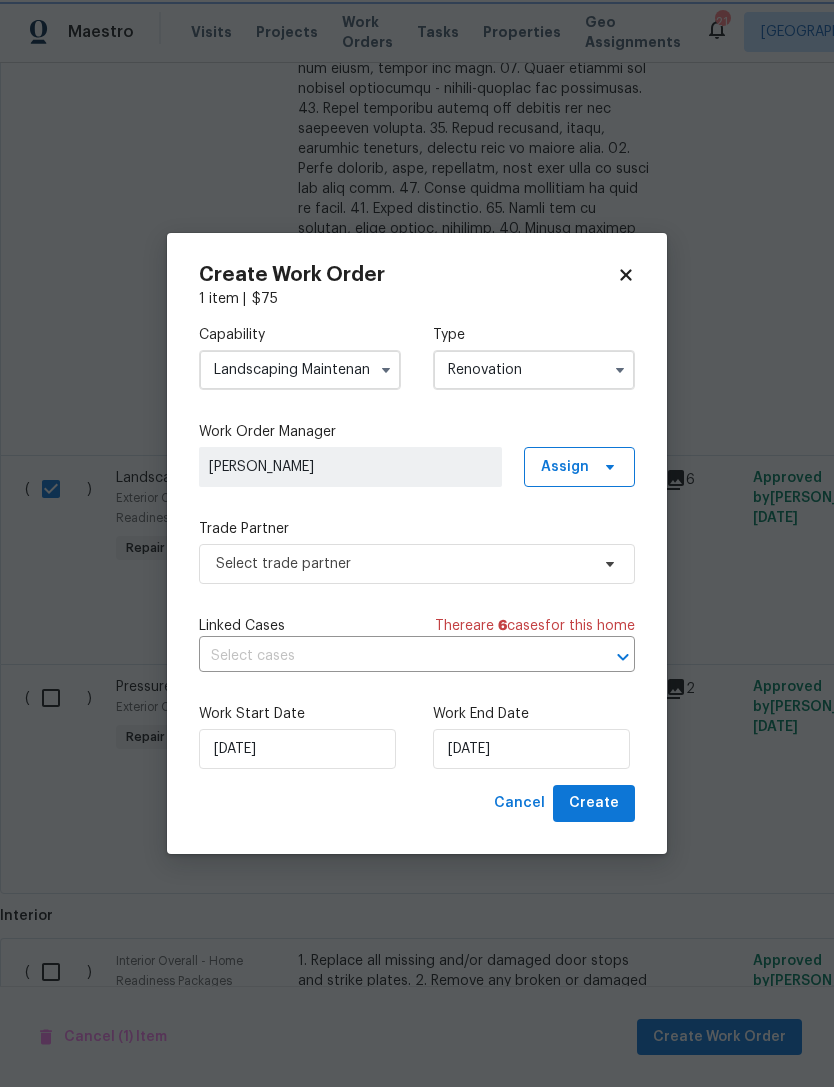 scroll, scrollTop: 0, scrollLeft: 0, axis: both 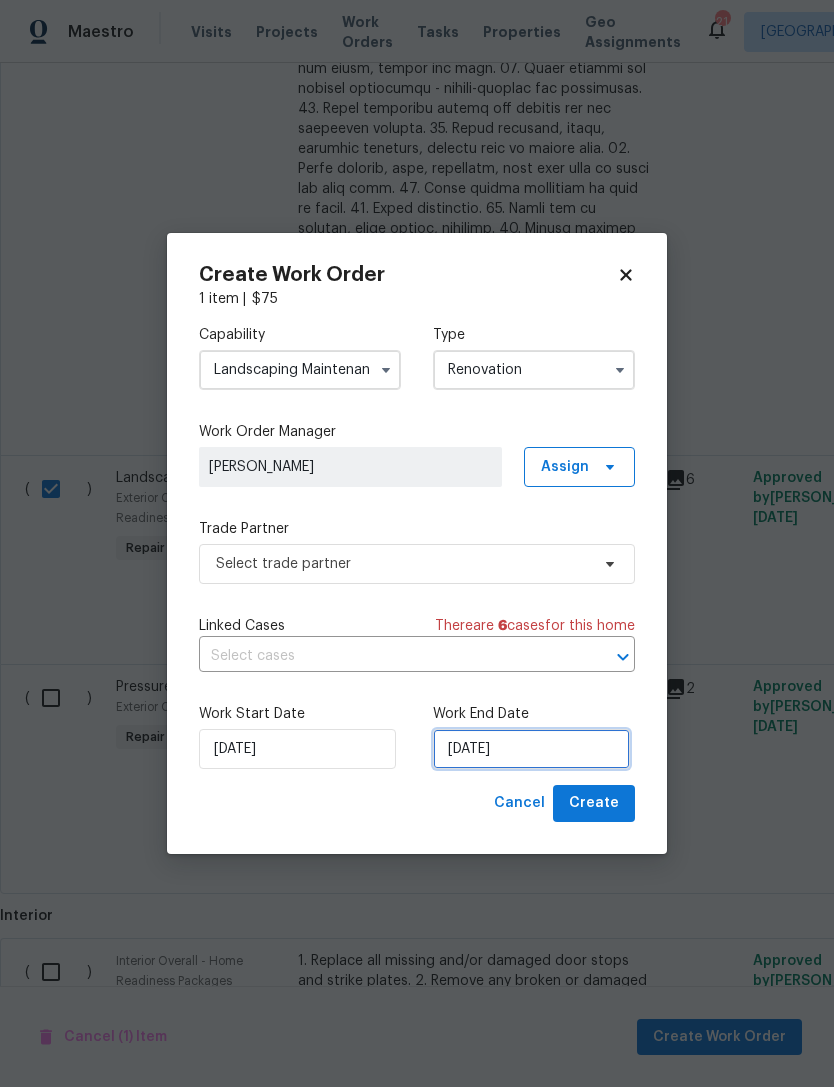 click on "[DATE]" at bounding box center [531, 749] 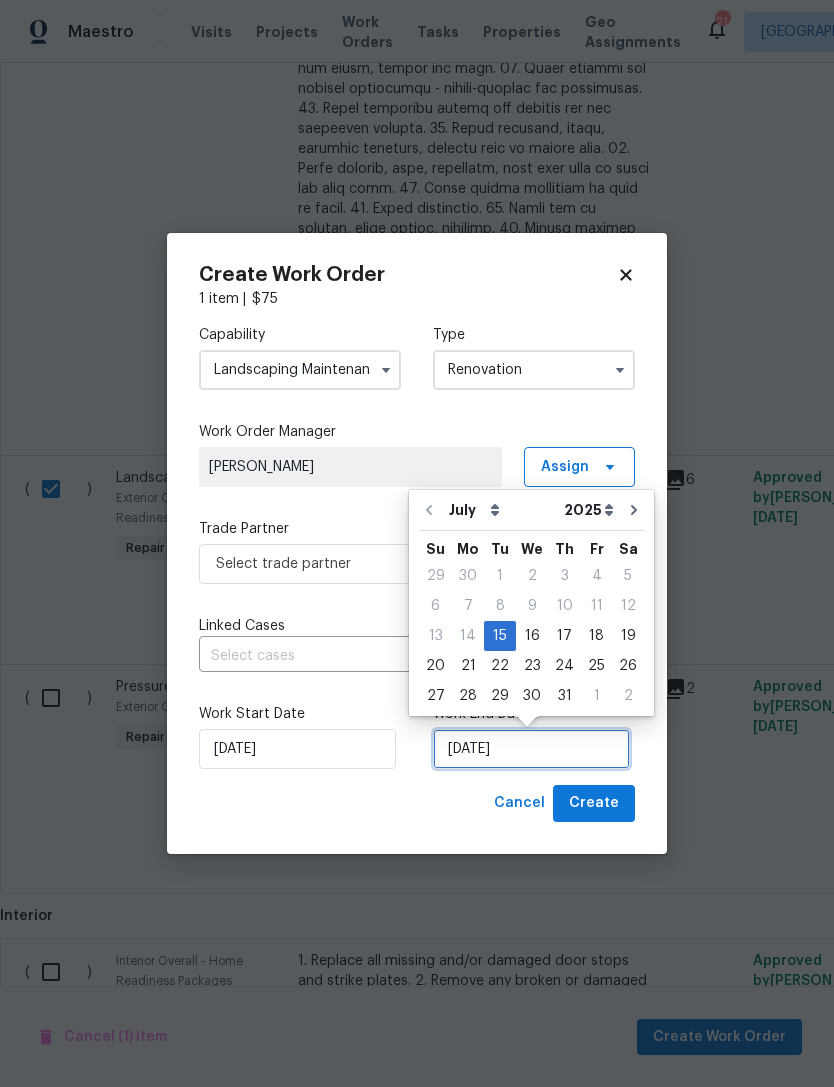 scroll, scrollTop: 37, scrollLeft: 0, axis: vertical 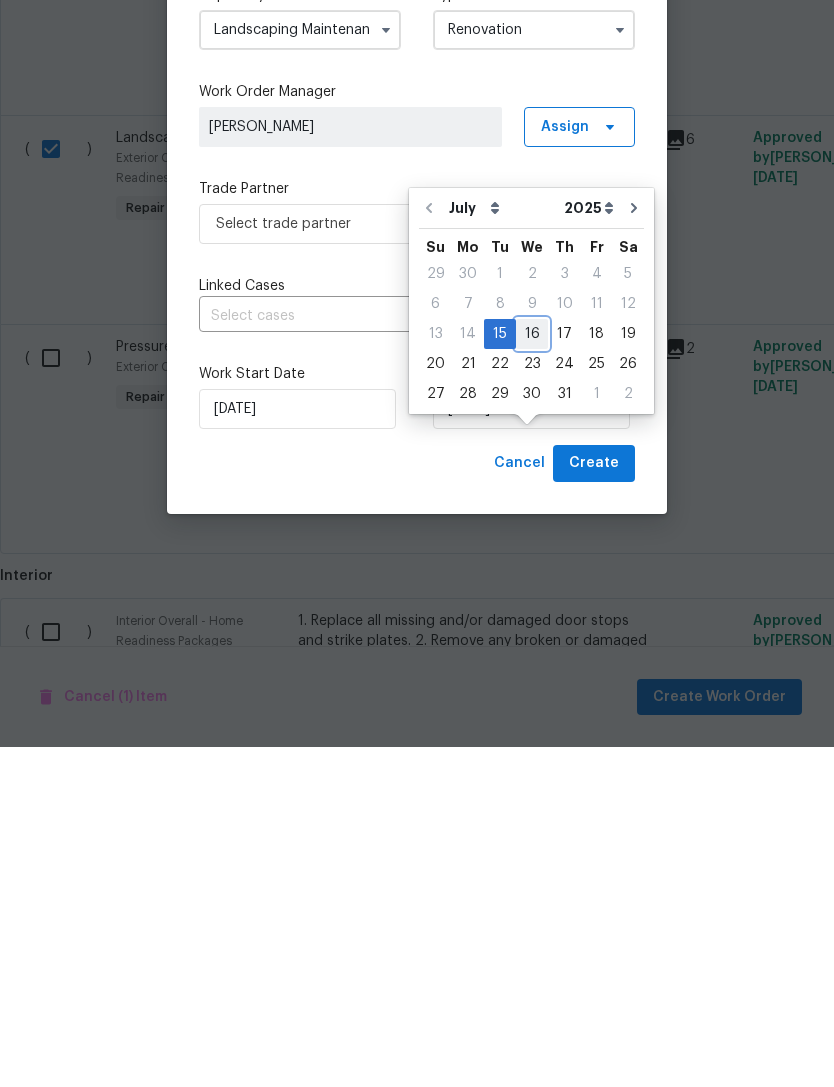click on "16" at bounding box center (532, 674) 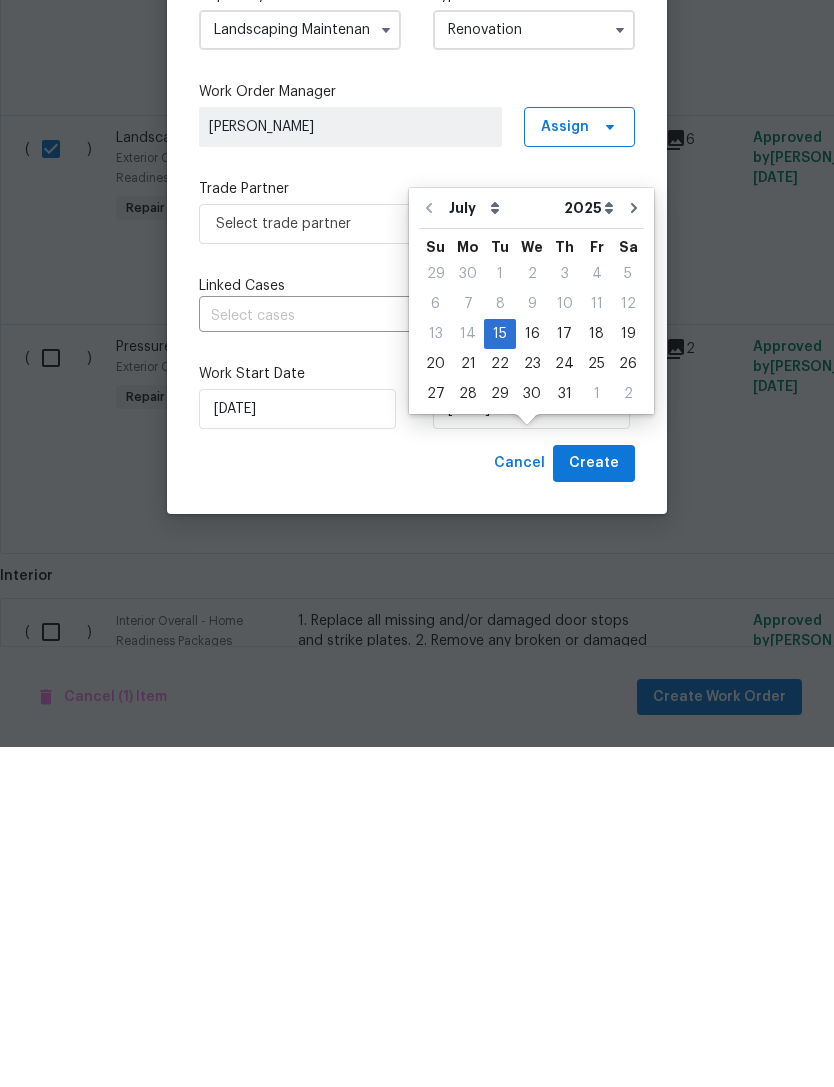 scroll, scrollTop: 65, scrollLeft: 0, axis: vertical 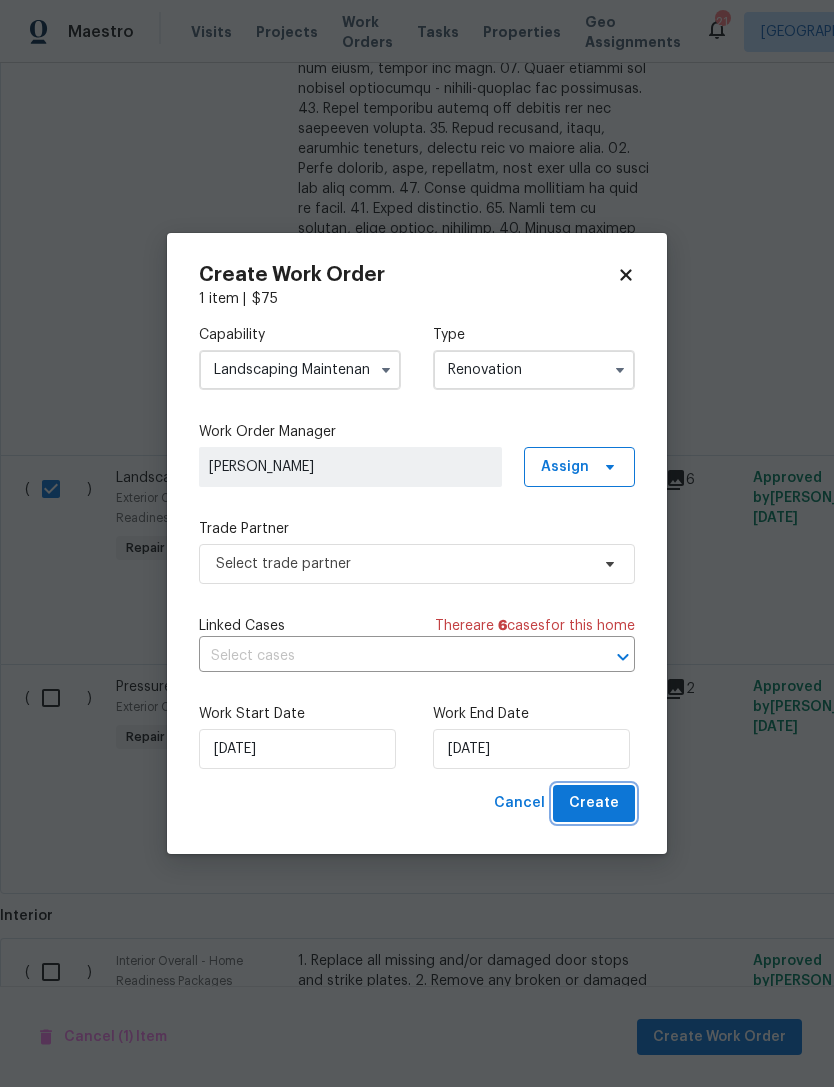 click on "Create" at bounding box center [594, 803] 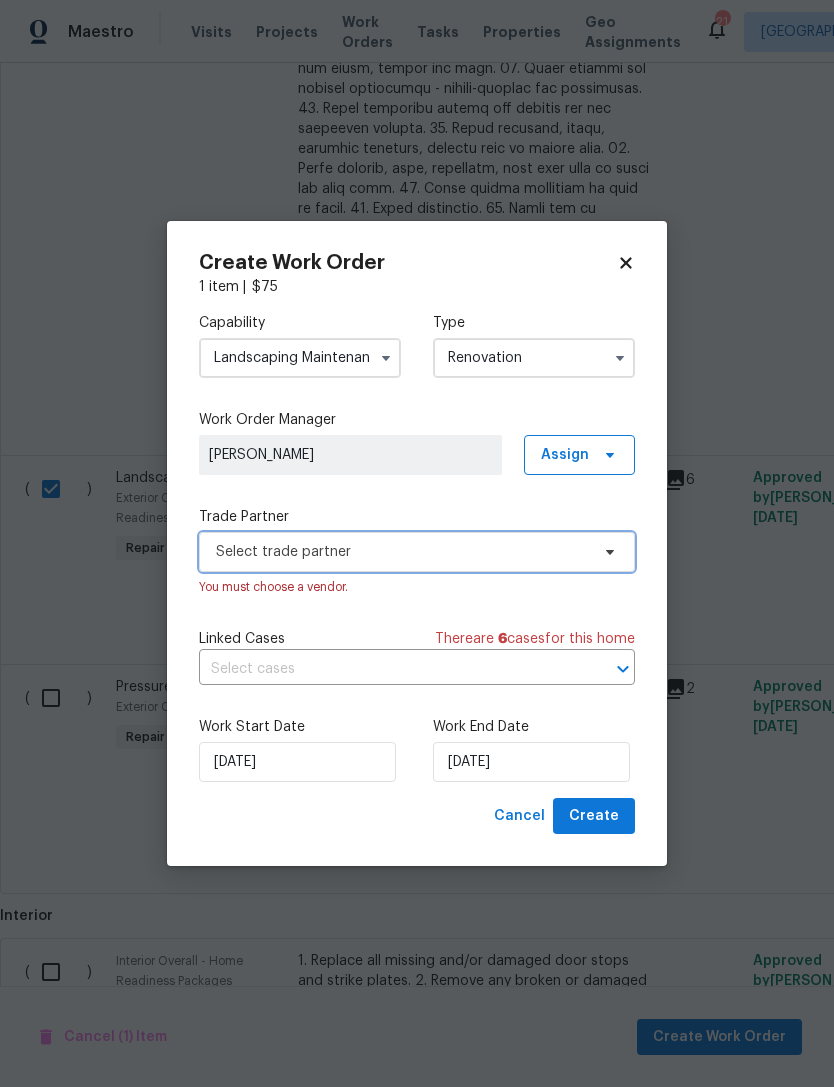 click on "Select trade partner" at bounding box center [402, 552] 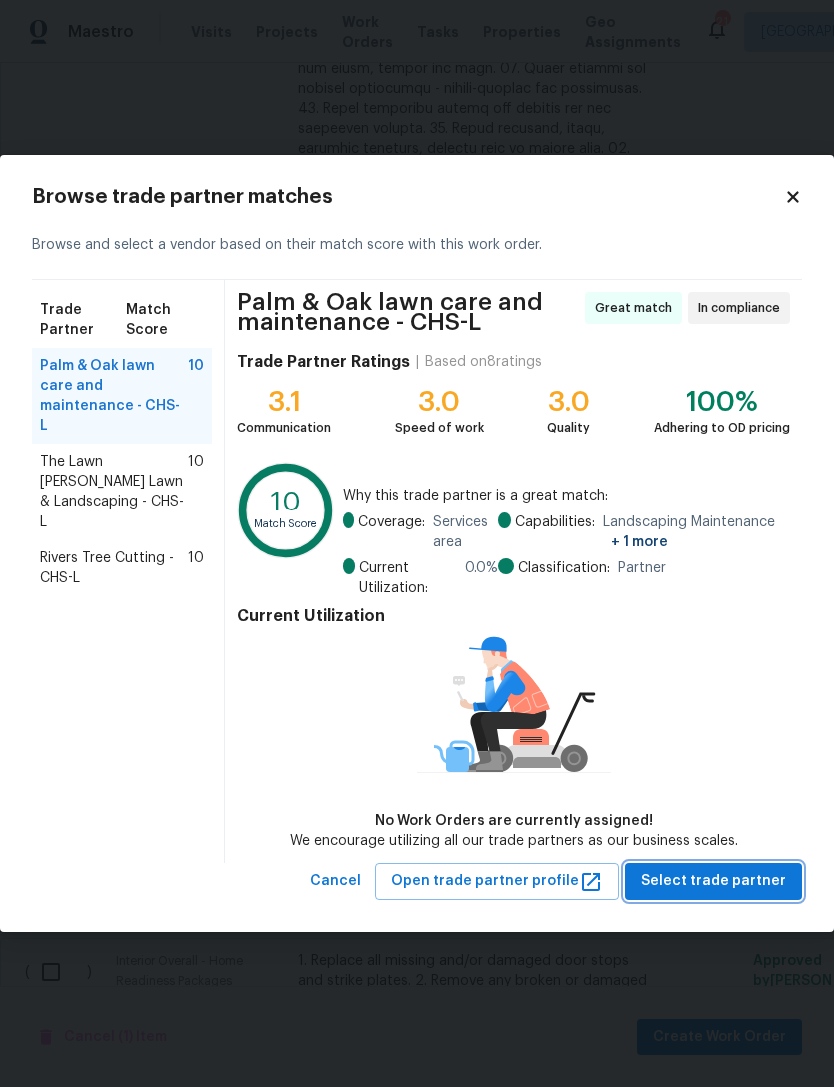 click on "Select trade partner" at bounding box center [713, 881] 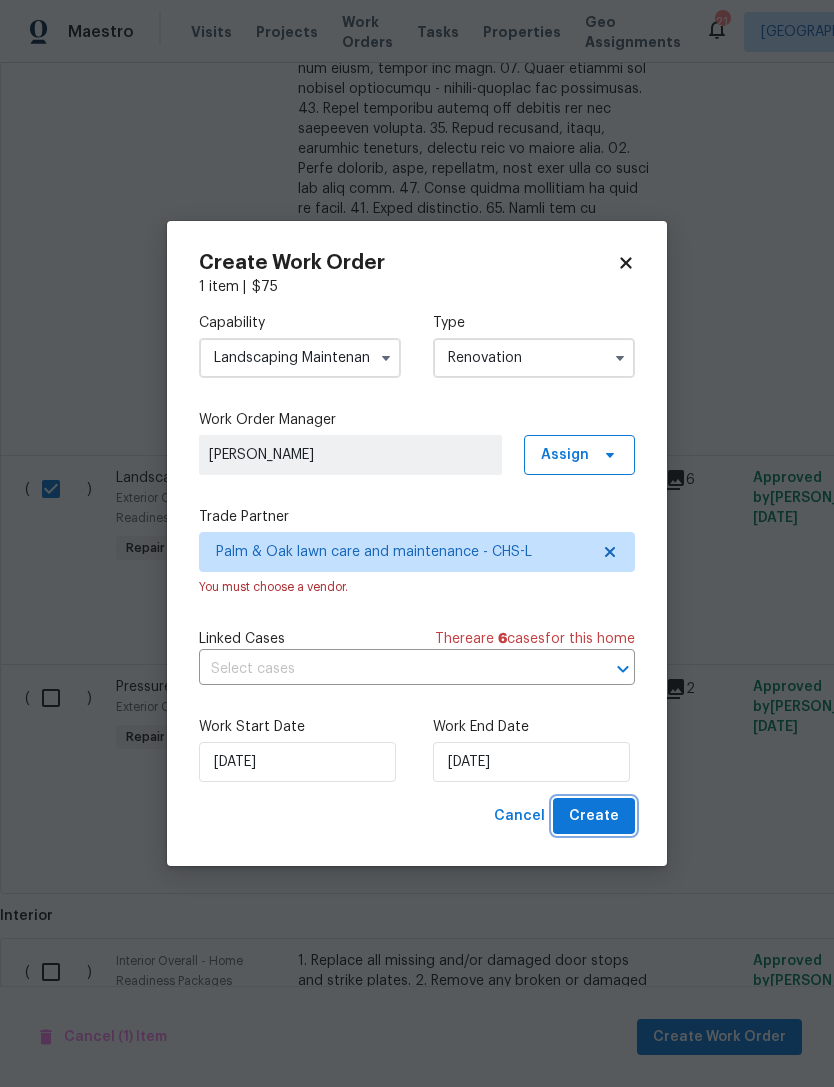 click on "Create" at bounding box center [594, 816] 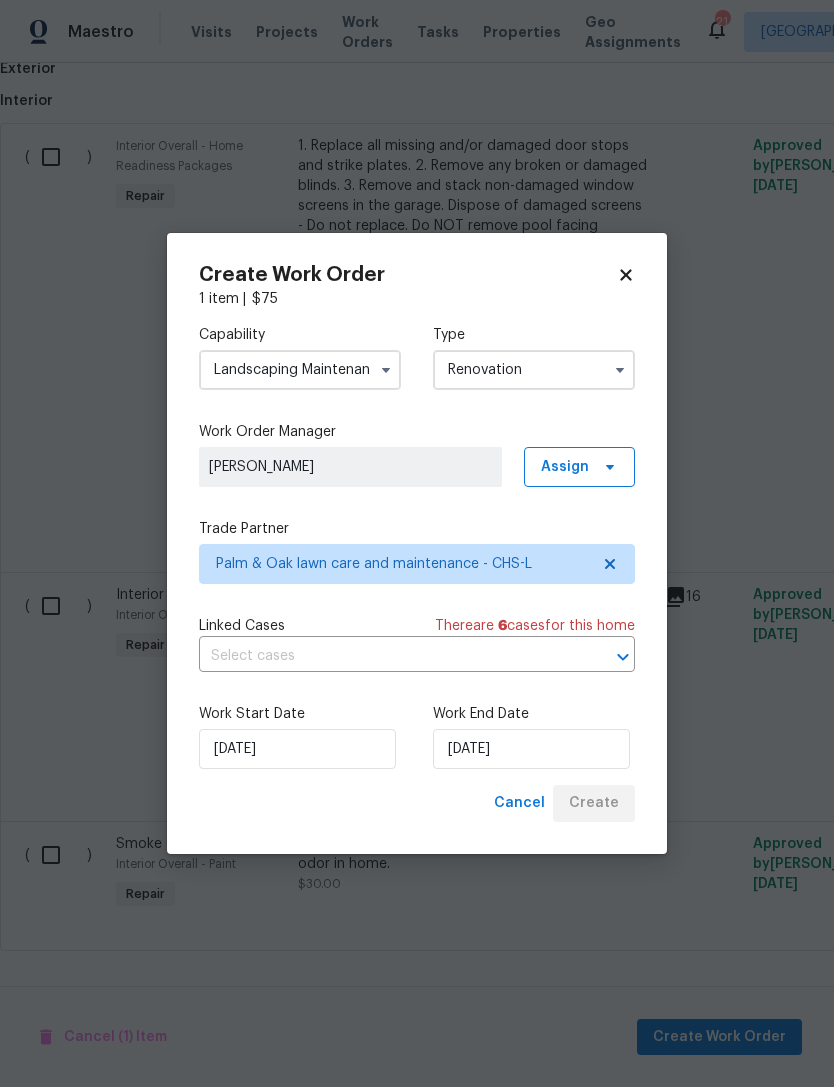 scroll, scrollTop: 639, scrollLeft: 0, axis: vertical 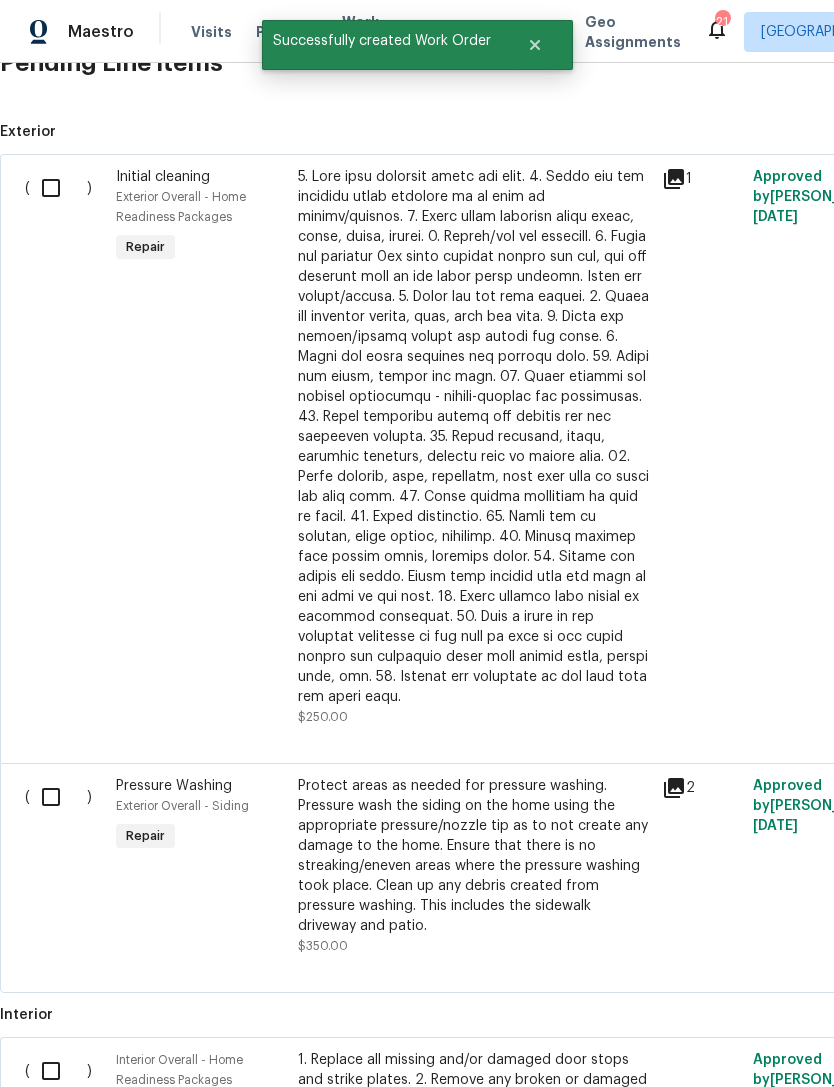 click at bounding box center [58, 797] 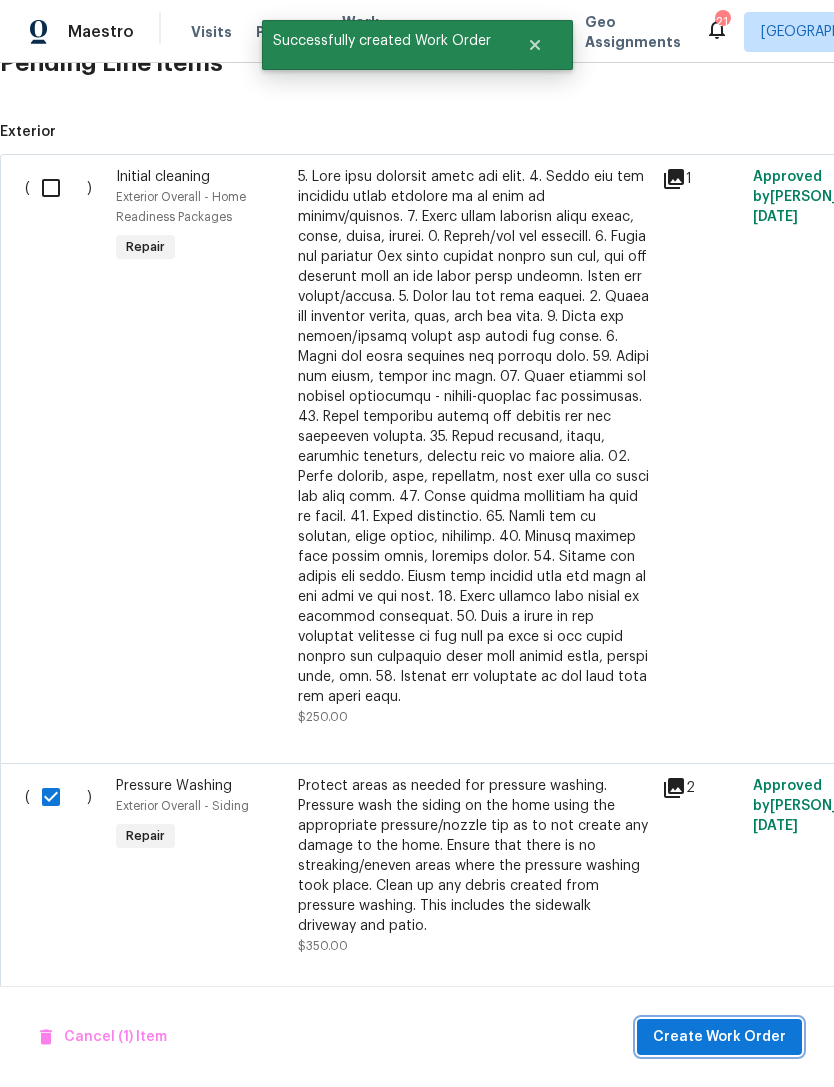click on "Create Work Order" at bounding box center [719, 1037] 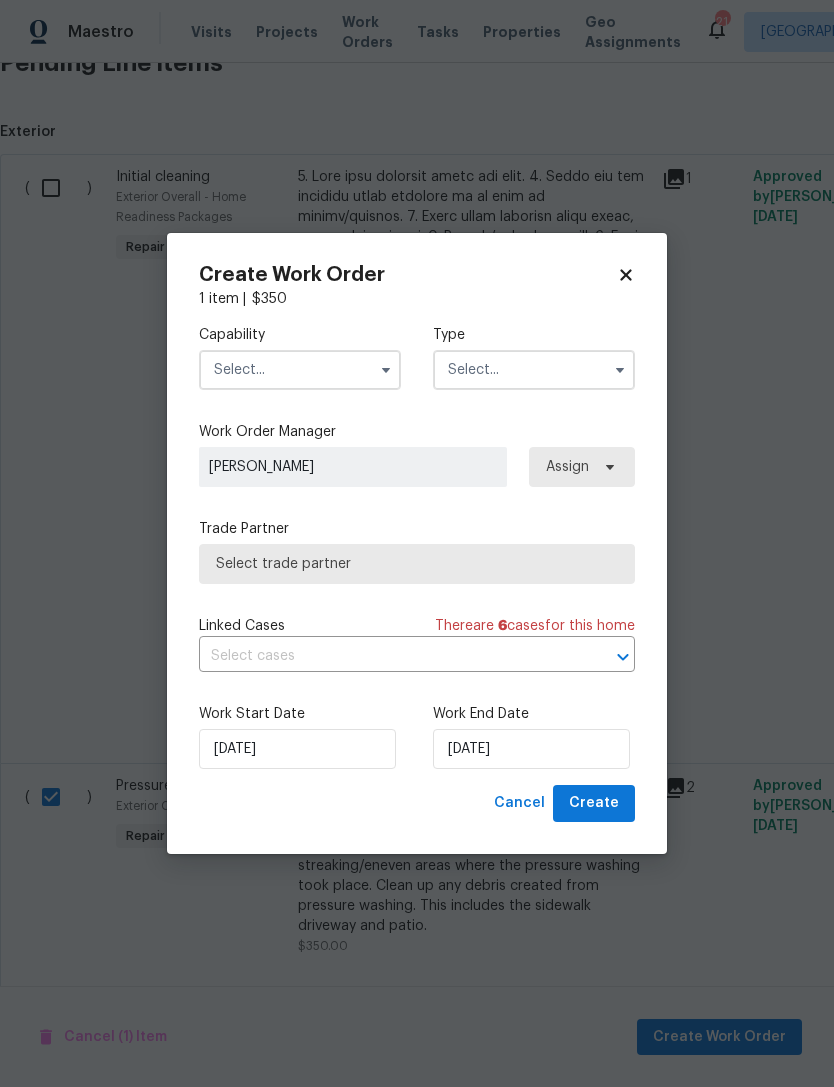 click at bounding box center [300, 370] 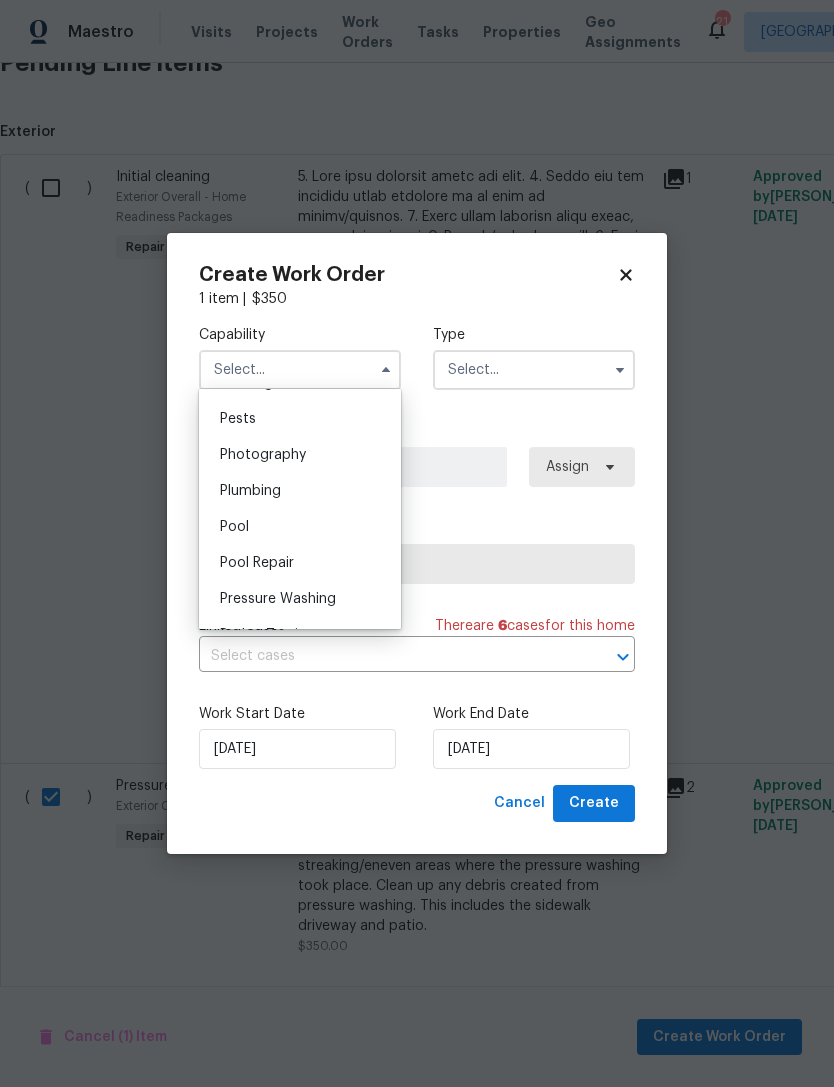 scroll, scrollTop: 1716, scrollLeft: 0, axis: vertical 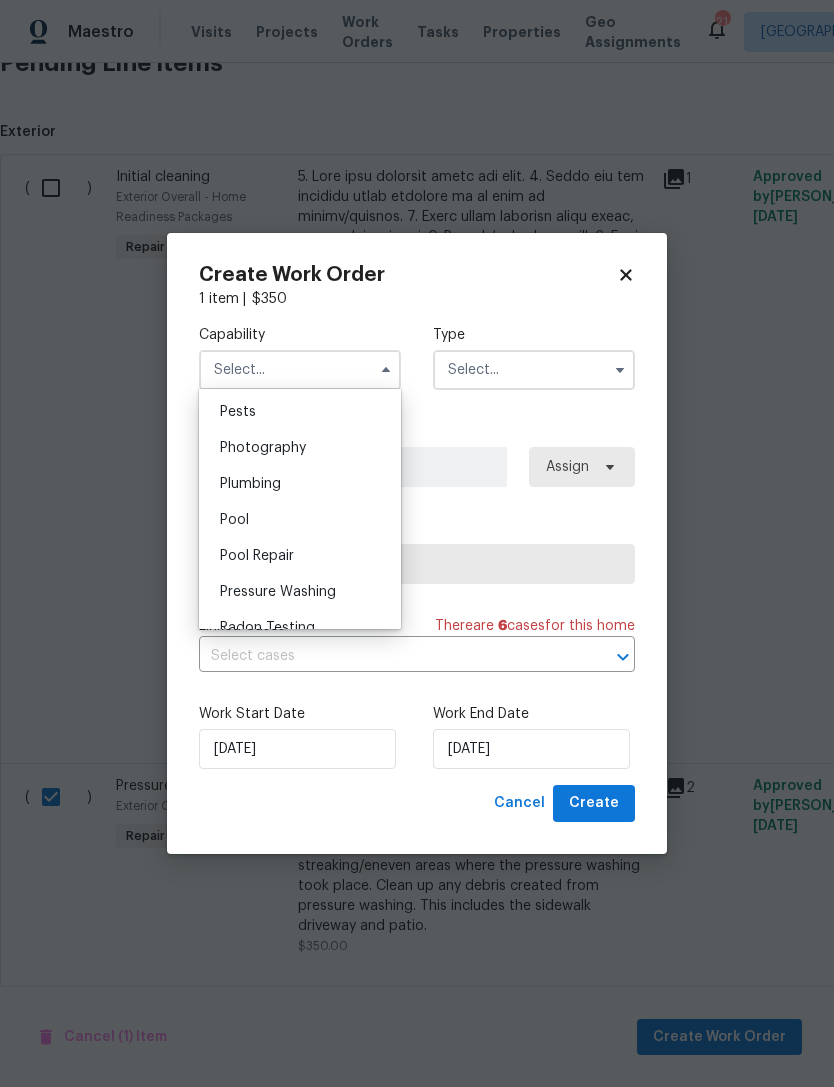 click on "Pressure Washing" at bounding box center [300, 592] 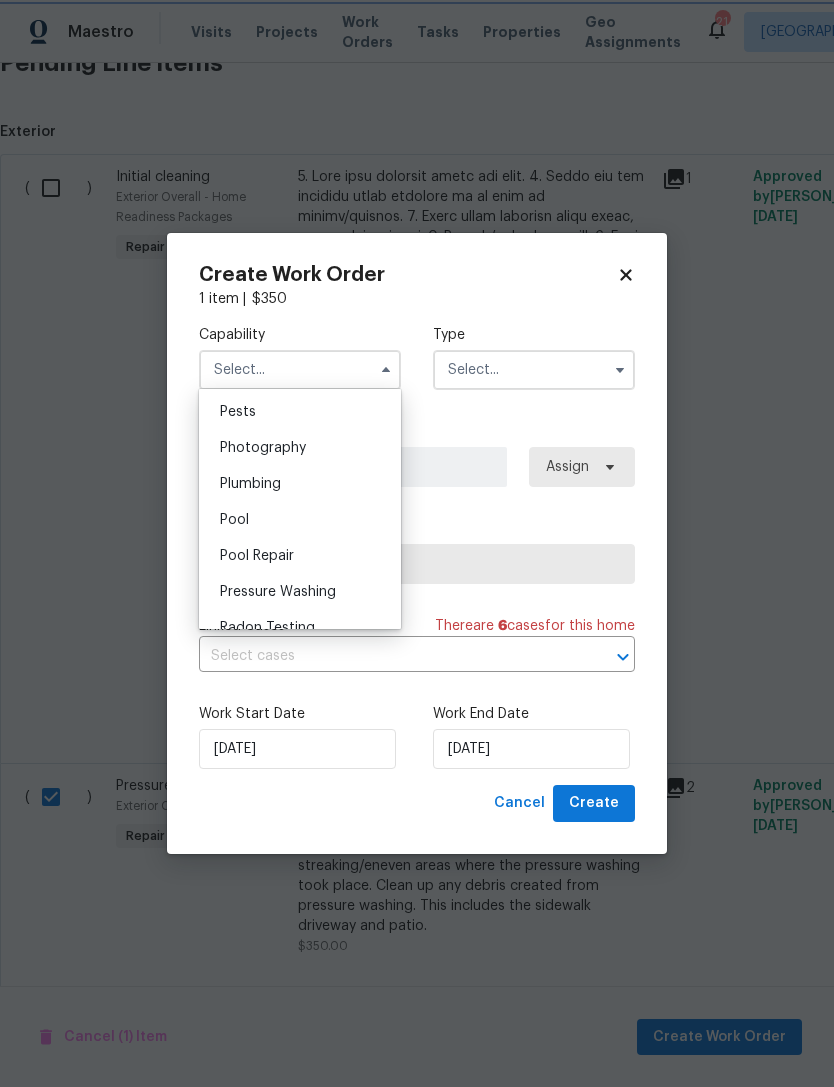 type on "Pressure Washing" 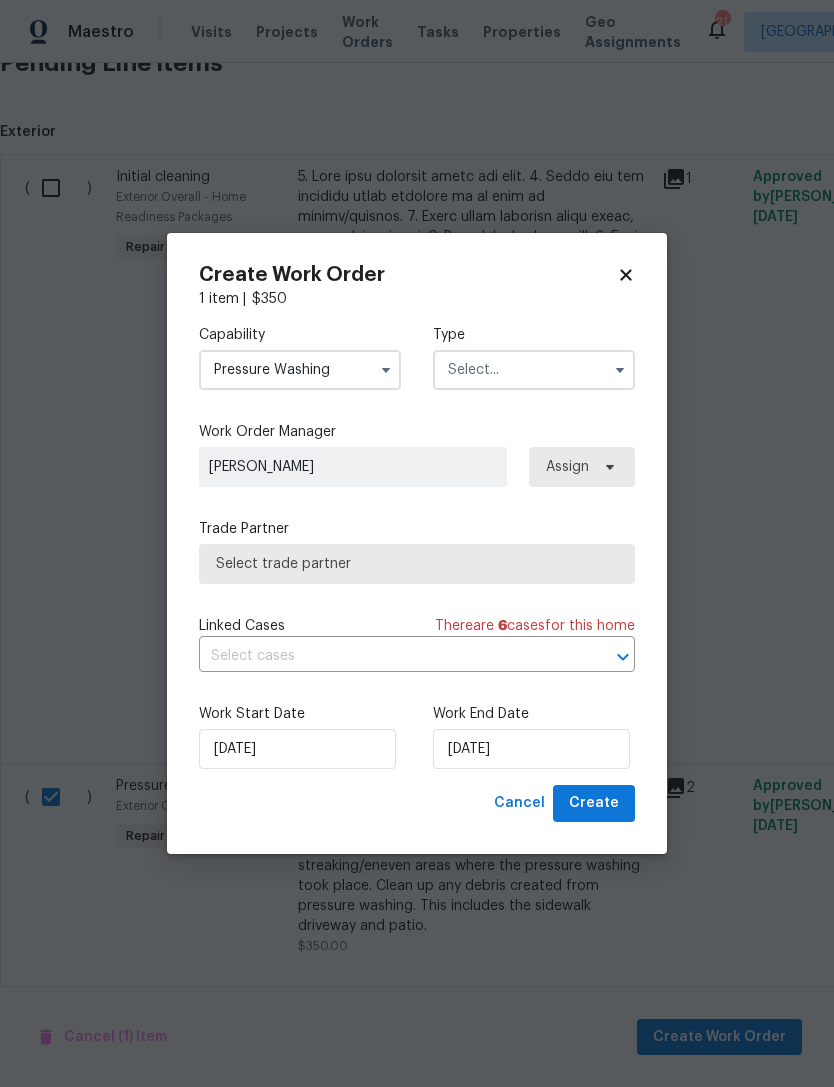 click at bounding box center [534, 370] 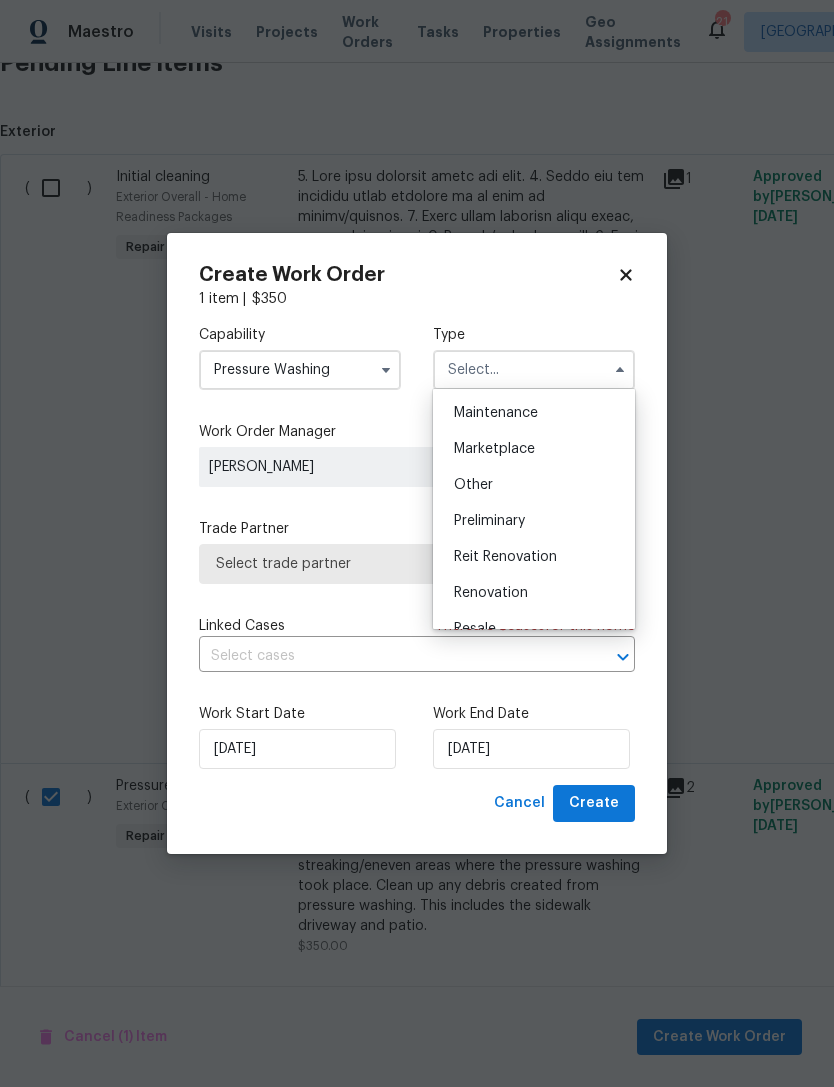 scroll, scrollTop: 342, scrollLeft: 0, axis: vertical 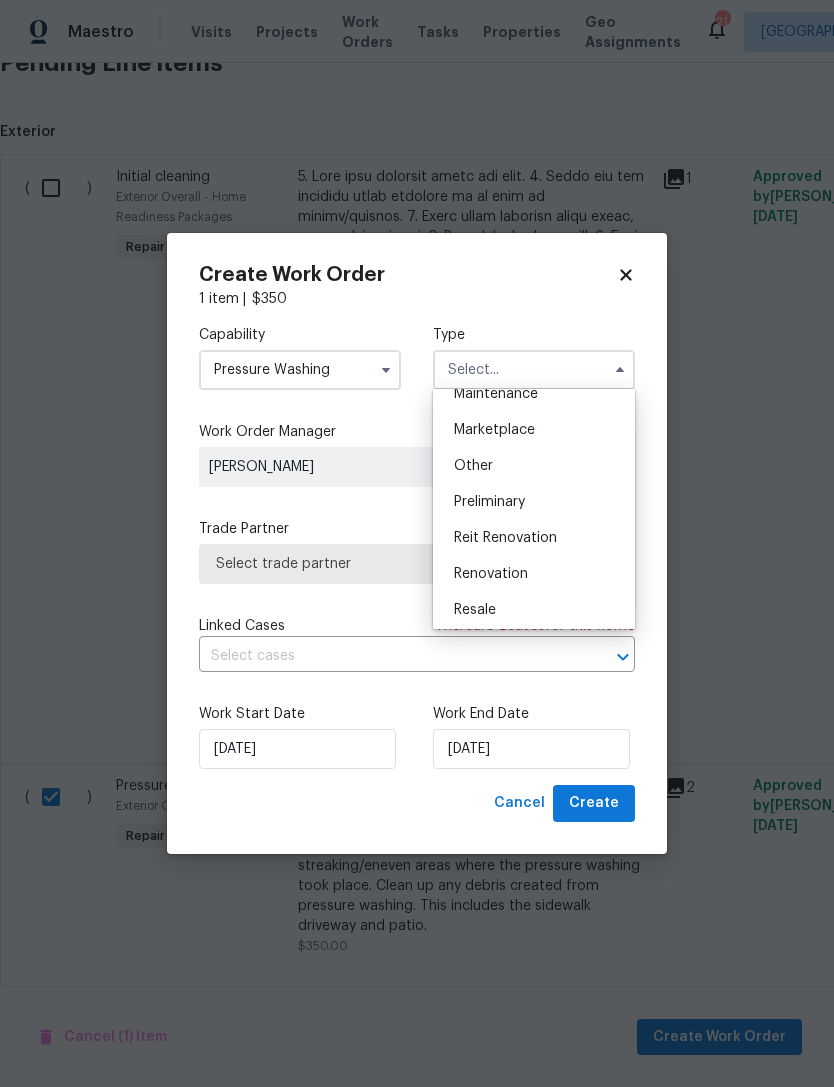 click on "Renovation" at bounding box center [491, 574] 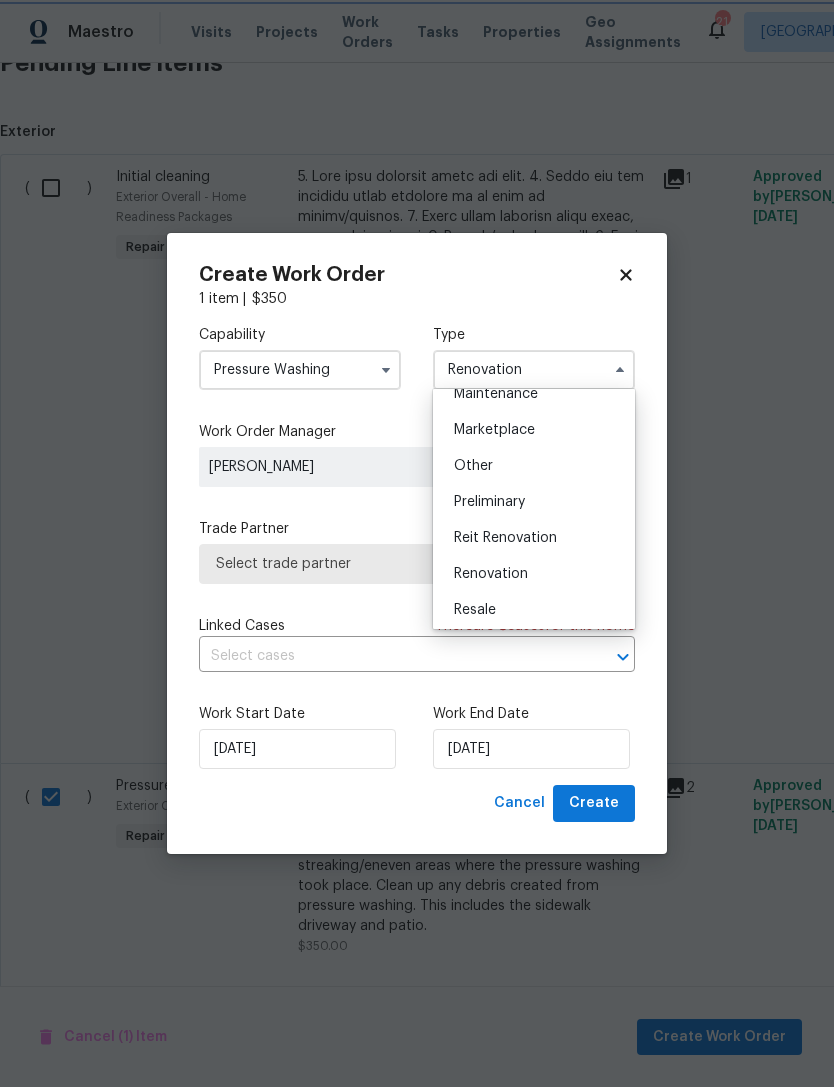 scroll, scrollTop: 0, scrollLeft: 0, axis: both 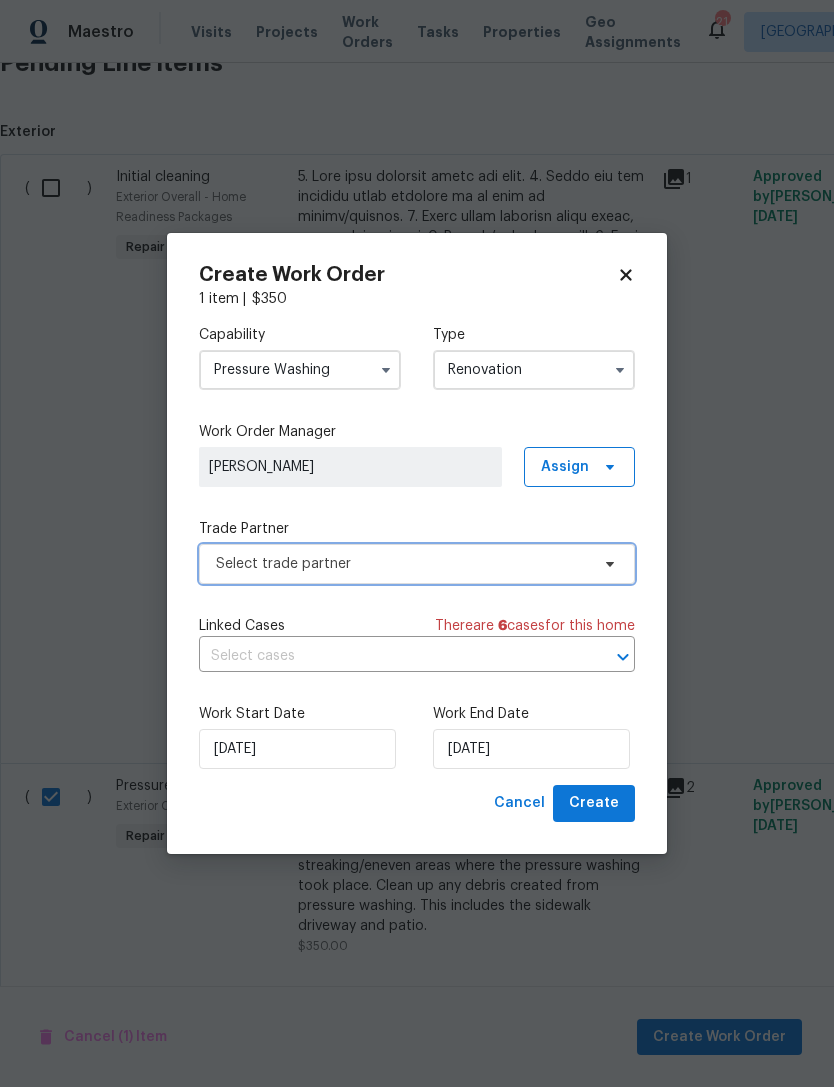 click on "Select trade partner" at bounding box center [402, 564] 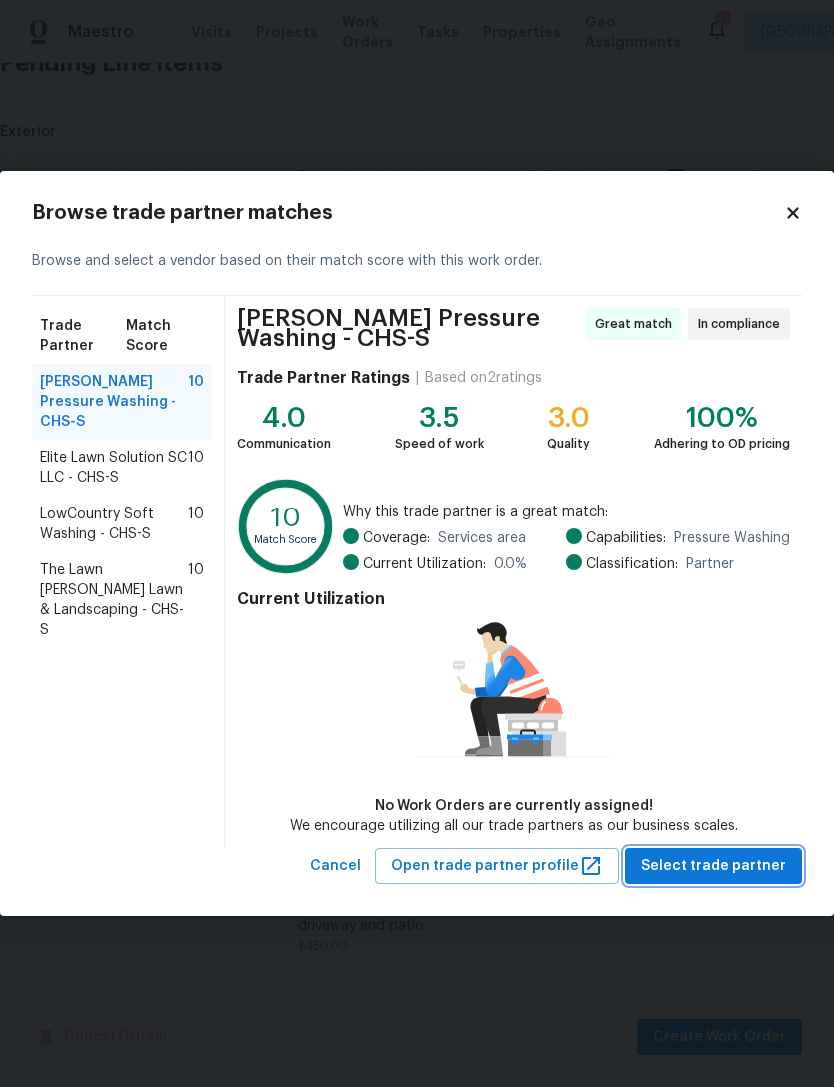click on "Select trade partner" at bounding box center (713, 866) 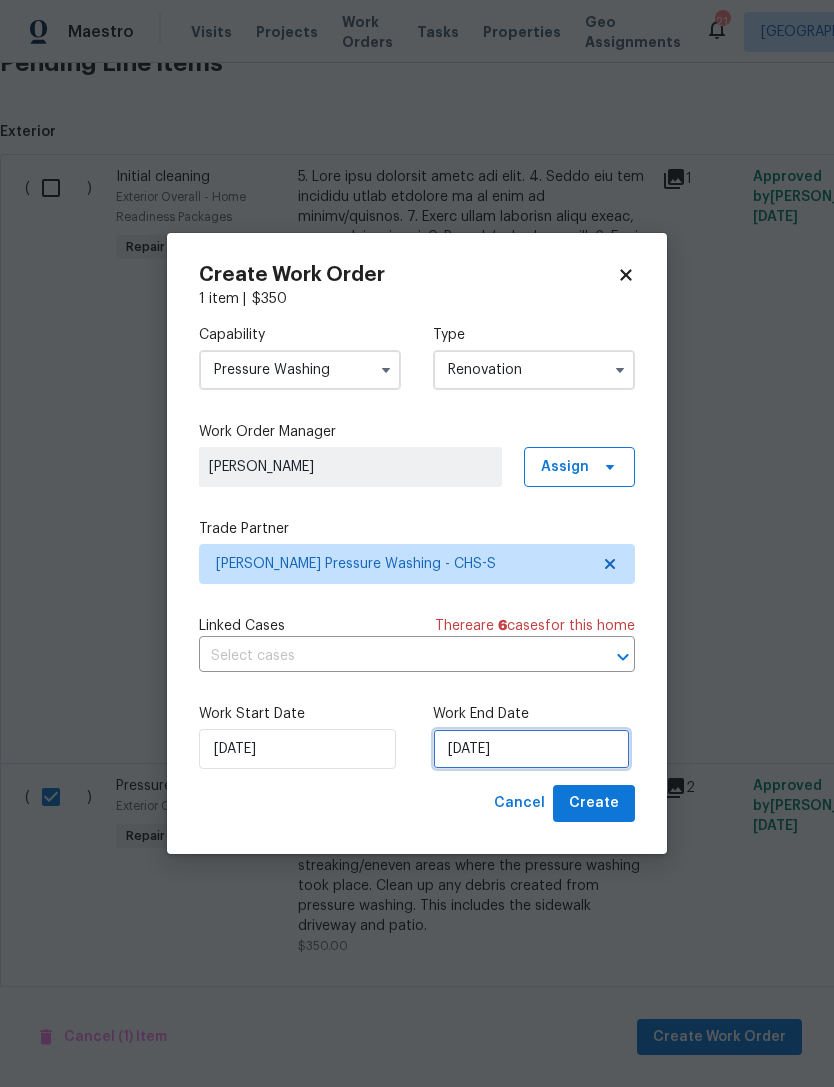 click on "[DATE]" at bounding box center (531, 749) 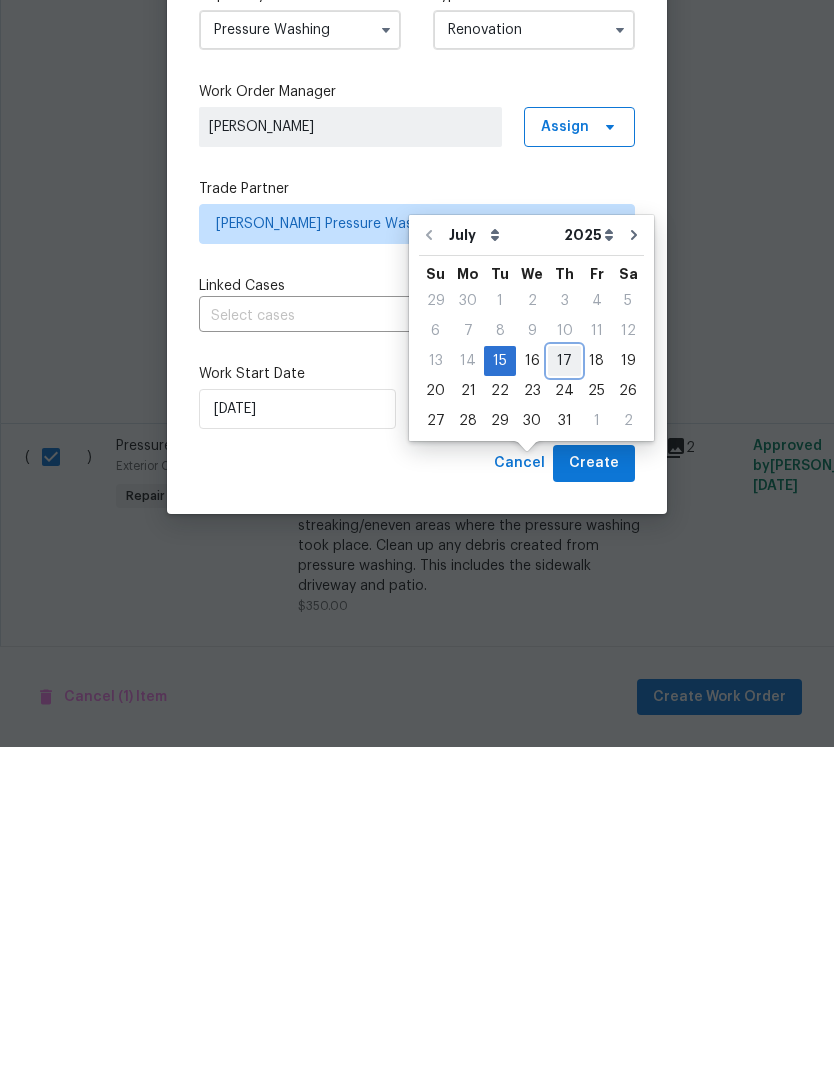 click on "17" at bounding box center (564, 701) 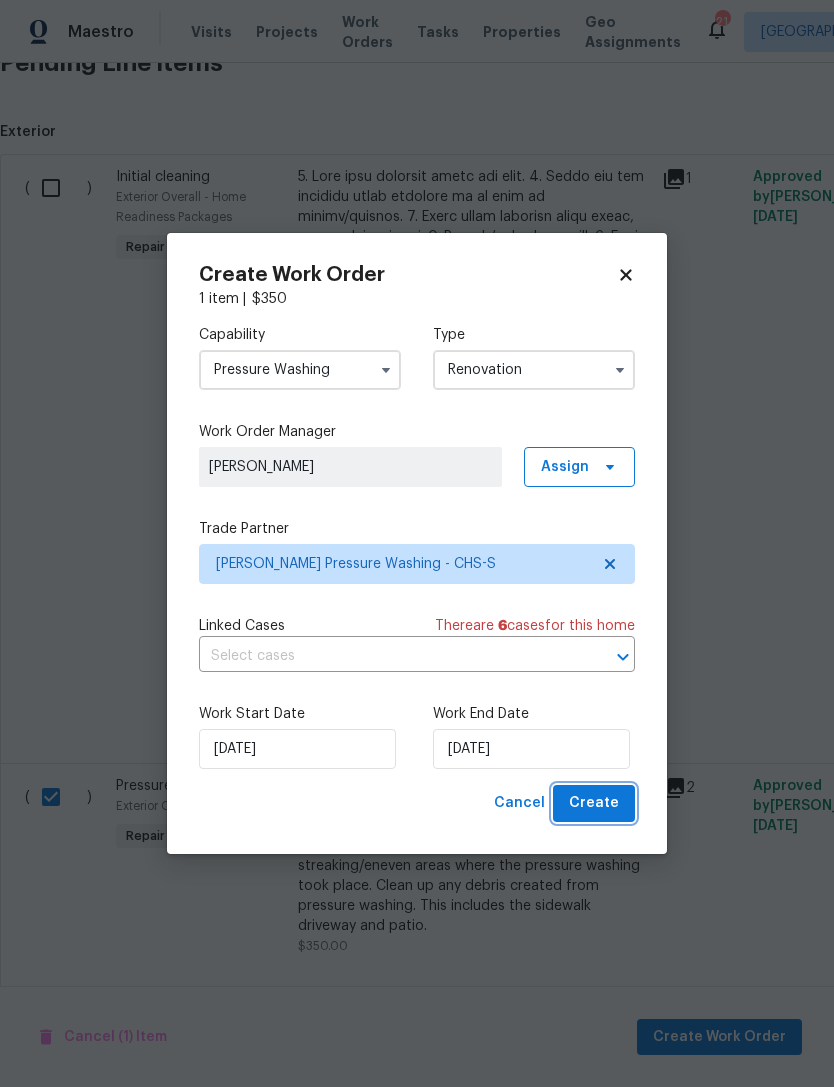 click on "Create" at bounding box center [594, 803] 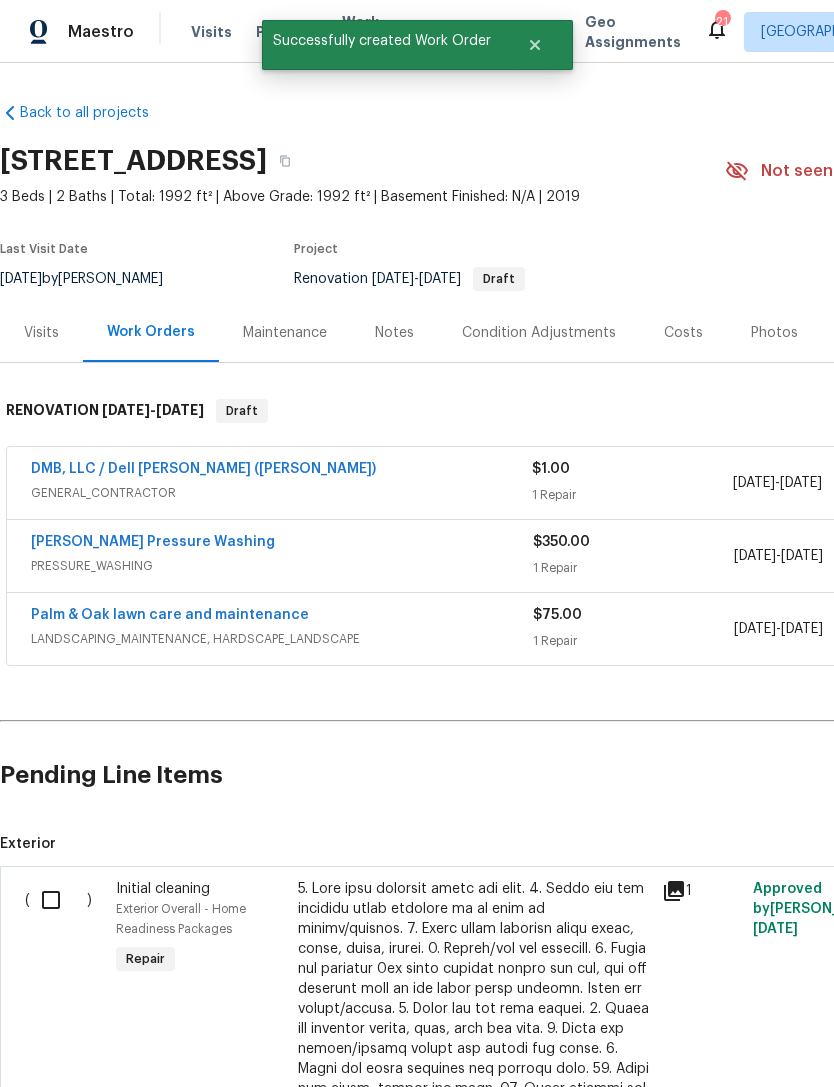 scroll, scrollTop: 0, scrollLeft: 0, axis: both 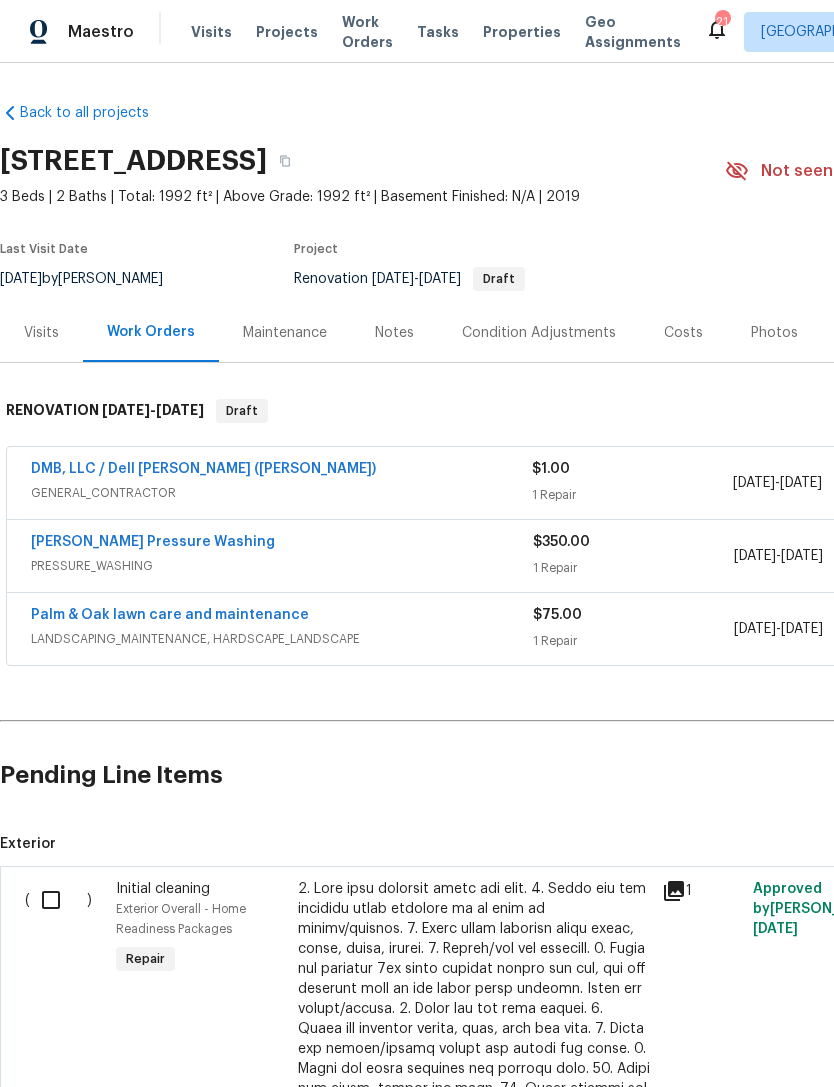 click on "Costs" at bounding box center [683, 332] 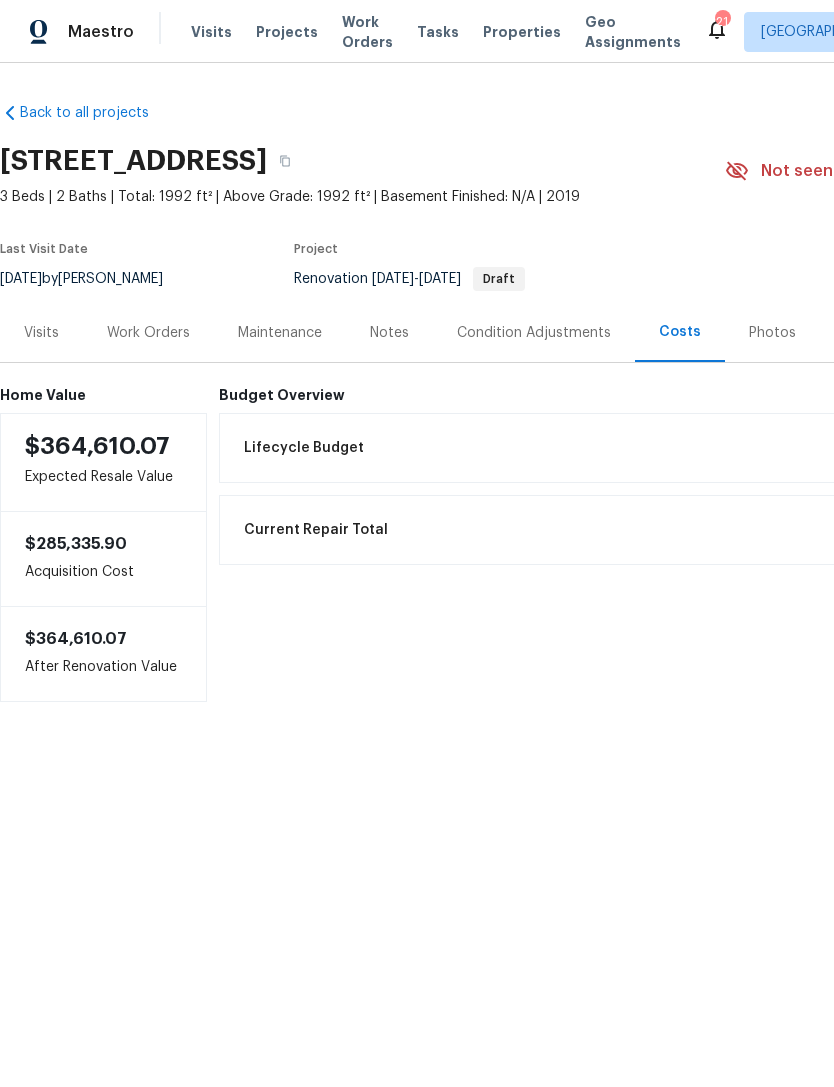 click on "Work Orders" at bounding box center [148, 333] 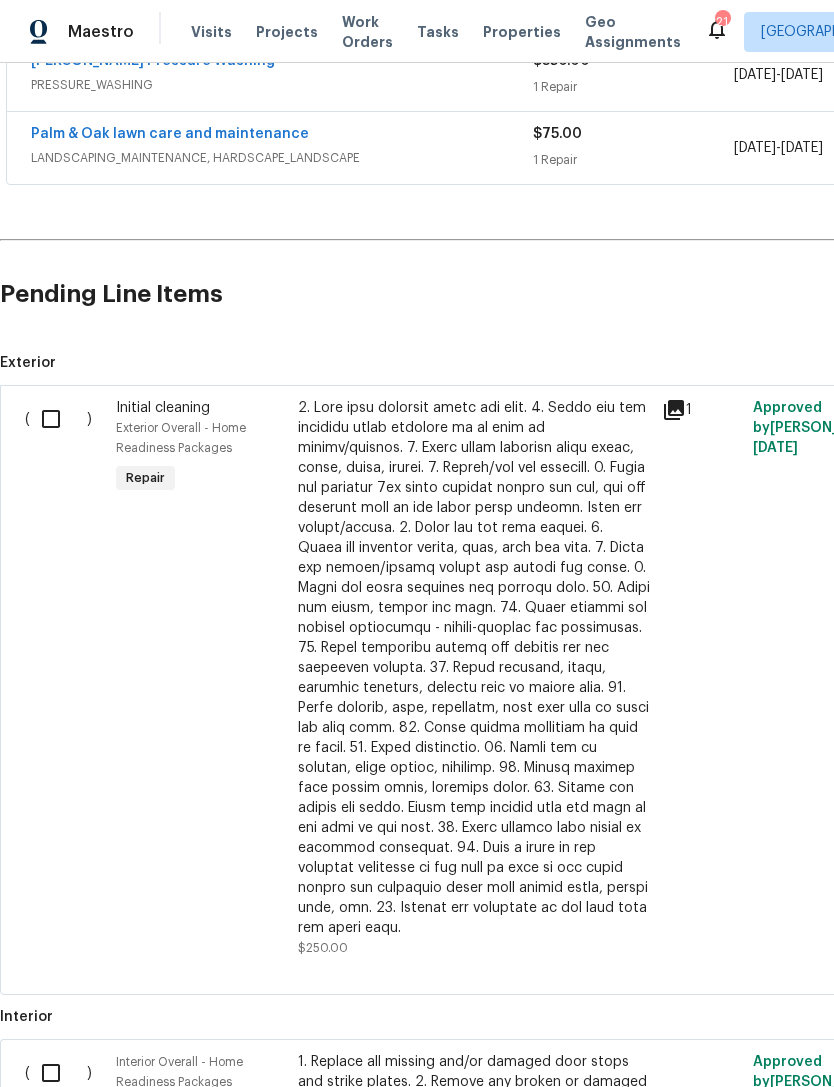 scroll, scrollTop: 481, scrollLeft: 0, axis: vertical 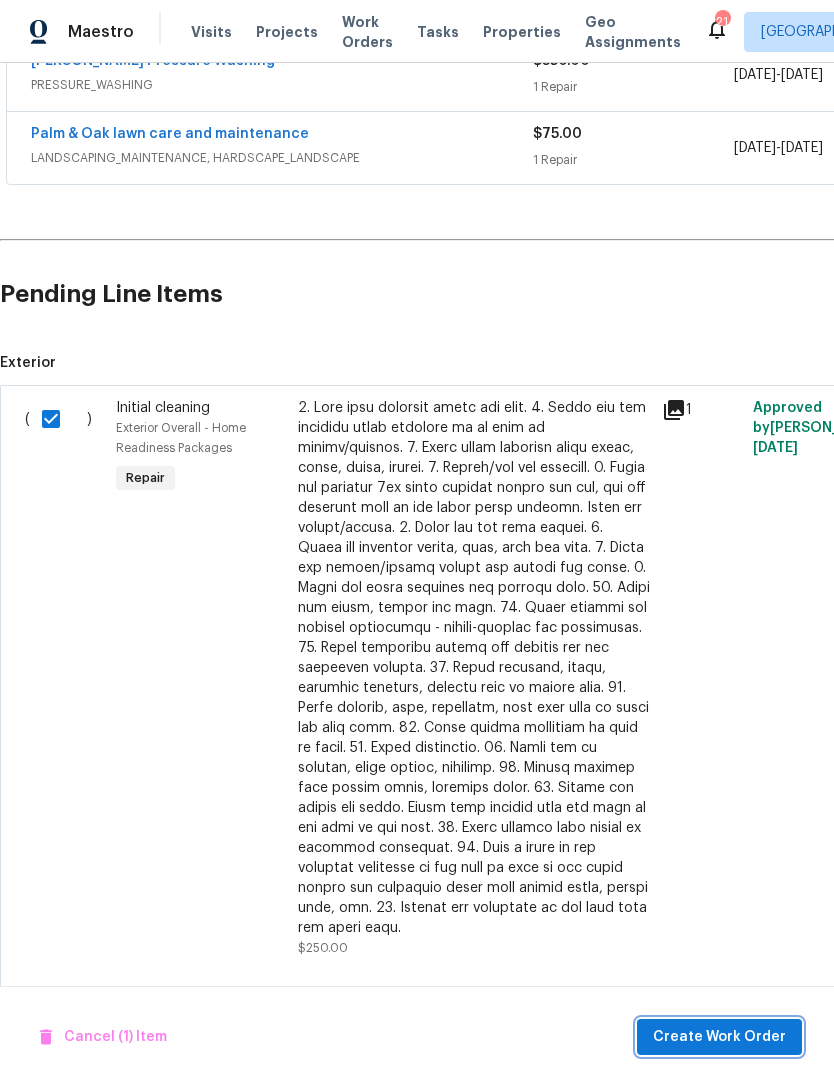 click on "Create Work Order" at bounding box center (719, 1037) 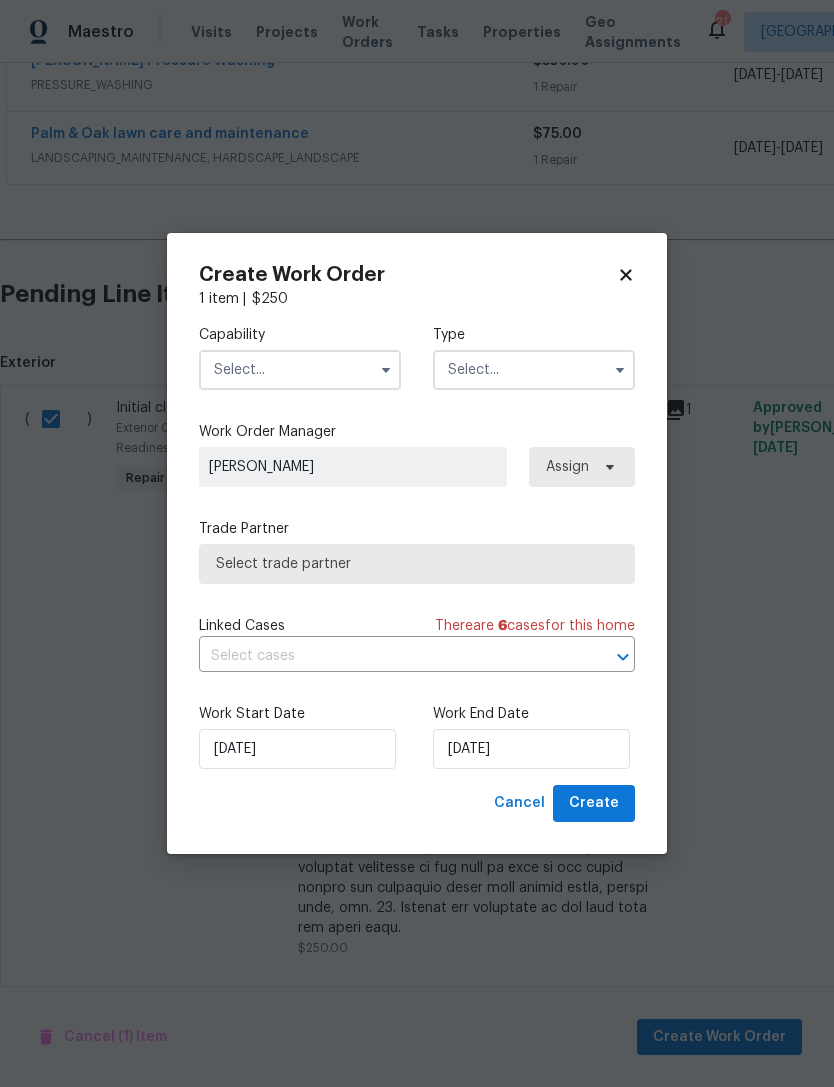 click at bounding box center [300, 370] 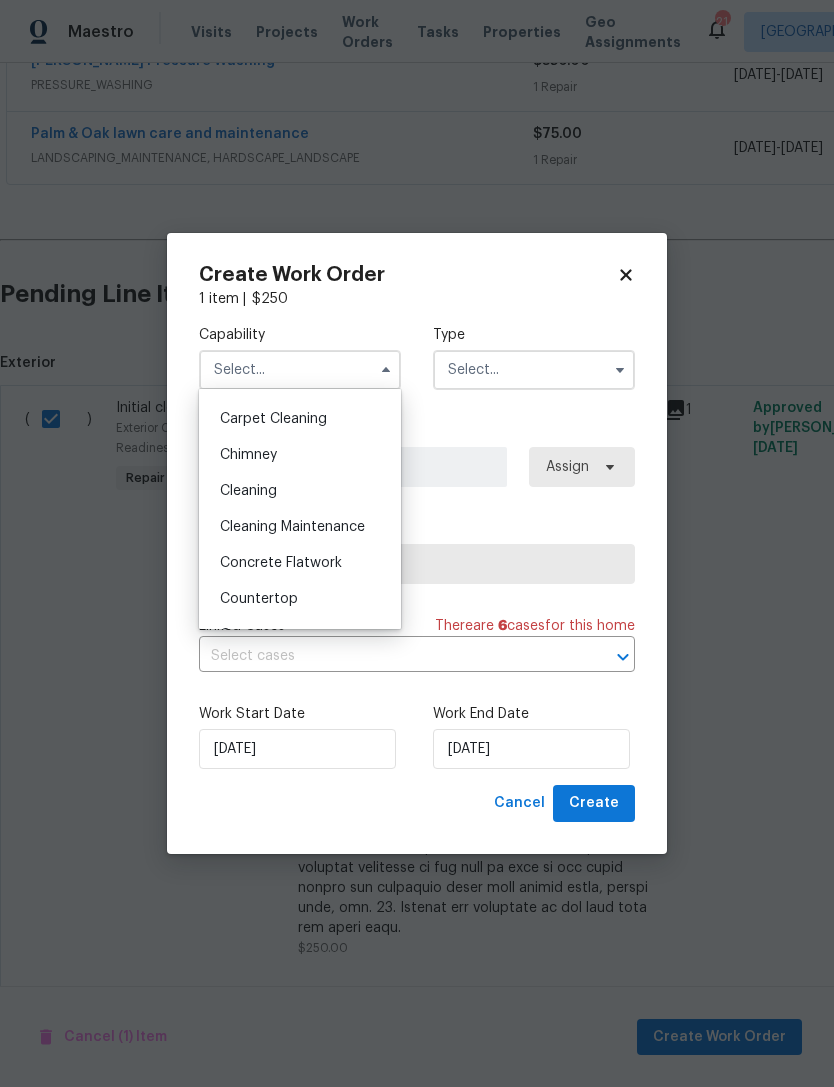 scroll, scrollTop: 208, scrollLeft: 0, axis: vertical 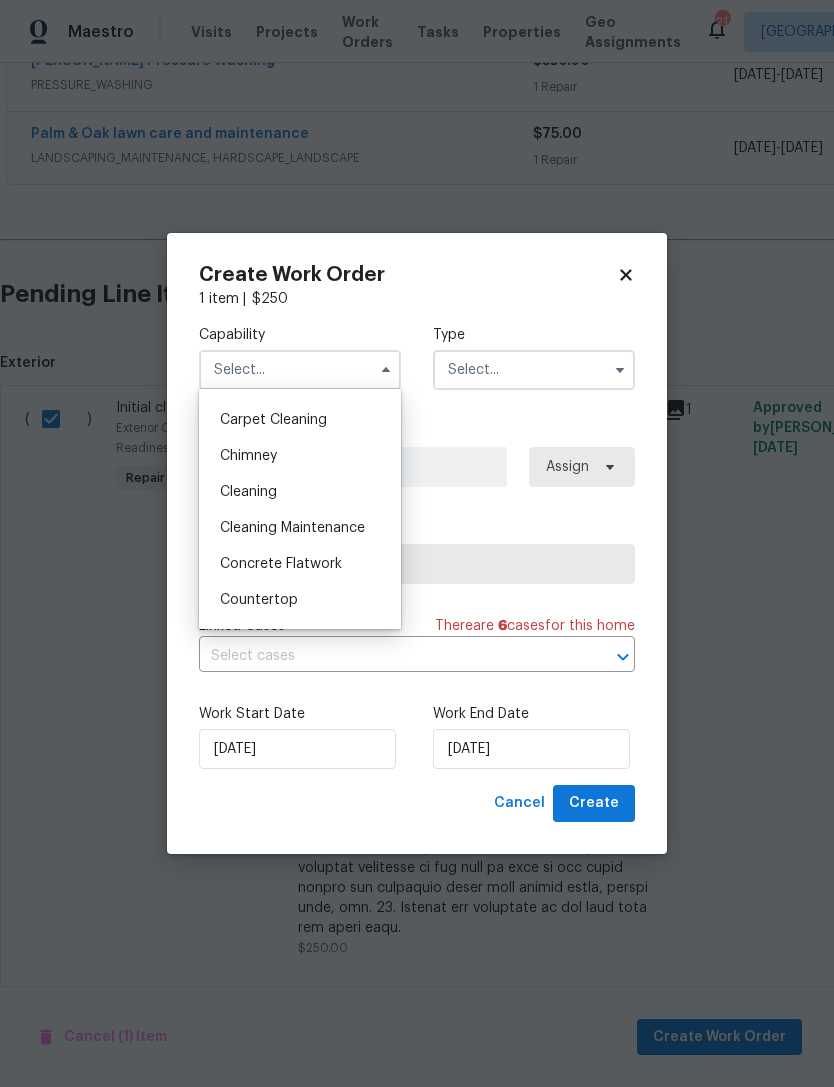 click on "Cleaning Maintenance" at bounding box center (300, 528) 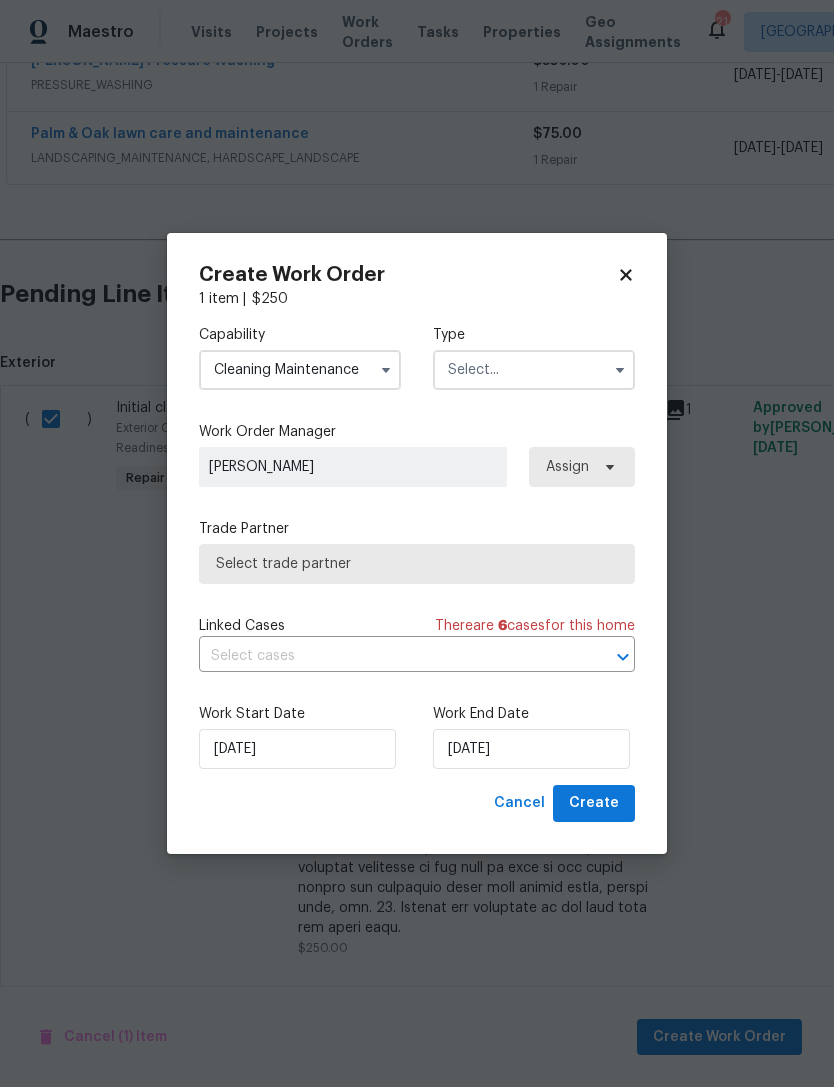 click at bounding box center (534, 370) 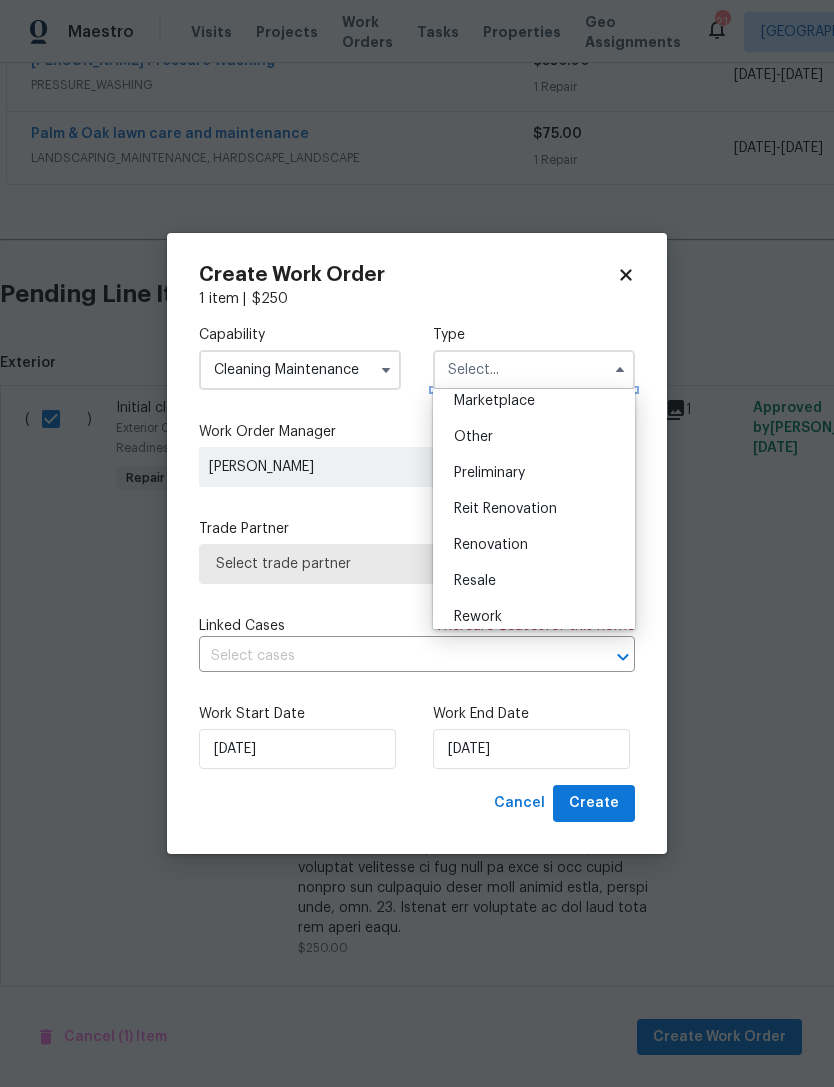 scroll, scrollTop: 372, scrollLeft: 0, axis: vertical 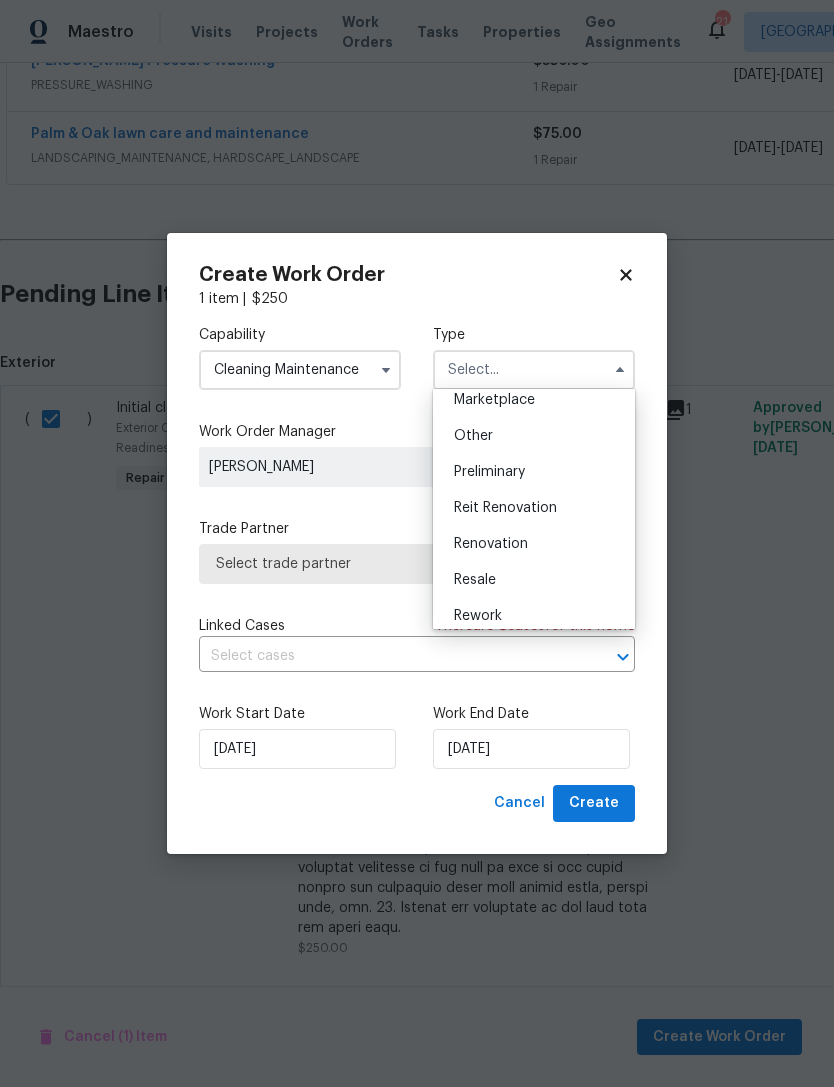 click on "Renovation" at bounding box center [534, 544] 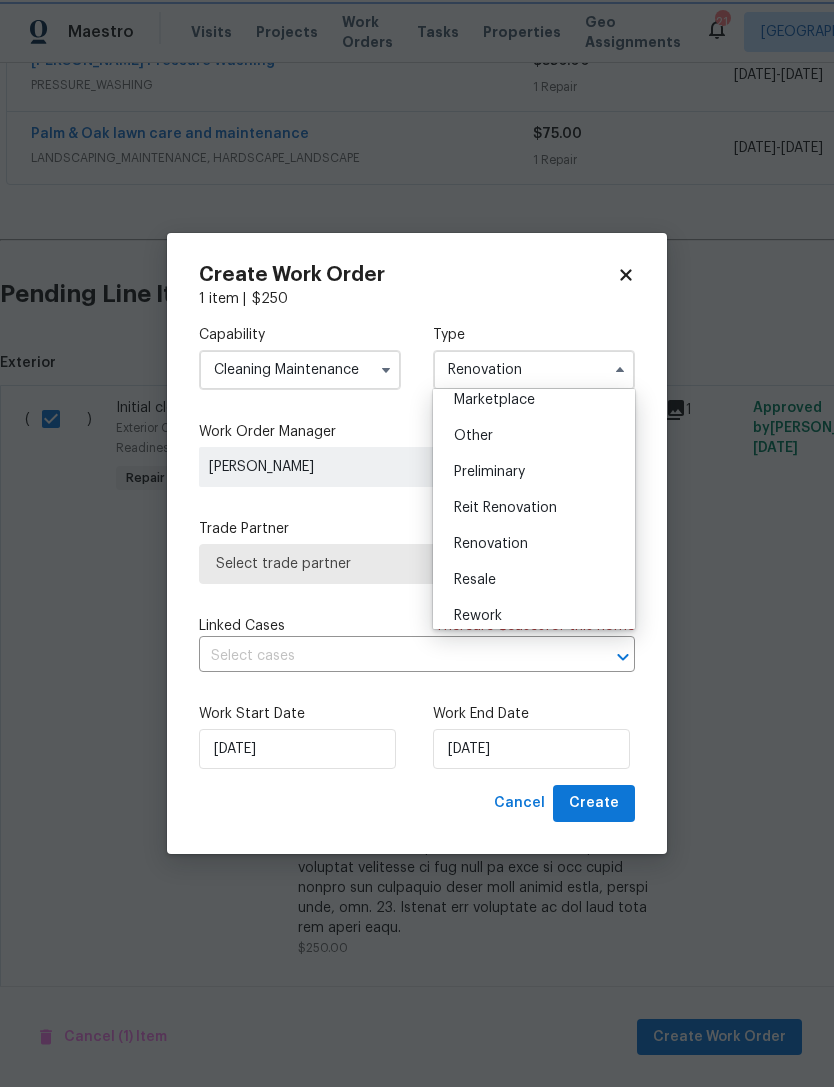 scroll, scrollTop: 0, scrollLeft: 0, axis: both 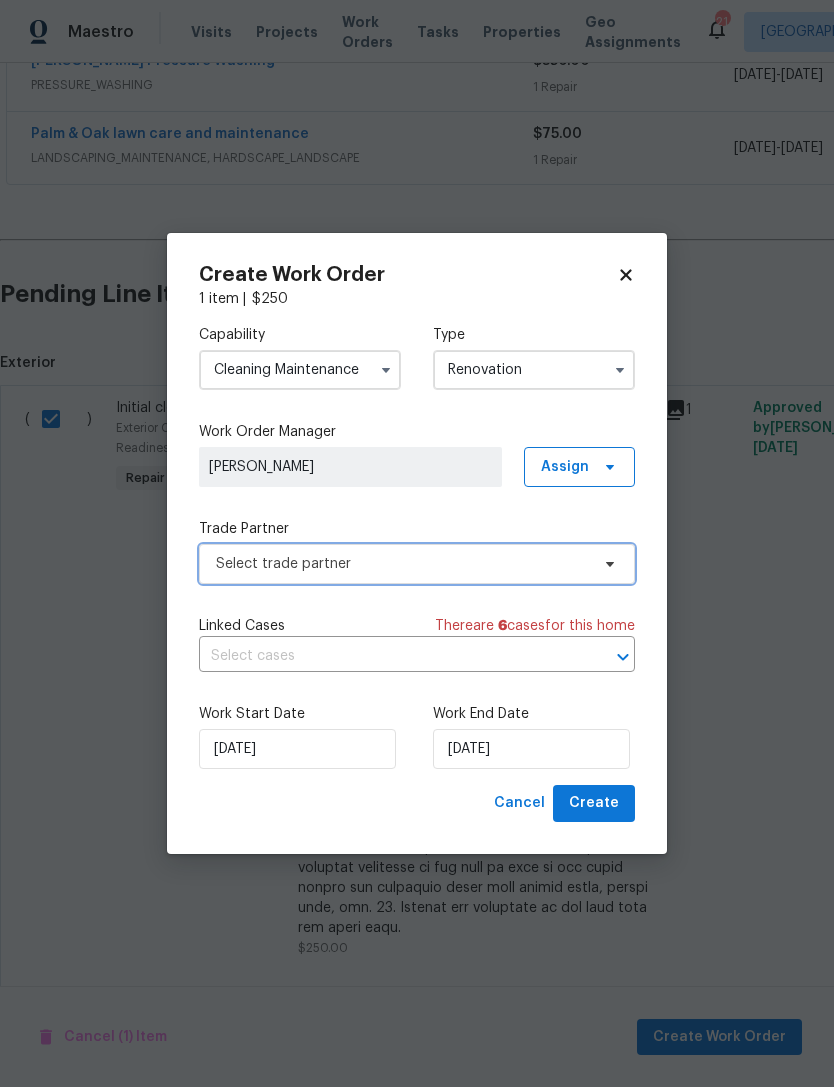 click on "Select trade partner" at bounding box center (402, 564) 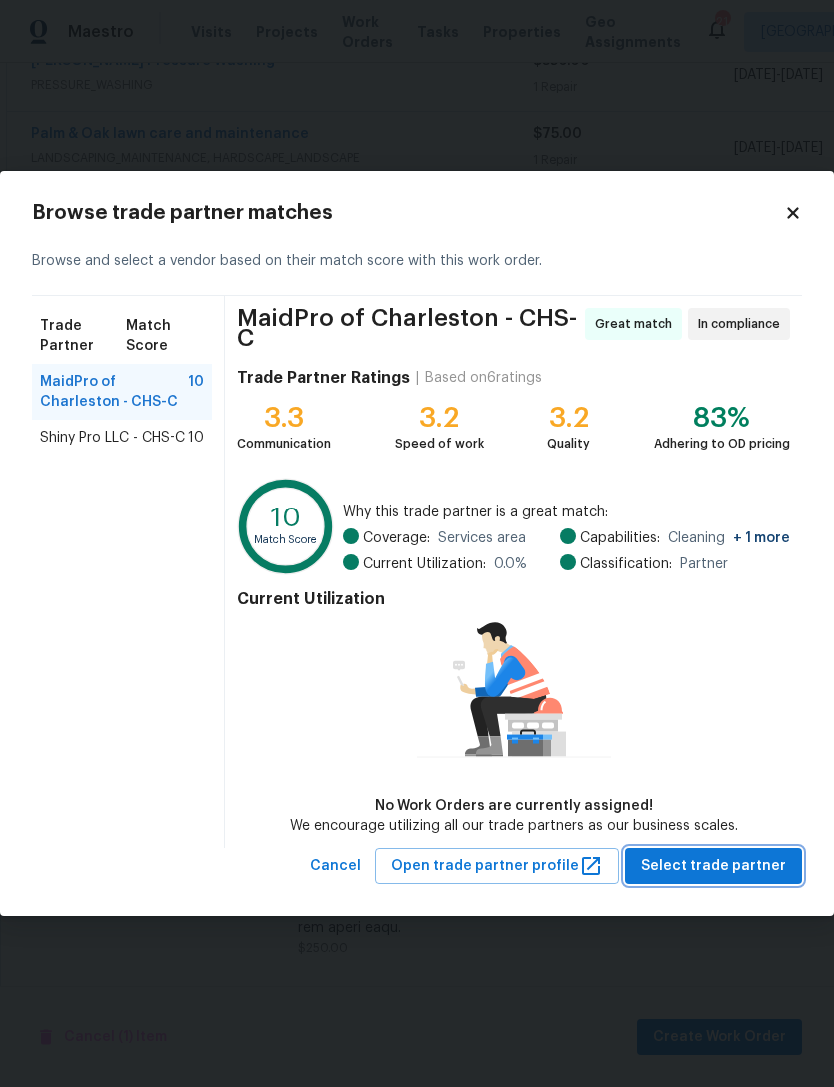 click on "Select trade partner" at bounding box center [713, 866] 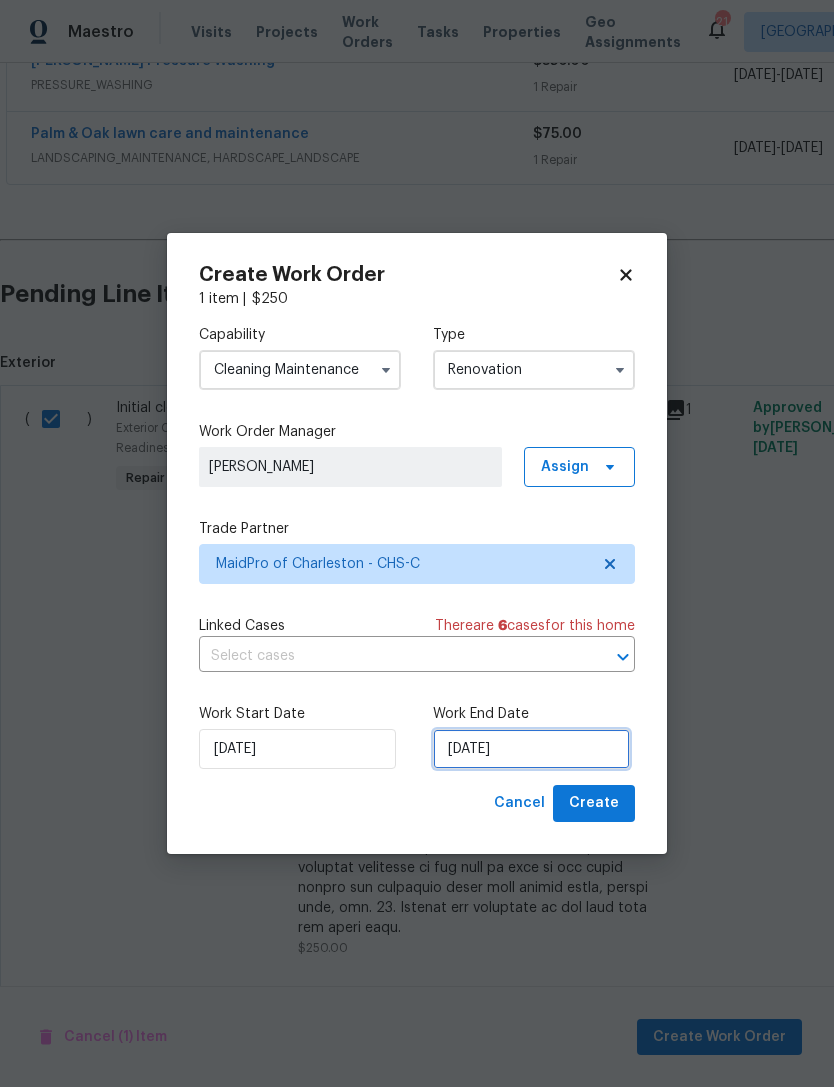 click on "[DATE]" at bounding box center [531, 749] 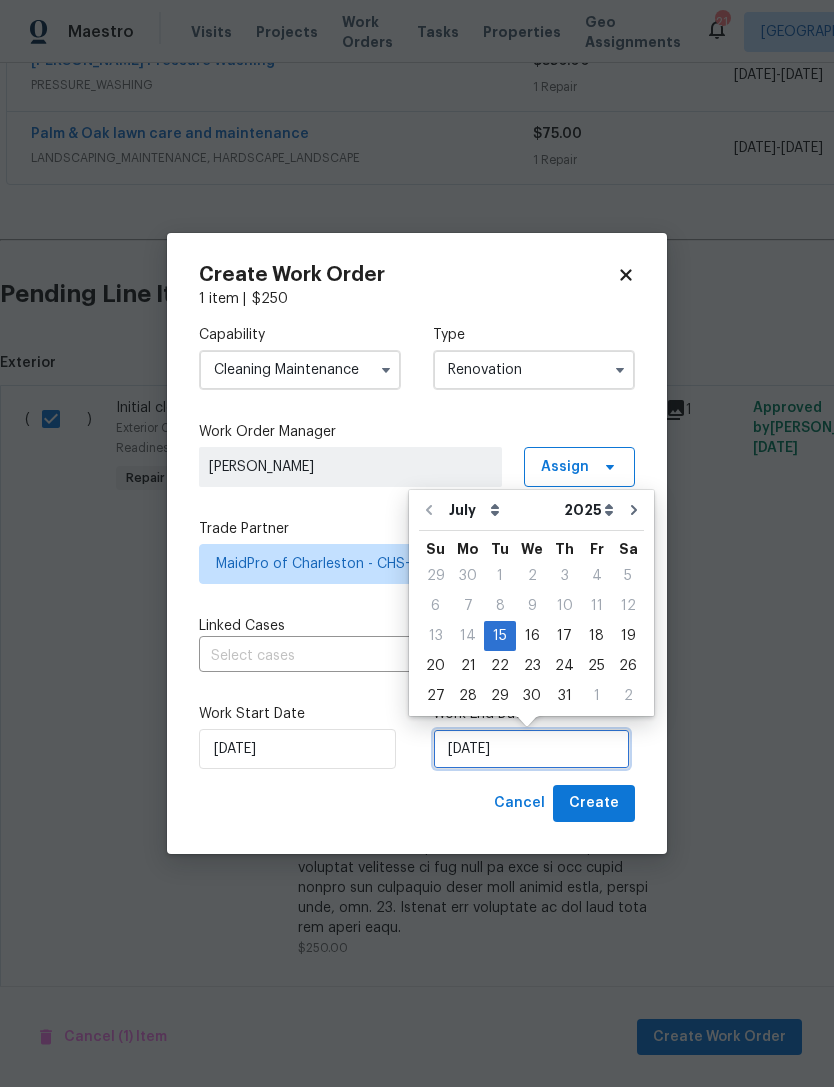 scroll, scrollTop: 37, scrollLeft: 0, axis: vertical 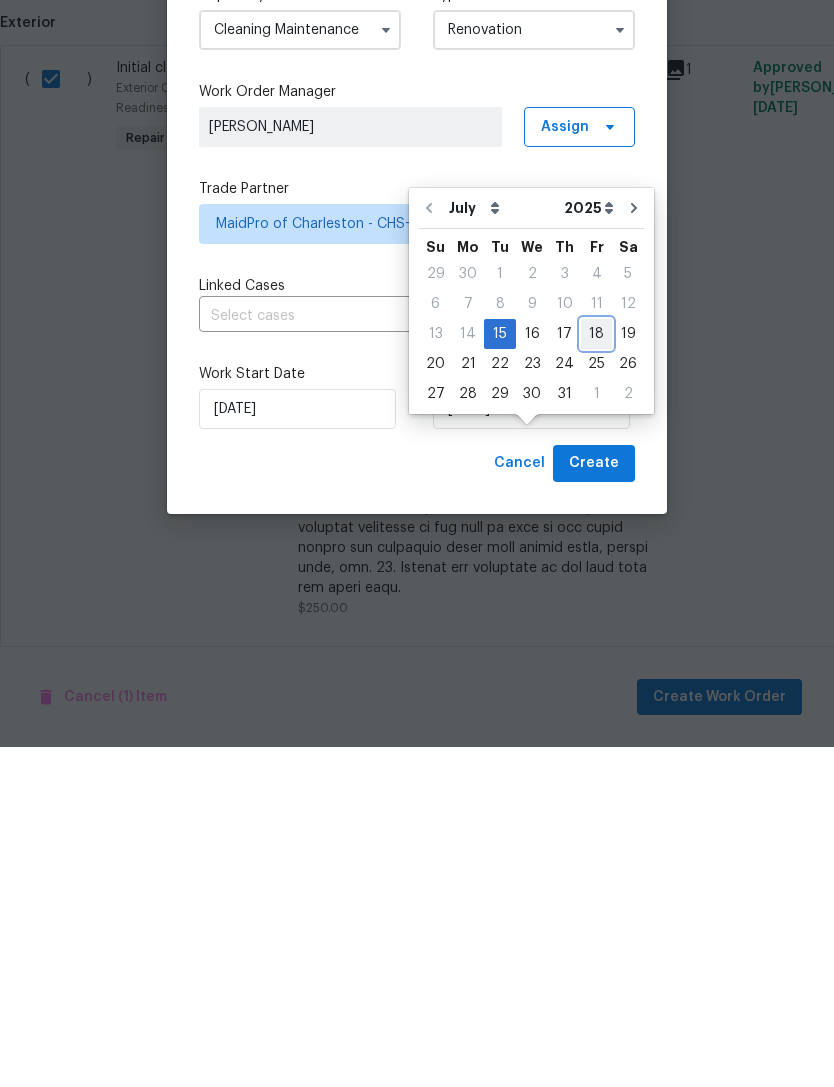 click on "18" at bounding box center (596, 674) 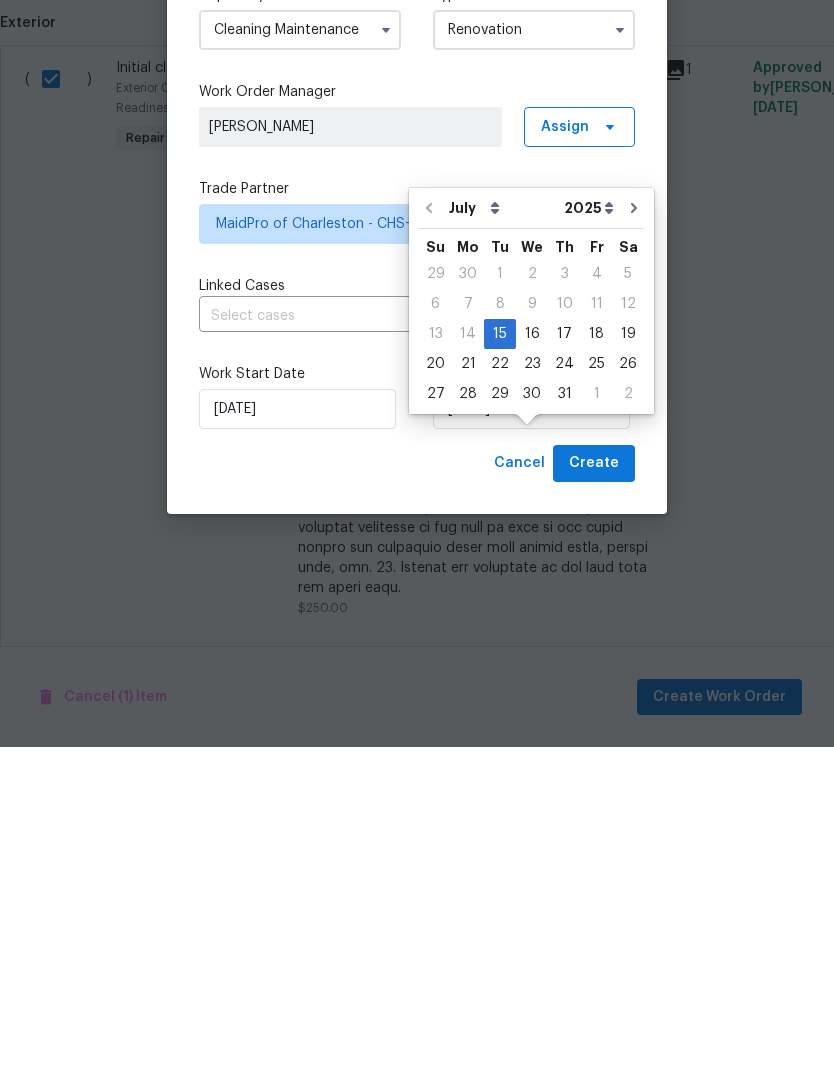 scroll, scrollTop: 65, scrollLeft: 0, axis: vertical 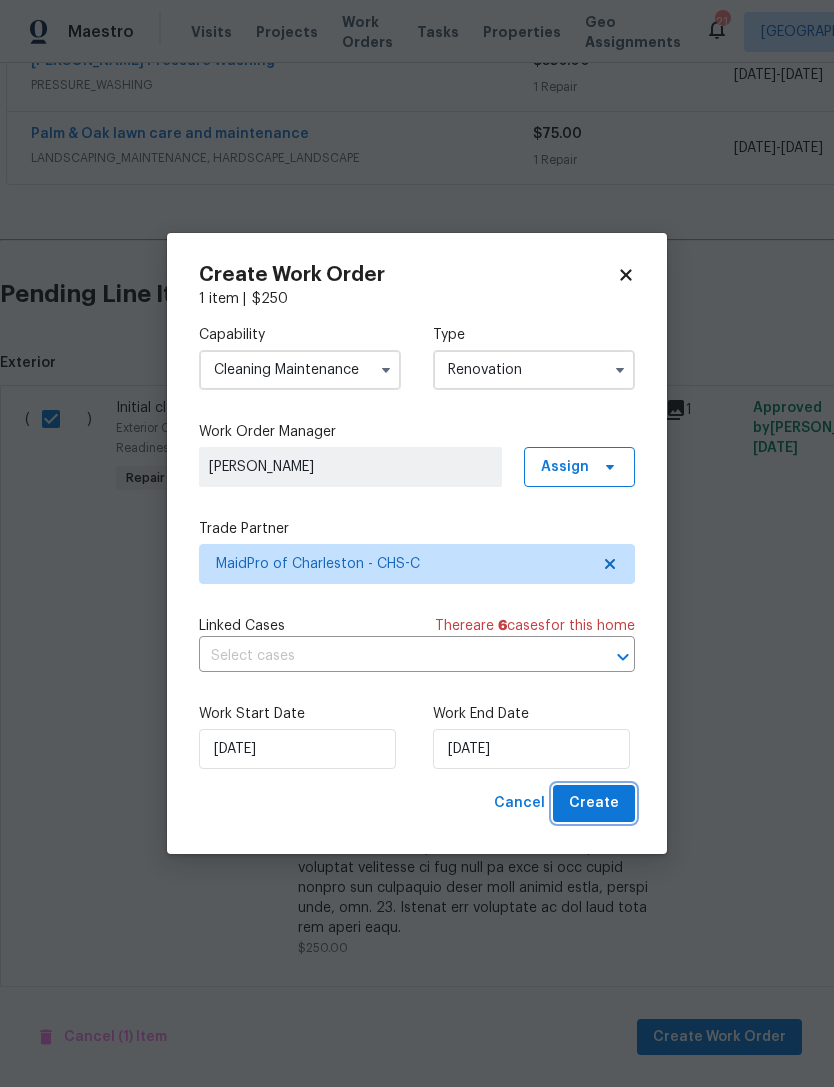 click on "Create" at bounding box center [594, 803] 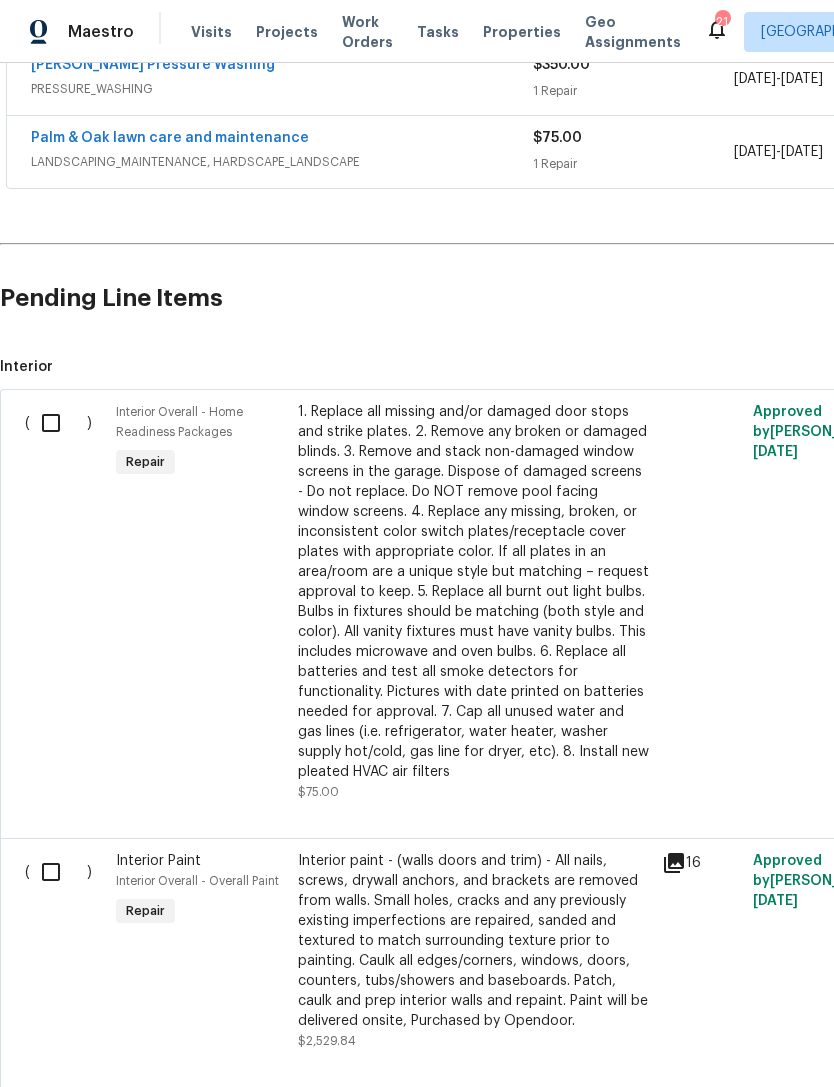 scroll, scrollTop: 548, scrollLeft: 0, axis: vertical 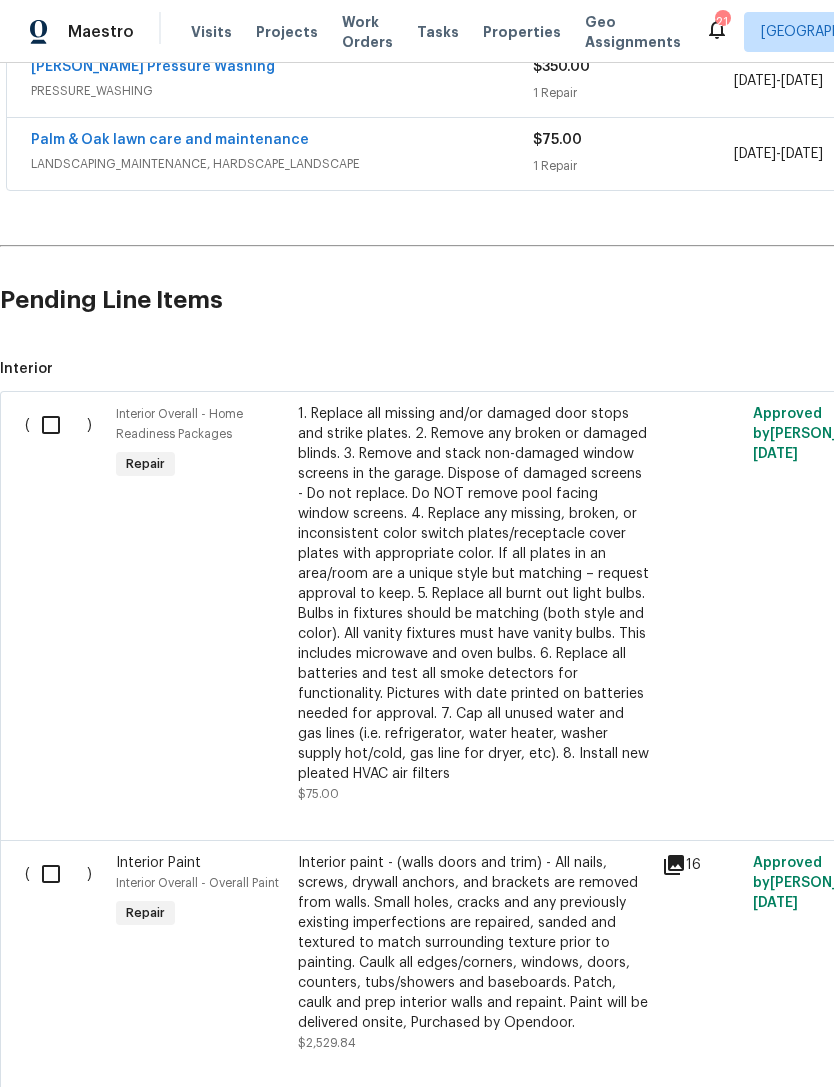 click at bounding box center [58, 425] 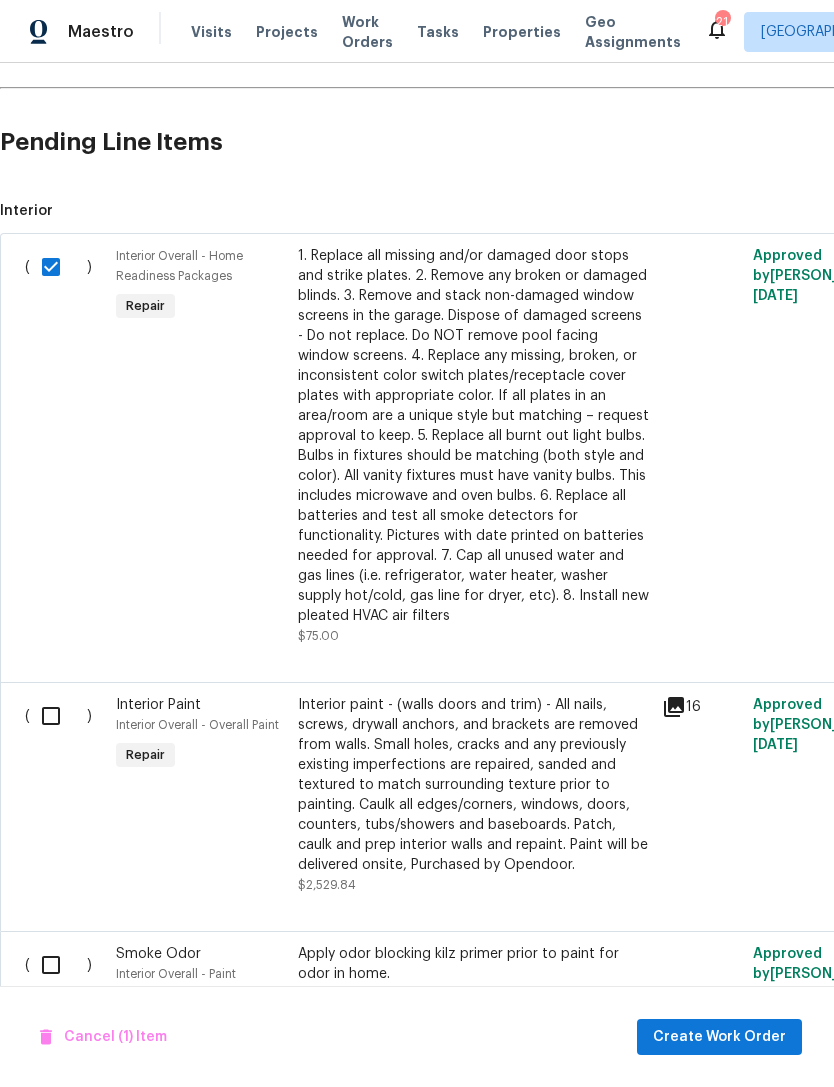 scroll, scrollTop: 707, scrollLeft: 0, axis: vertical 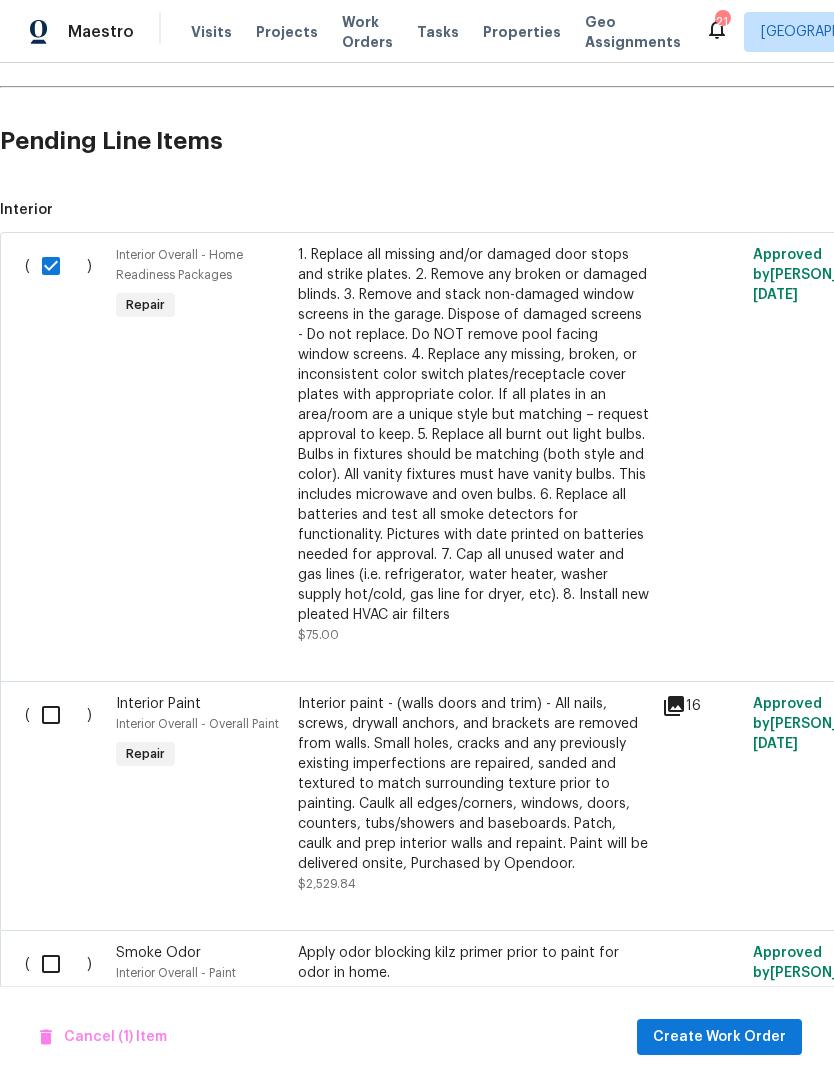 click at bounding box center [58, 715] 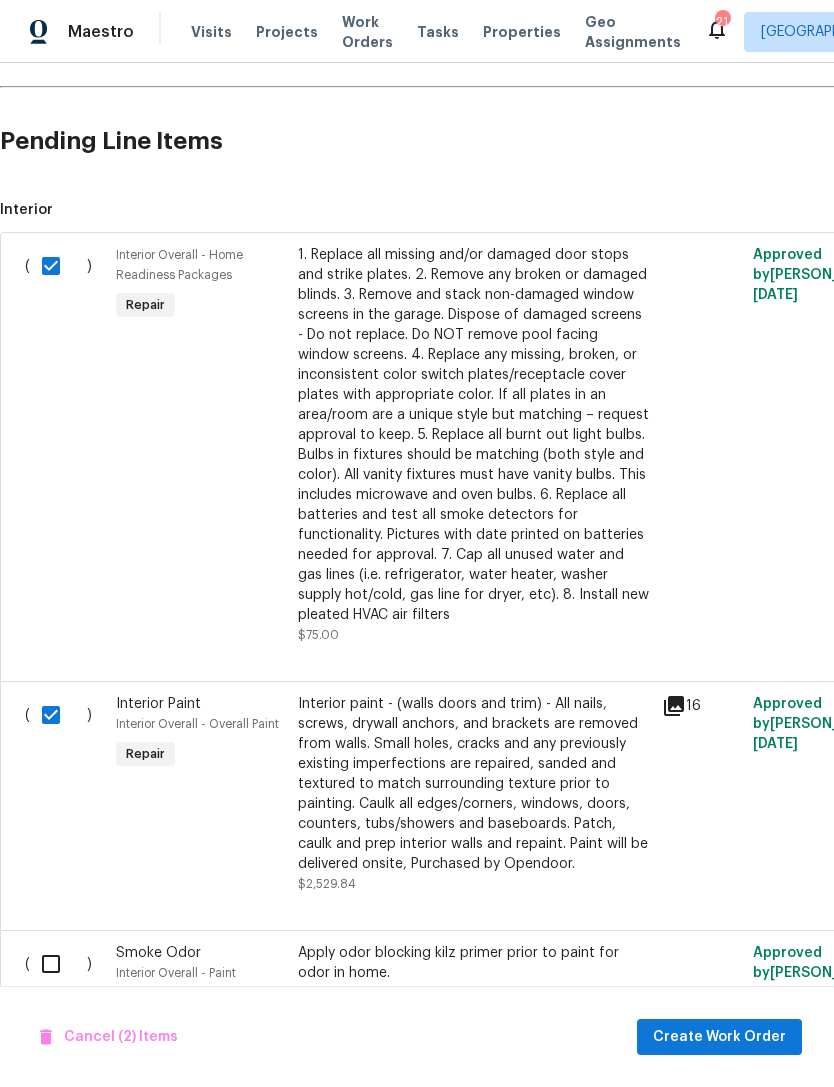 click at bounding box center [58, 964] 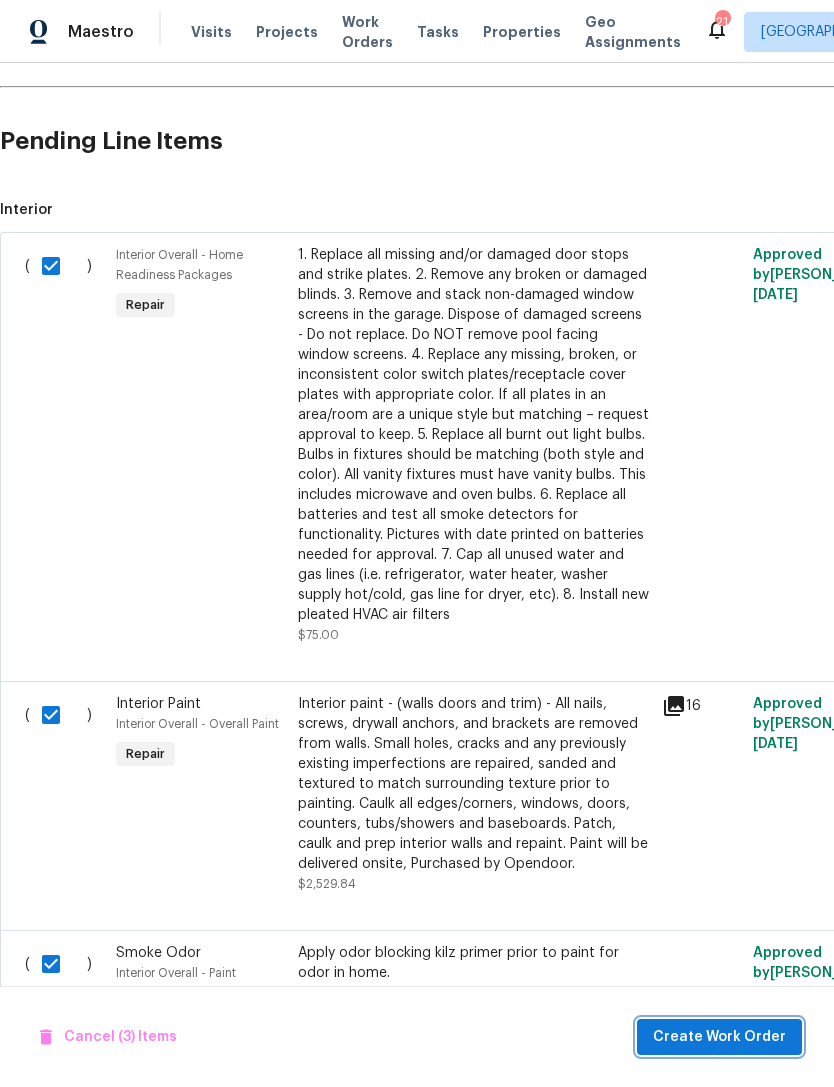 click on "Create Work Order" at bounding box center [719, 1037] 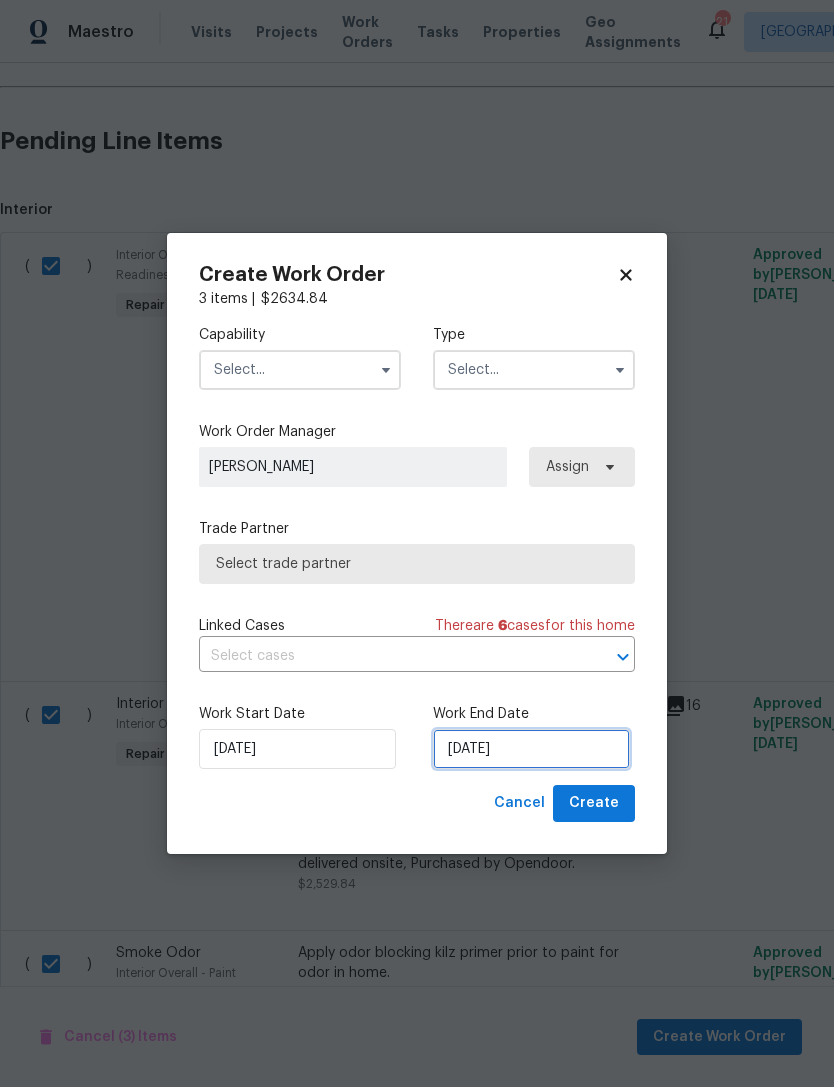 click on "[DATE]" at bounding box center (531, 749) 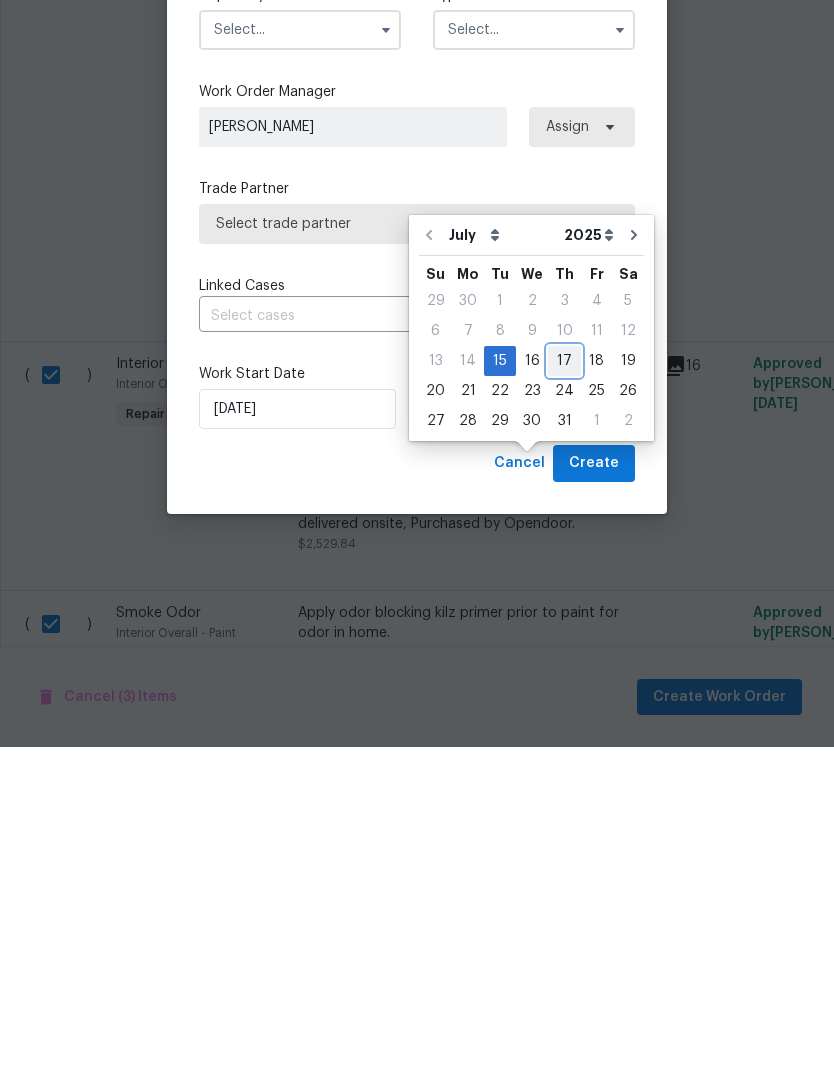 click on "17" at bounding box center (564, 701) 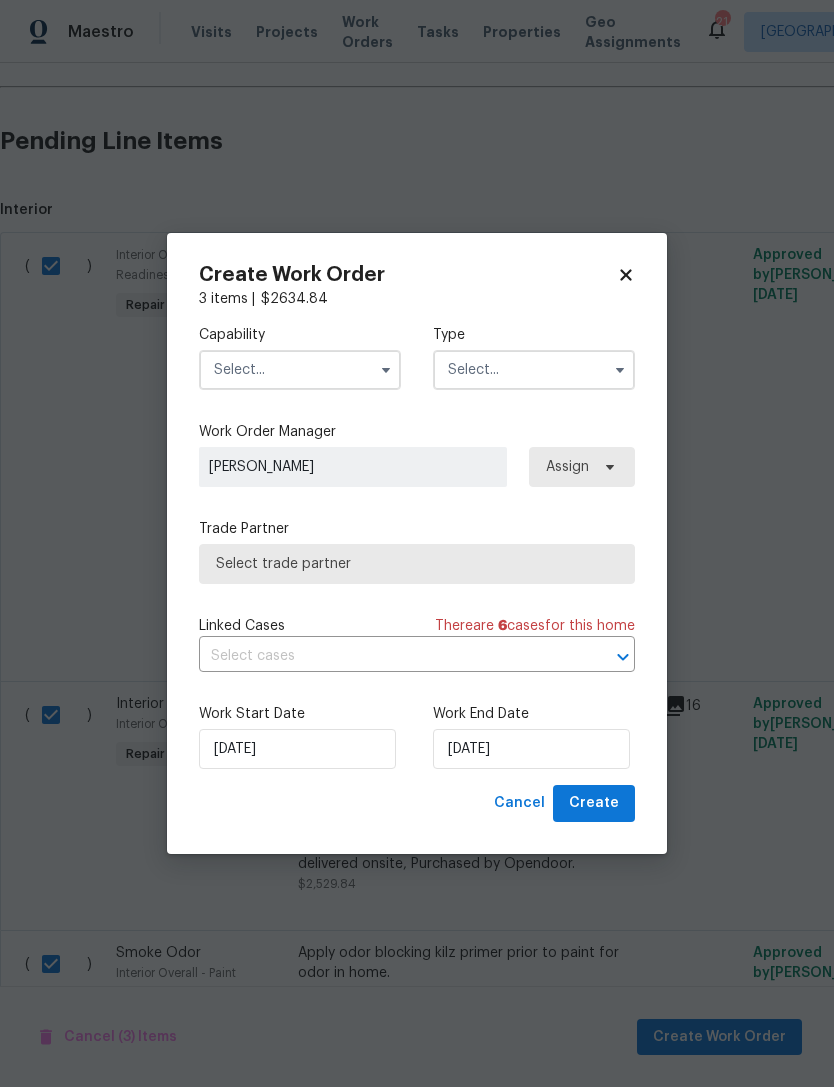 click at bounding box center [300, 370] 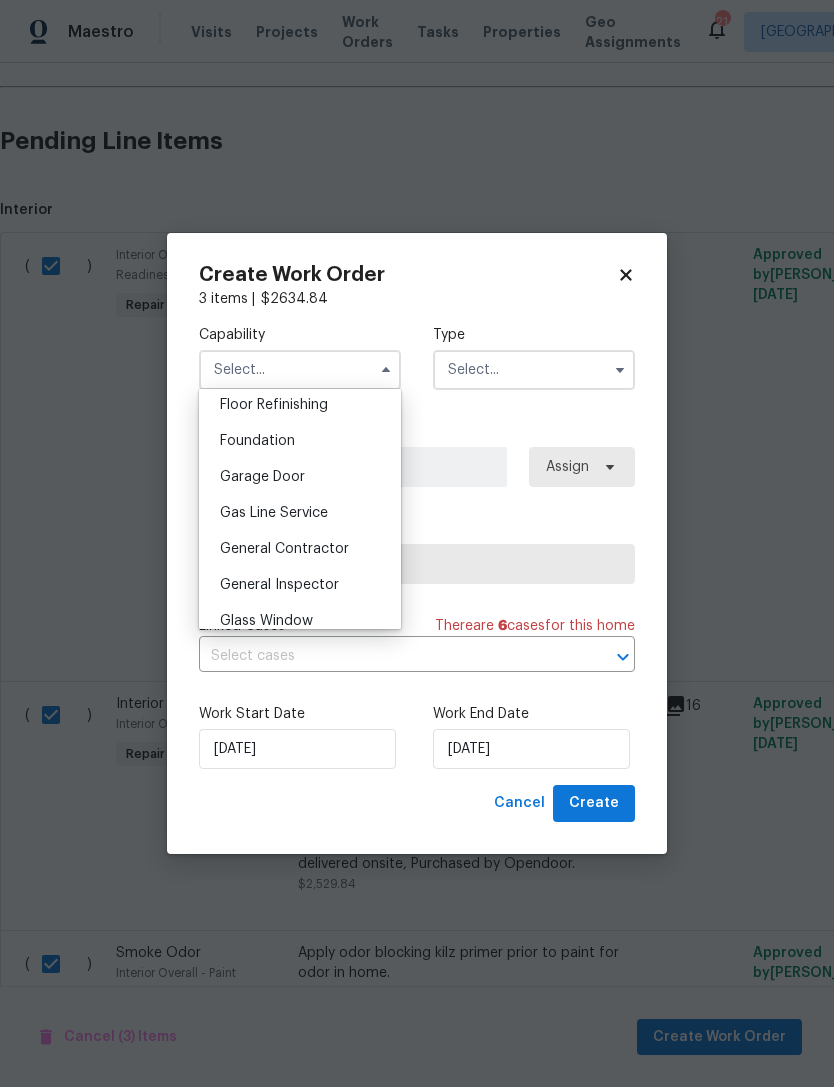 scroll, scrollTop: 820, scrollLeft: 0, axis: vertical 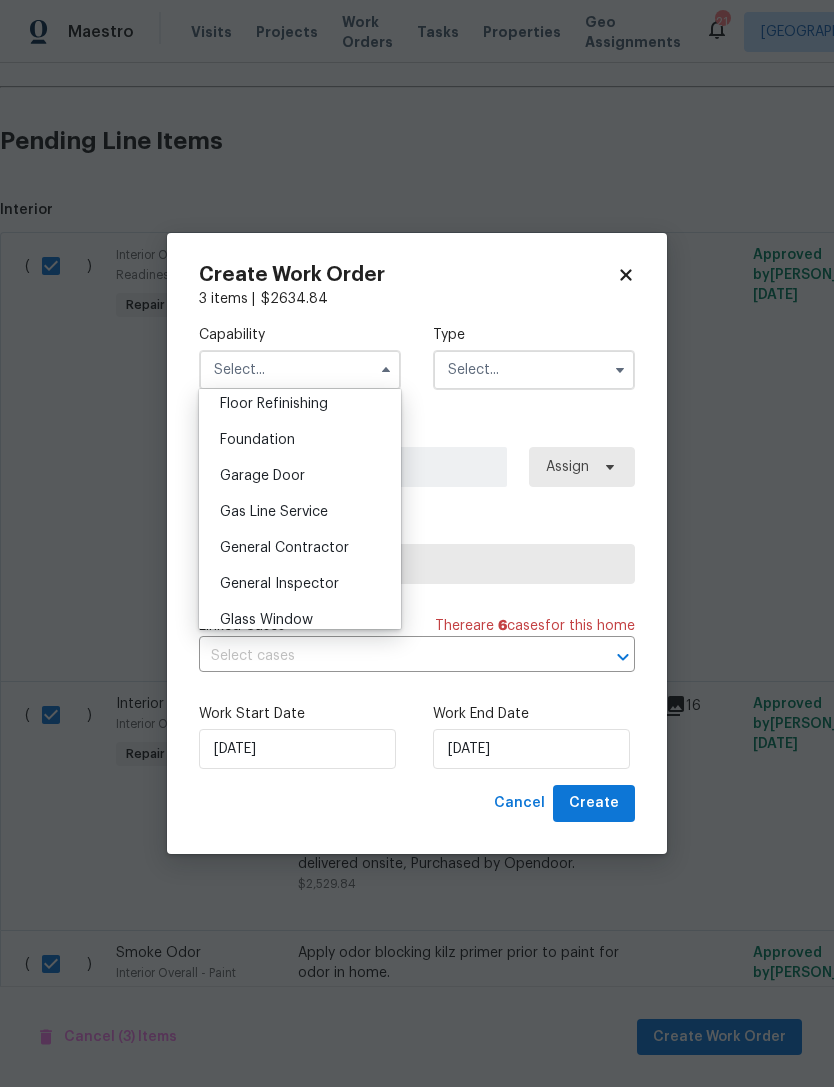 click on "General Contractor" at bounding box center (300, 548) 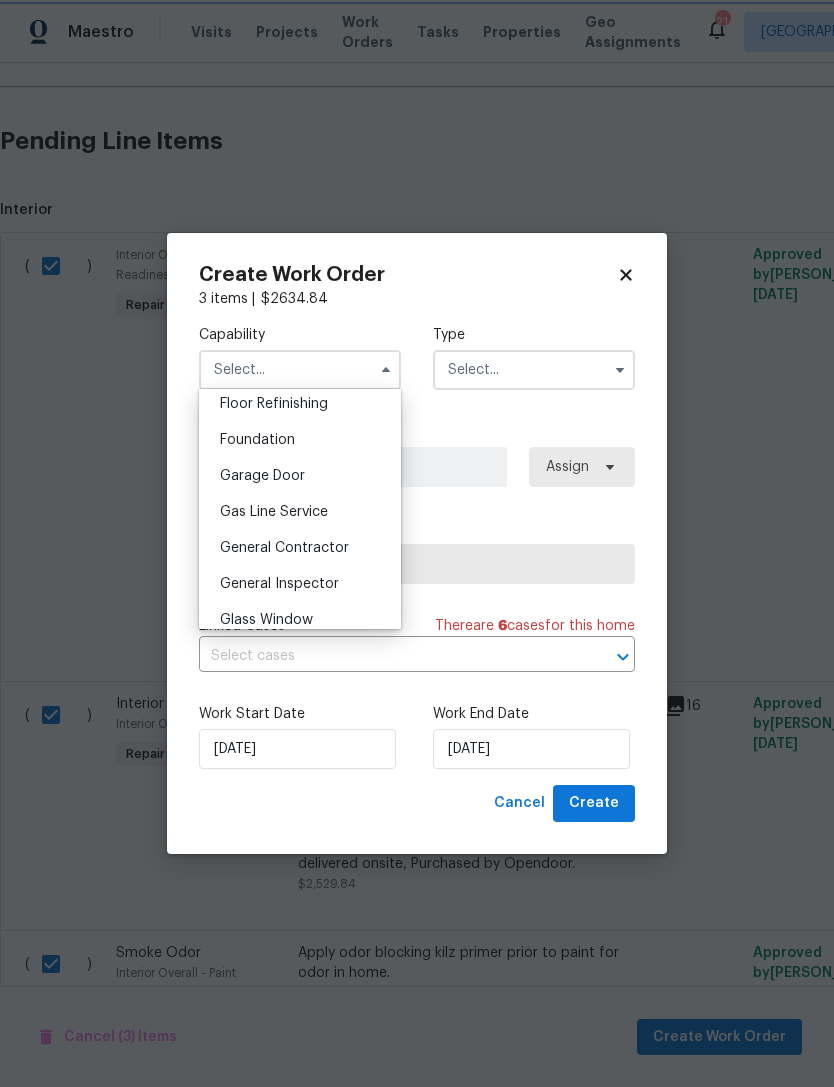 type on "General Contractor" 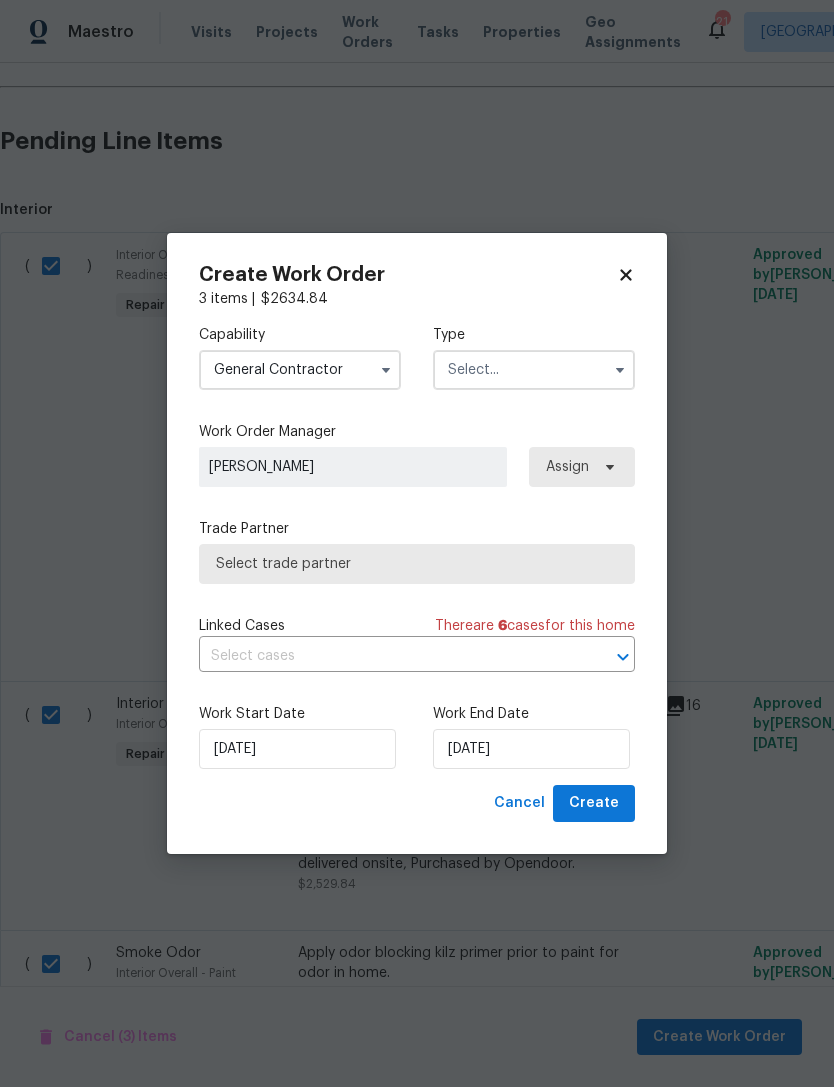 click at bounding box center [534, 370] 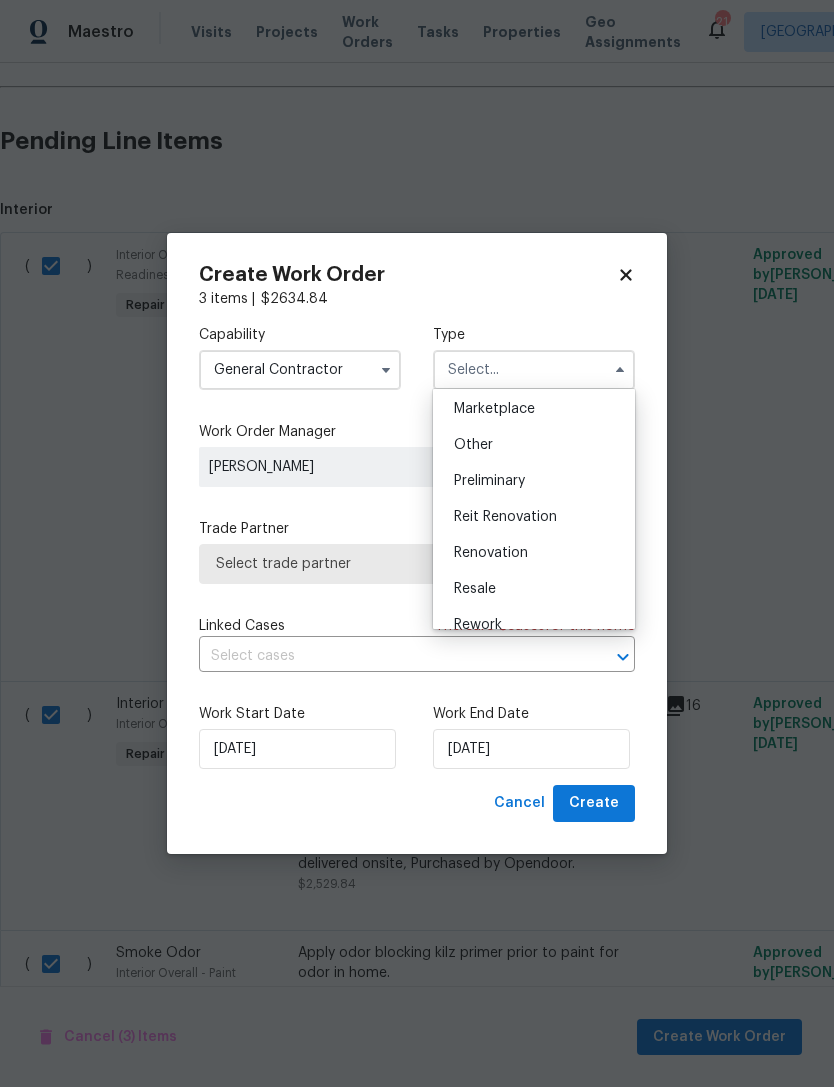 scroll, scrollTop: 369, scrollLeft: 0, axis: vertical 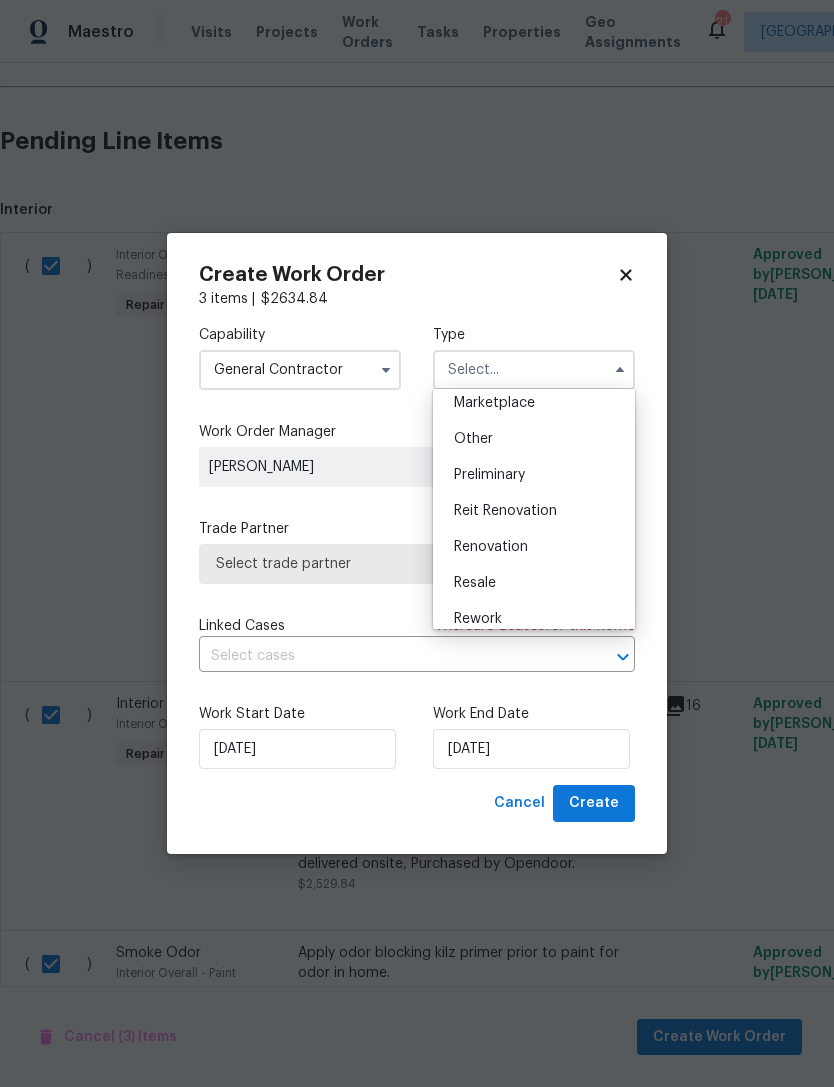 click on "Renovation" at bounding box center (534, 547) 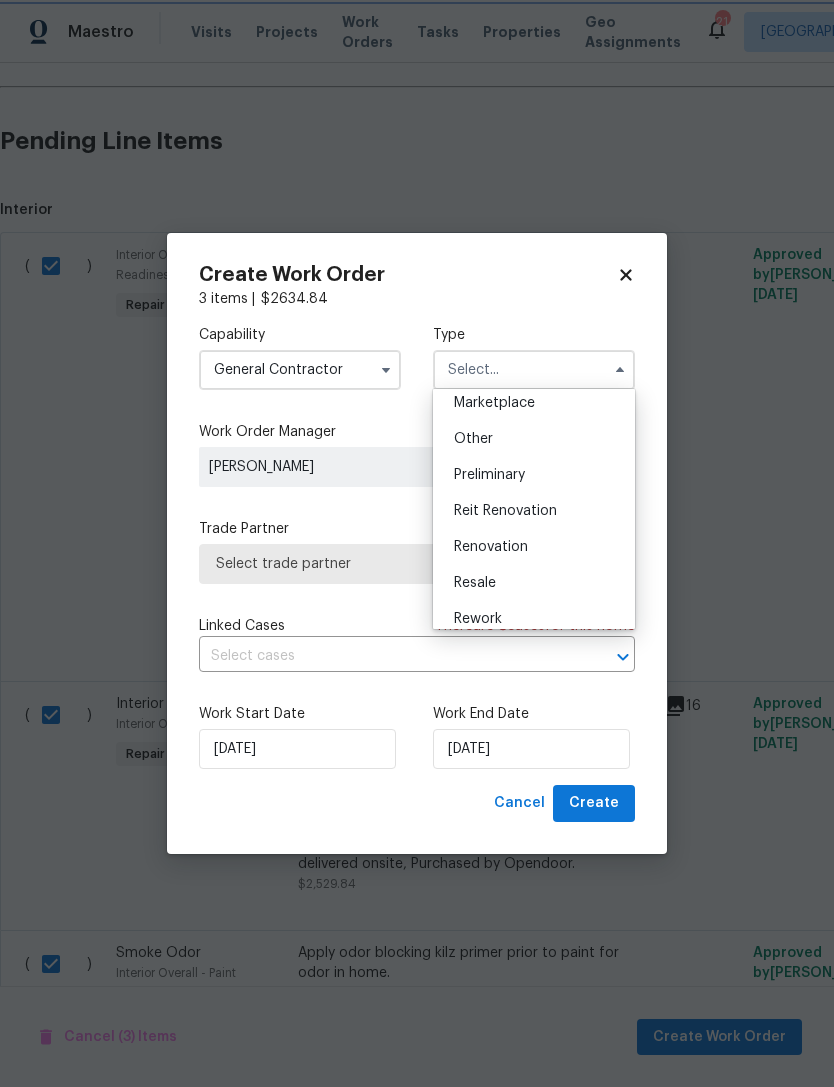 type on "Renovation" 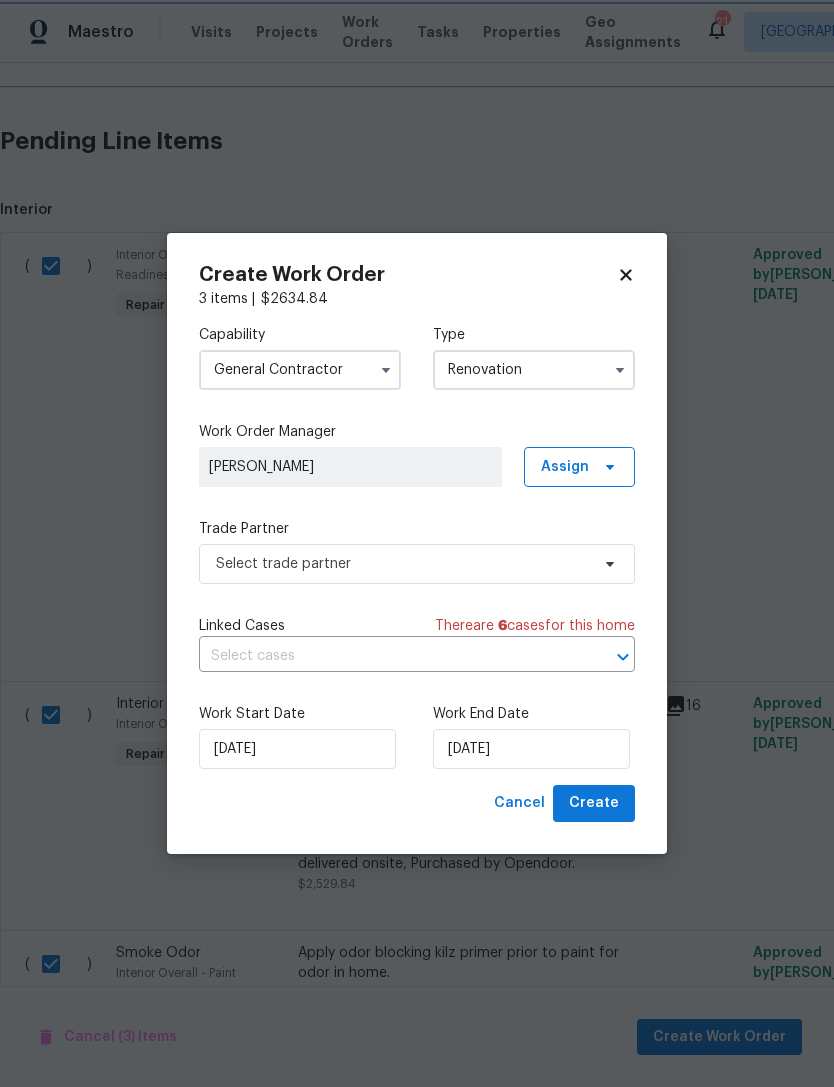 scroll, scrollTop: 0, scrollLeft: 0, axis: both 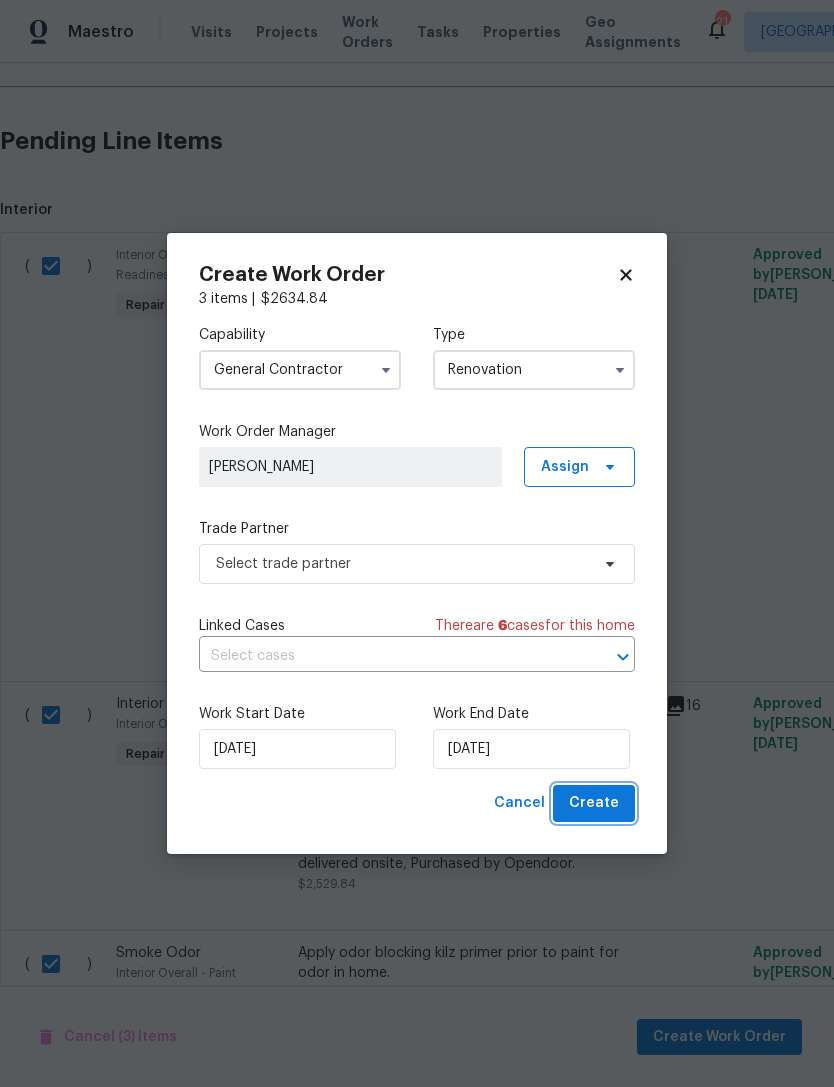 click on "Create" at bounding box center [594, 803] 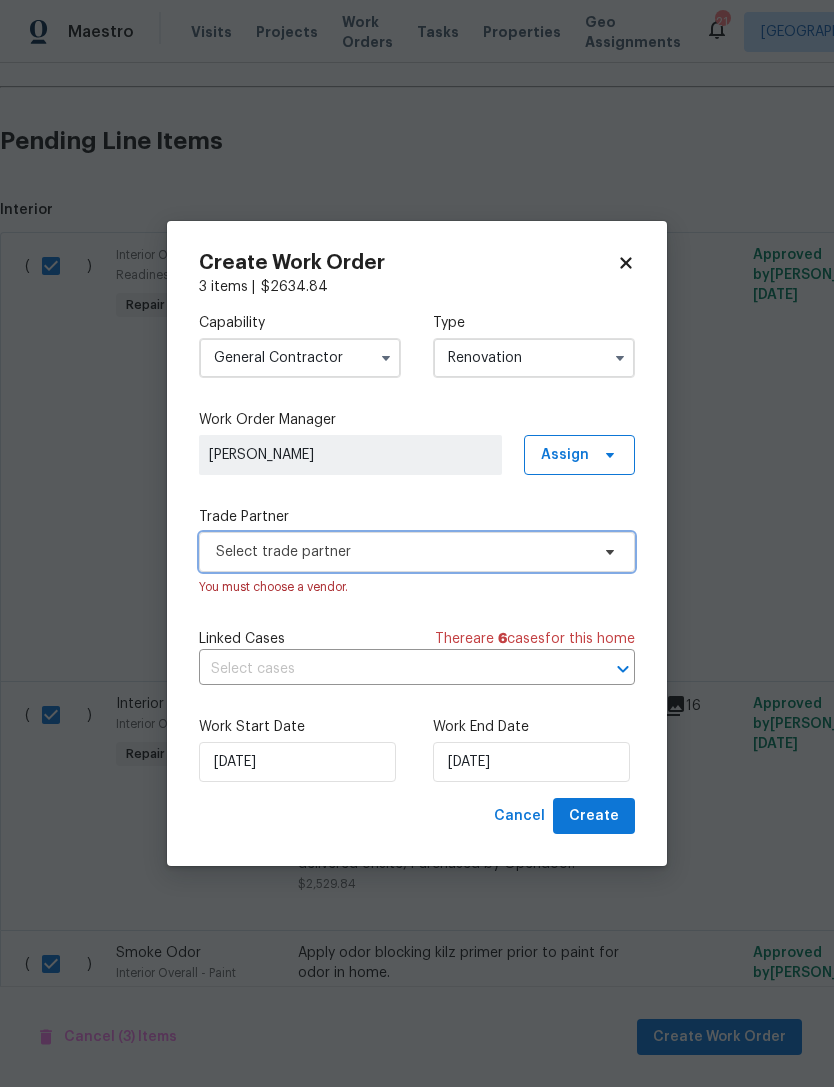 click on "Select trade partner" at bounding box center [402, 552] 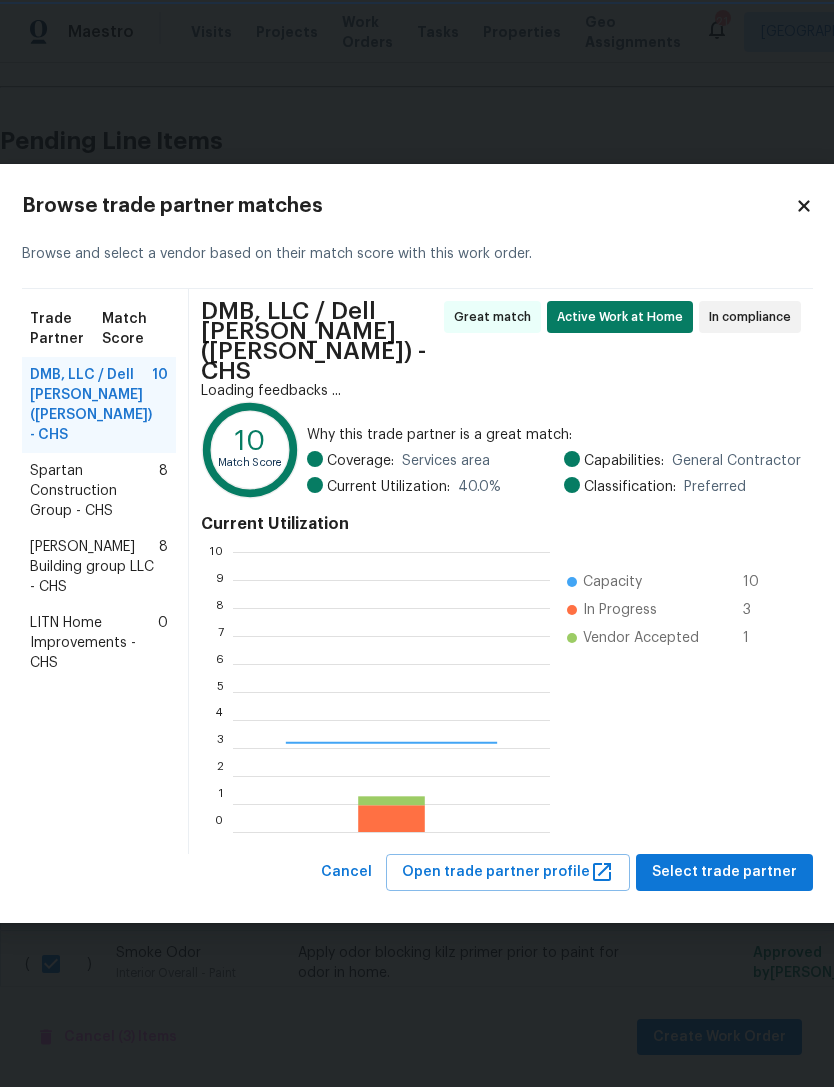 scroll, scrollTop: 2, scrollLeft: 2, axis: both 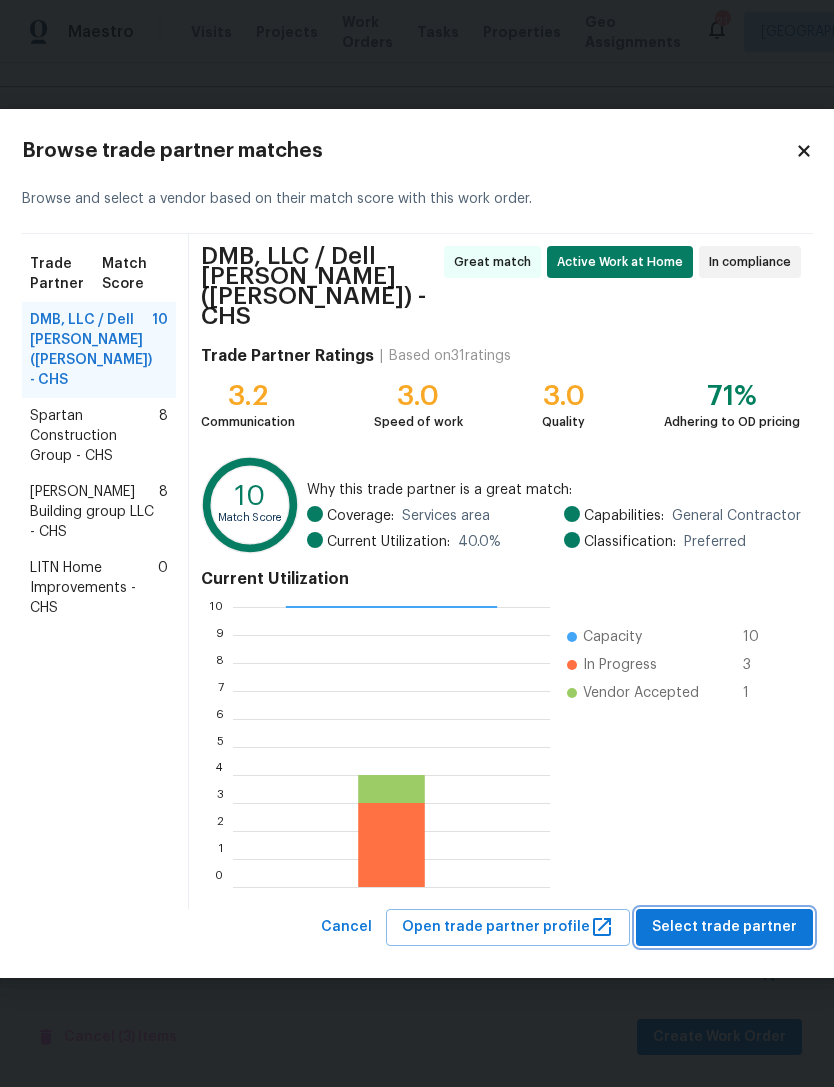 click on "Select trade partner" at bounding box center (724, 927) 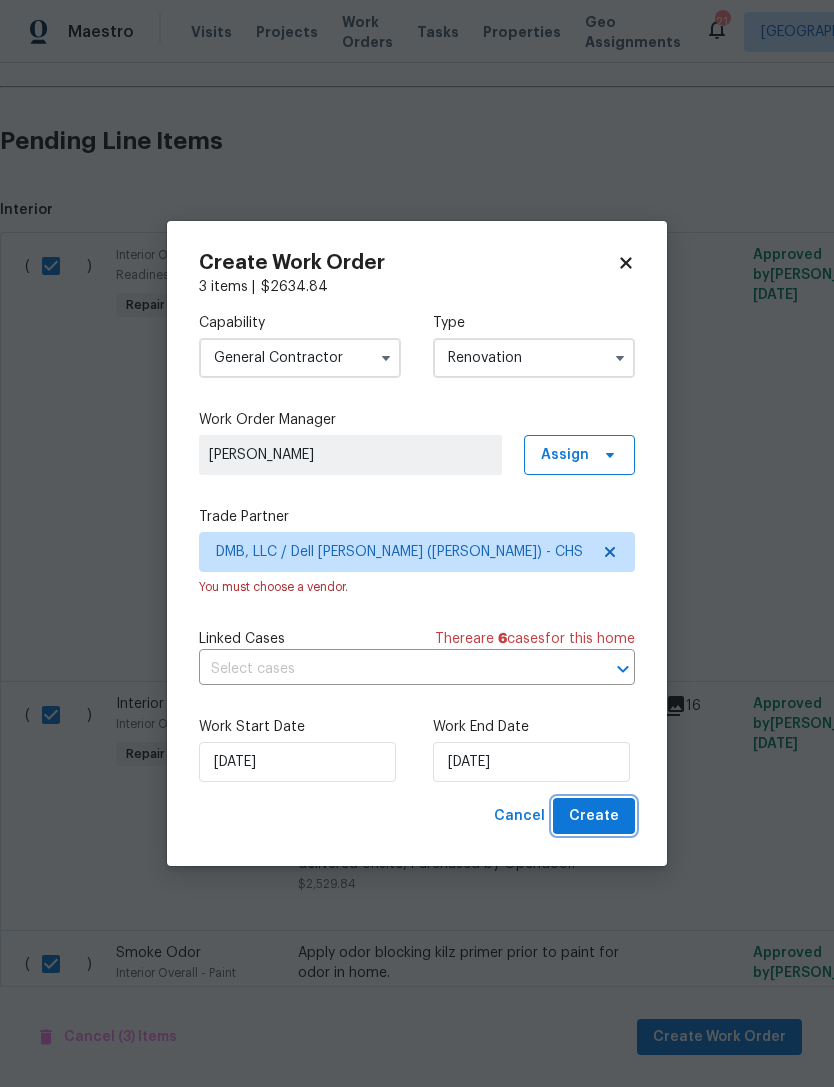click on "Create" at bounding box center [594, 816] 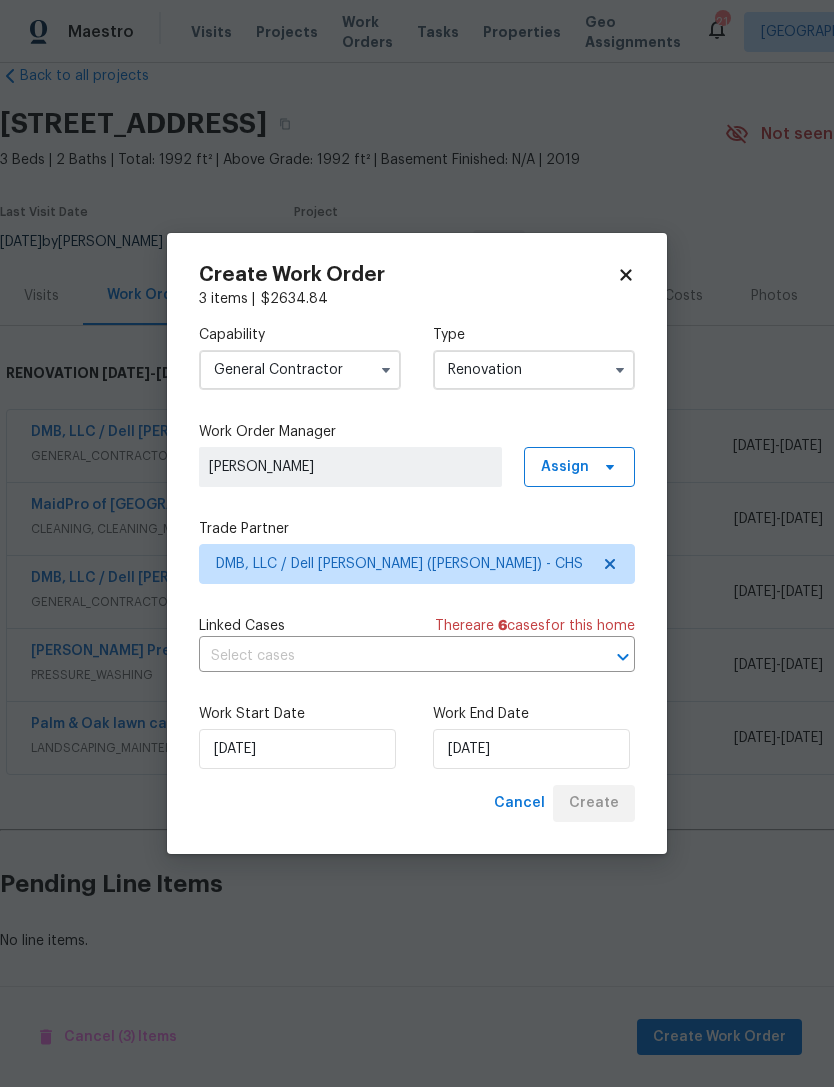 scroll, scrollTop: 36, scrollLeft: 0, axis: vertical 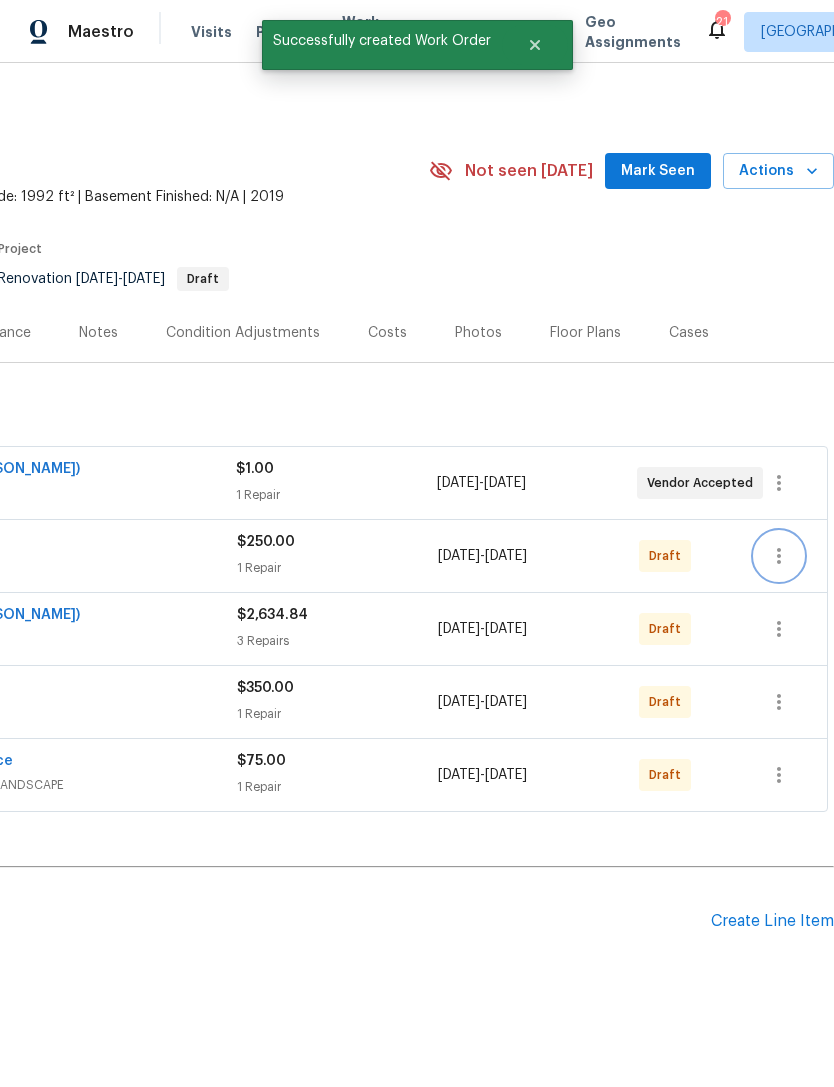 click 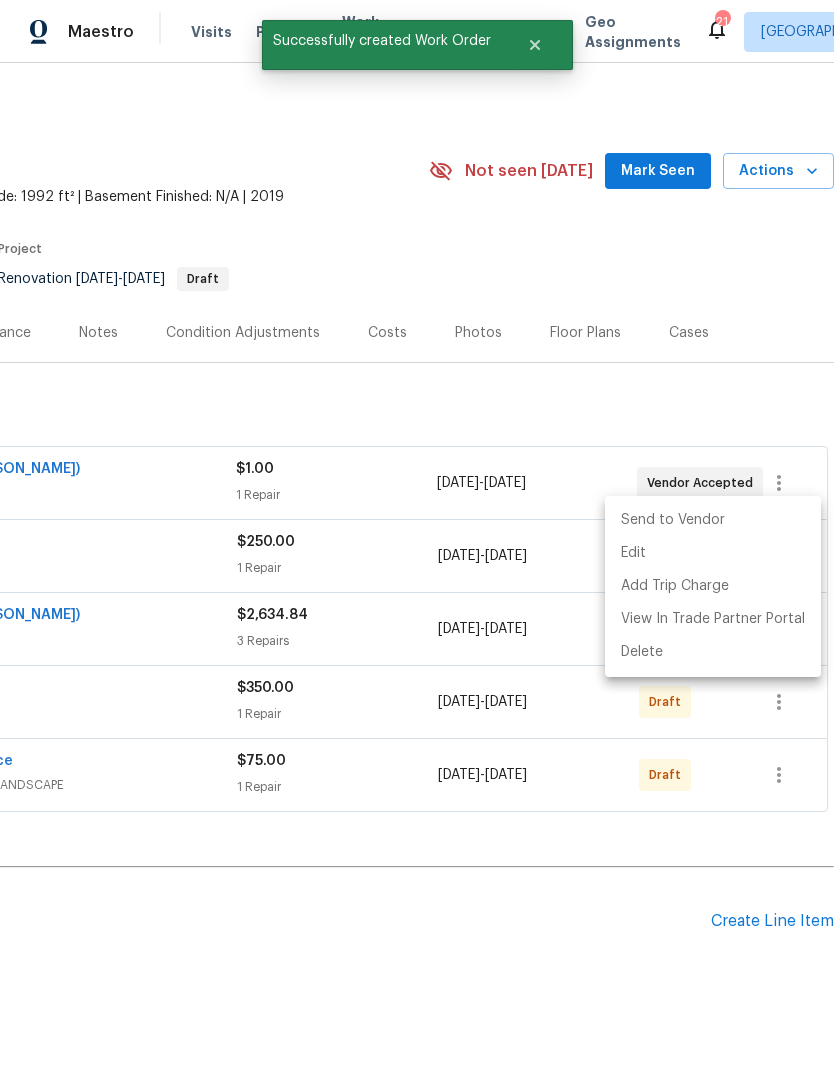 click on "Send to Vendor" at bounding box center (713, 520) 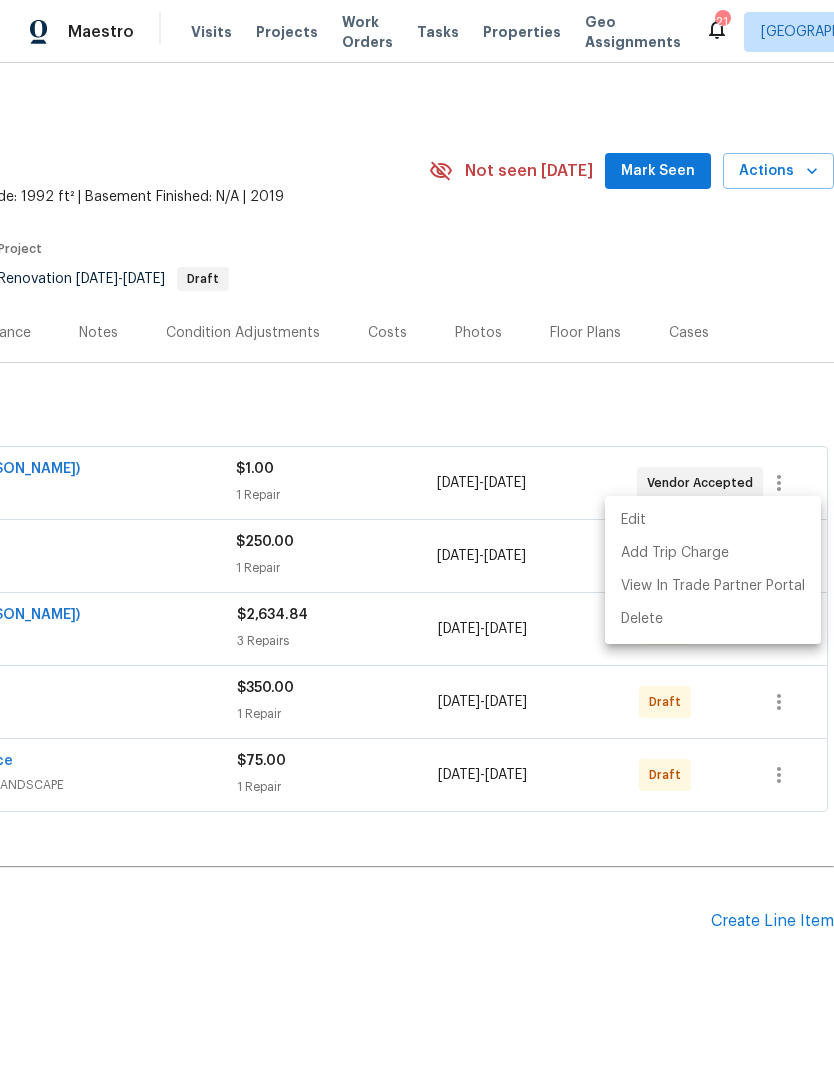 click at bounding box center (417, 543) 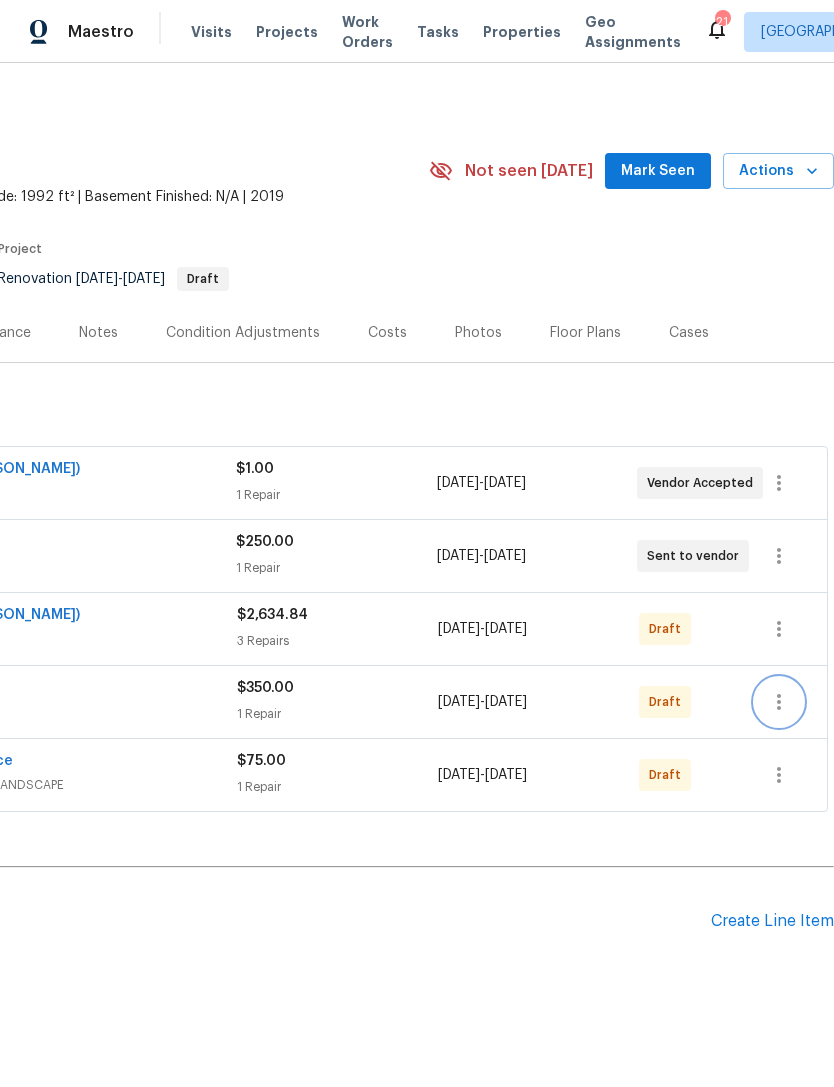 click at bounding box center [779, 702] 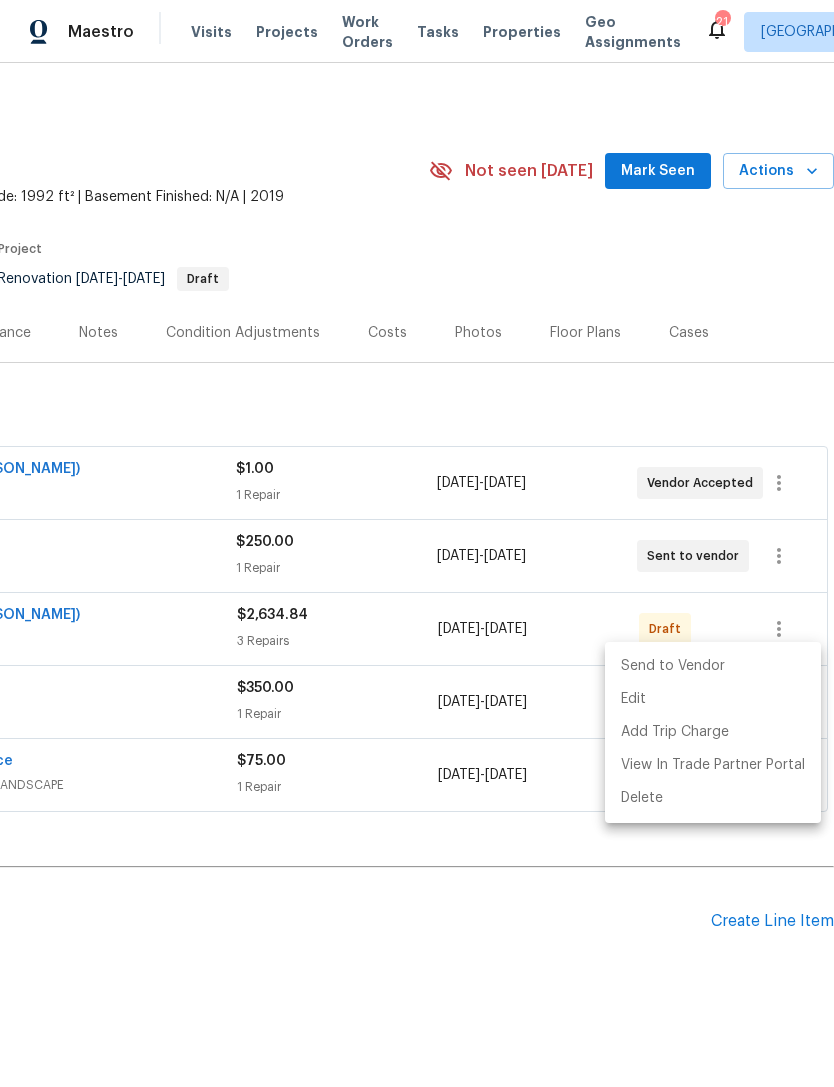 click on "Send to Vendor" at bounding box center [713, 666] 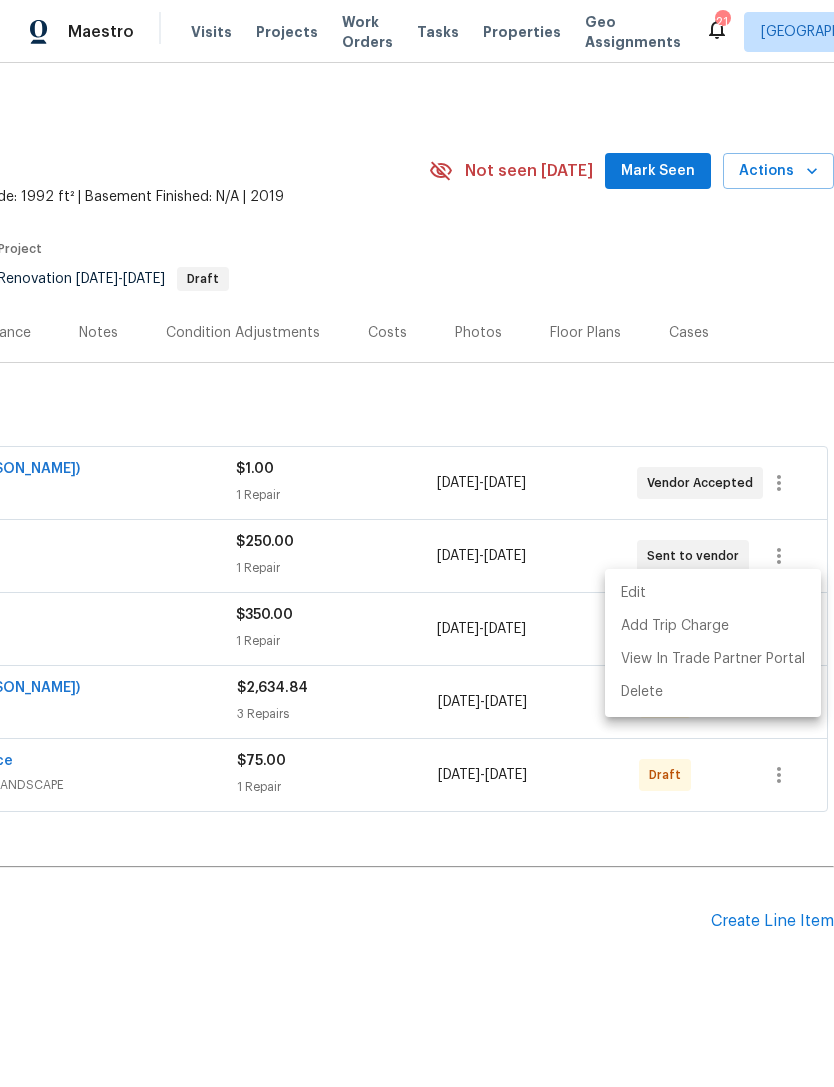 click at bounding box center [417, 543] 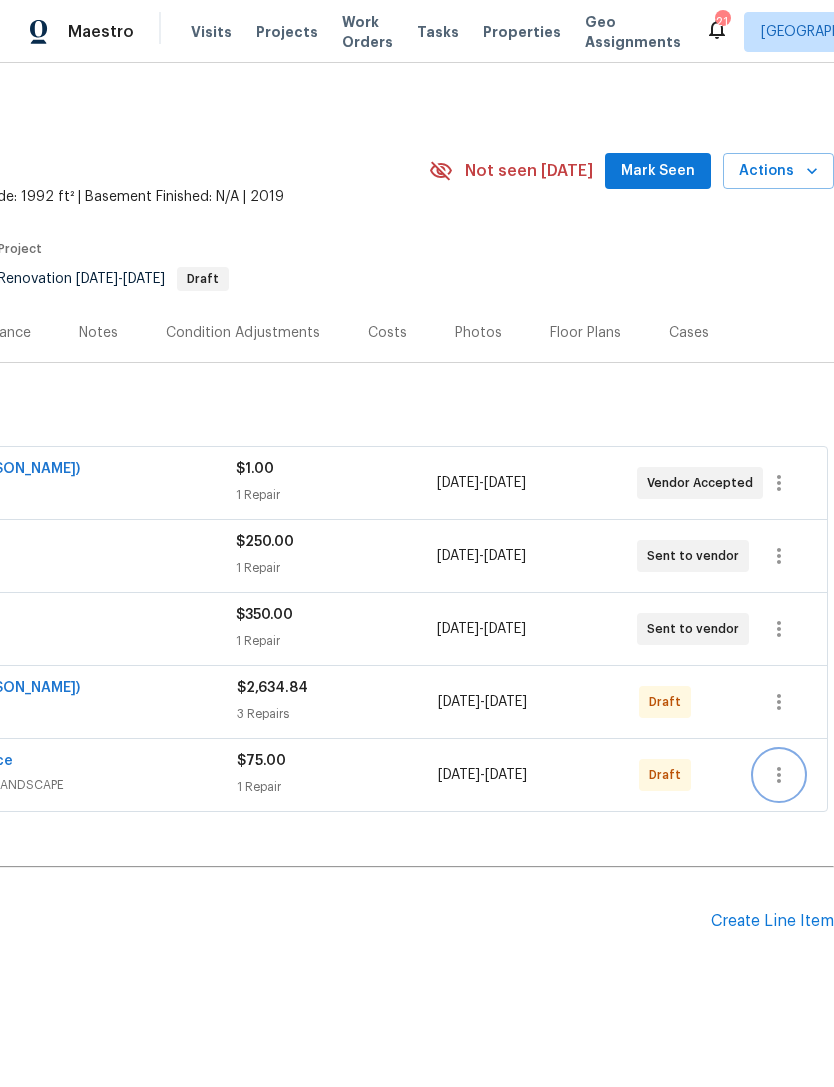 click 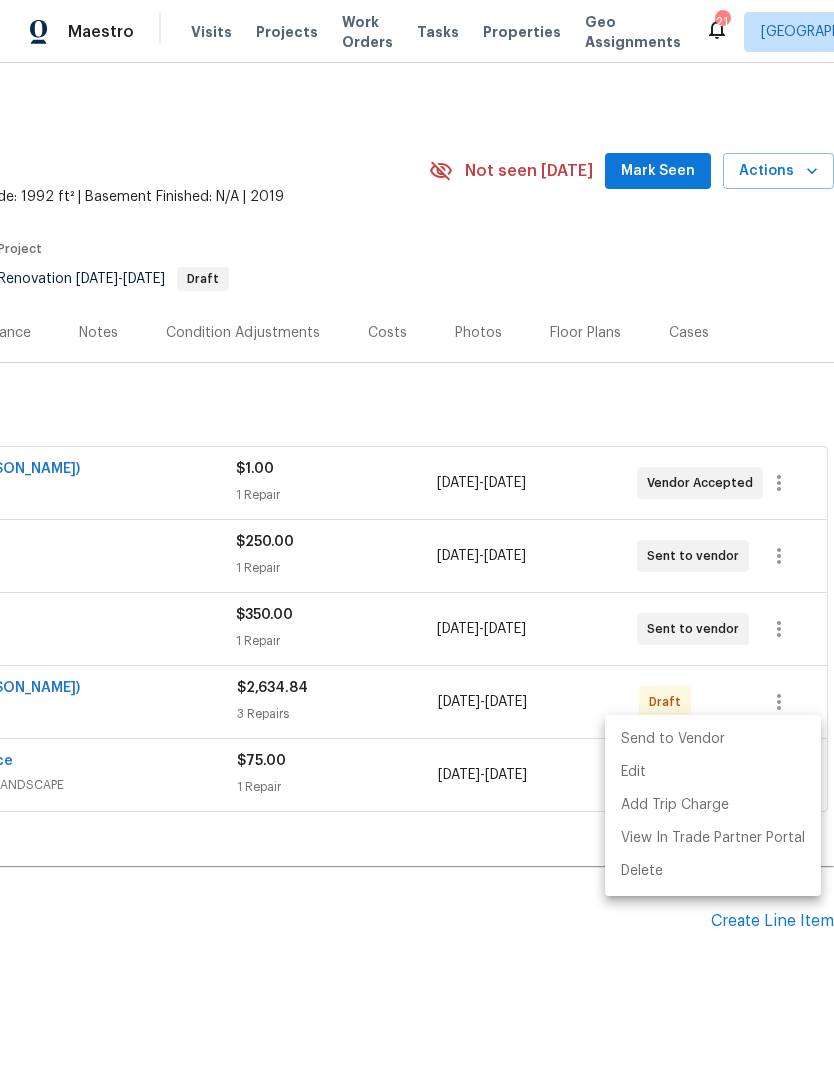 click on "Send to Vendor" at bounding box center (713, 739) 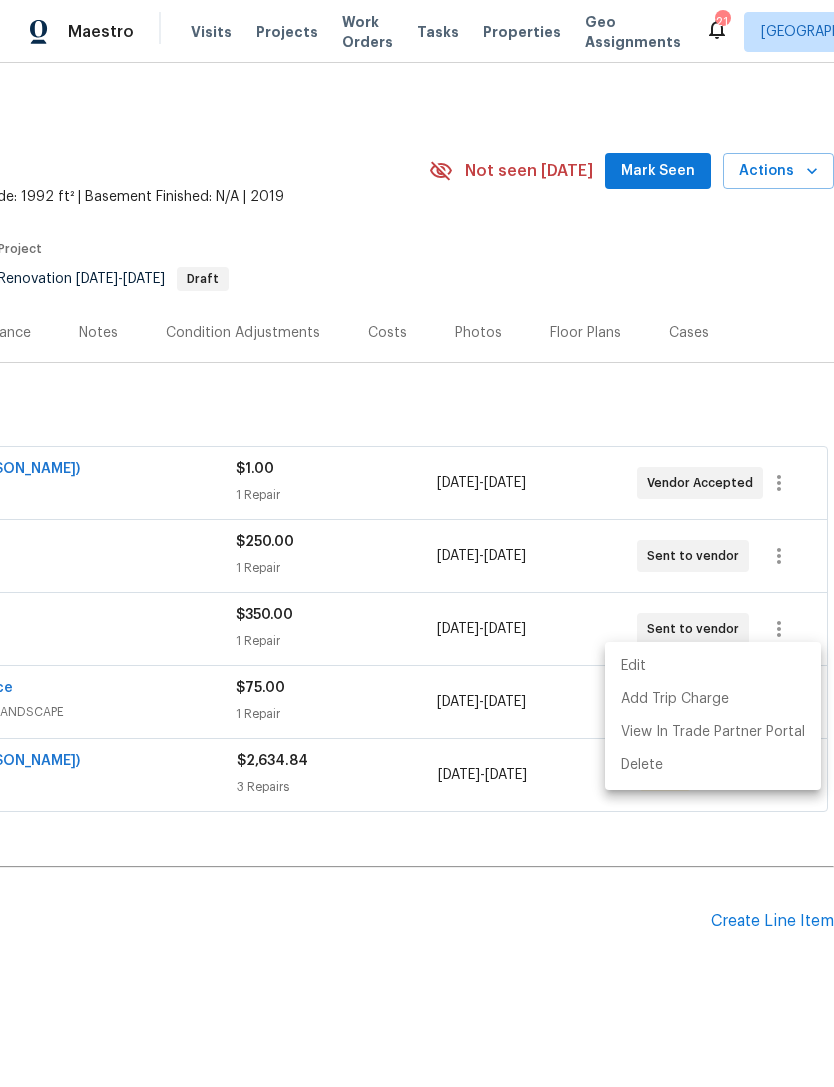 click at bounding box center (417, 543) 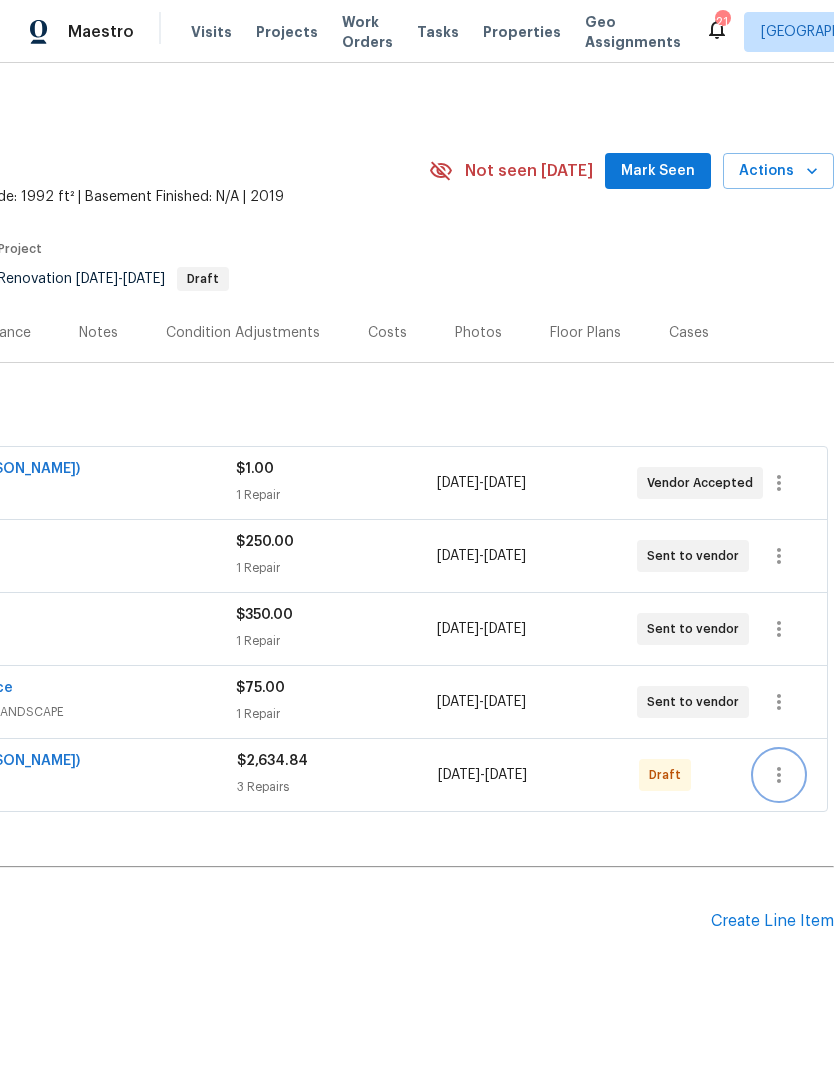 click 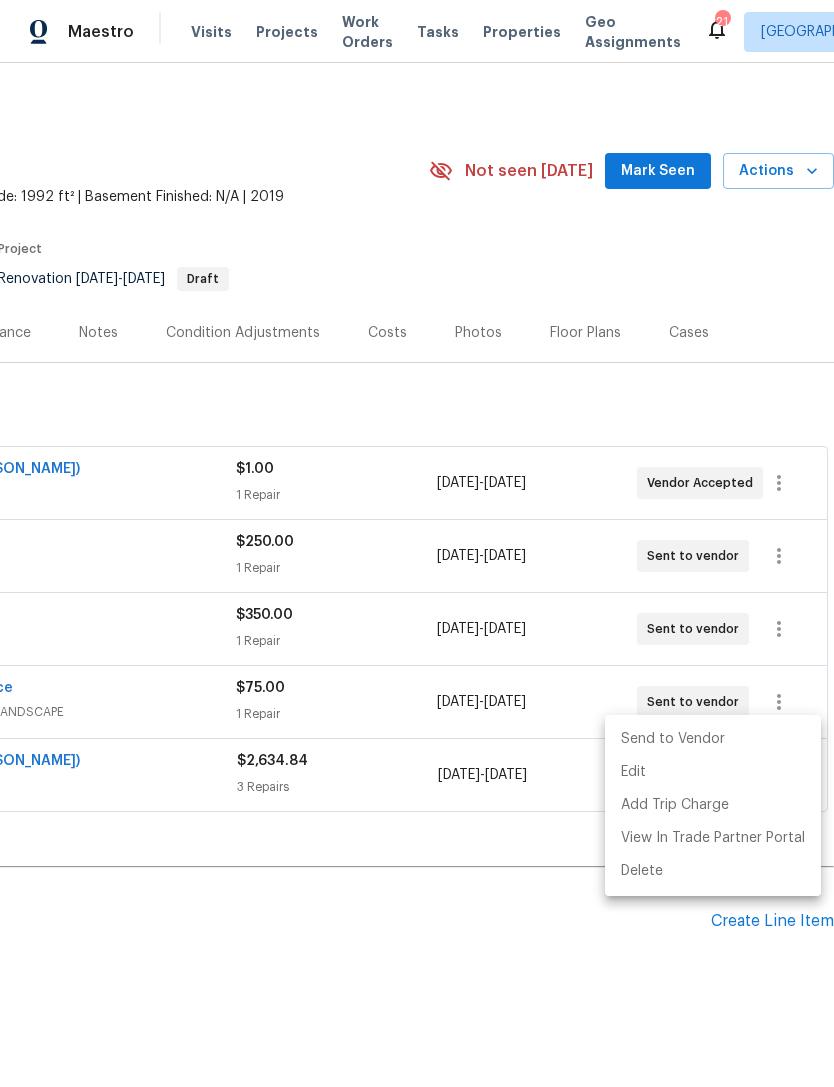click on "Send to Vendor" at bounding box center [713, 739] 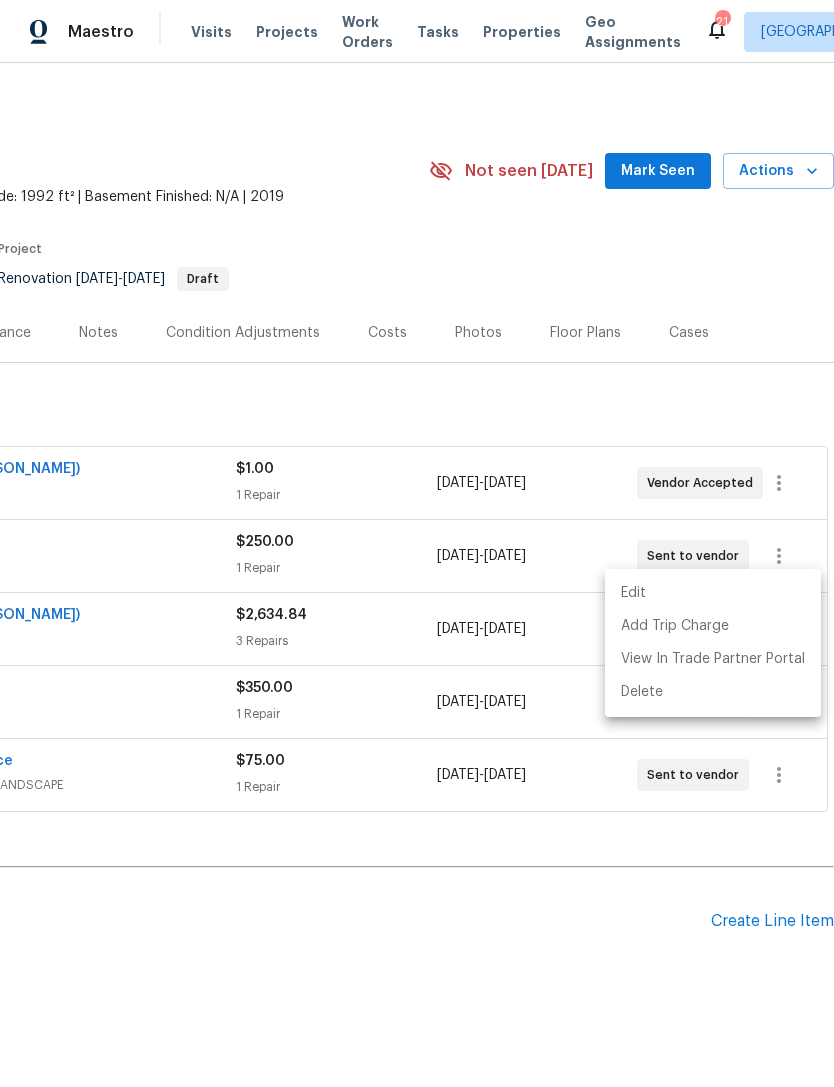 click at bounding box center (417, 543) 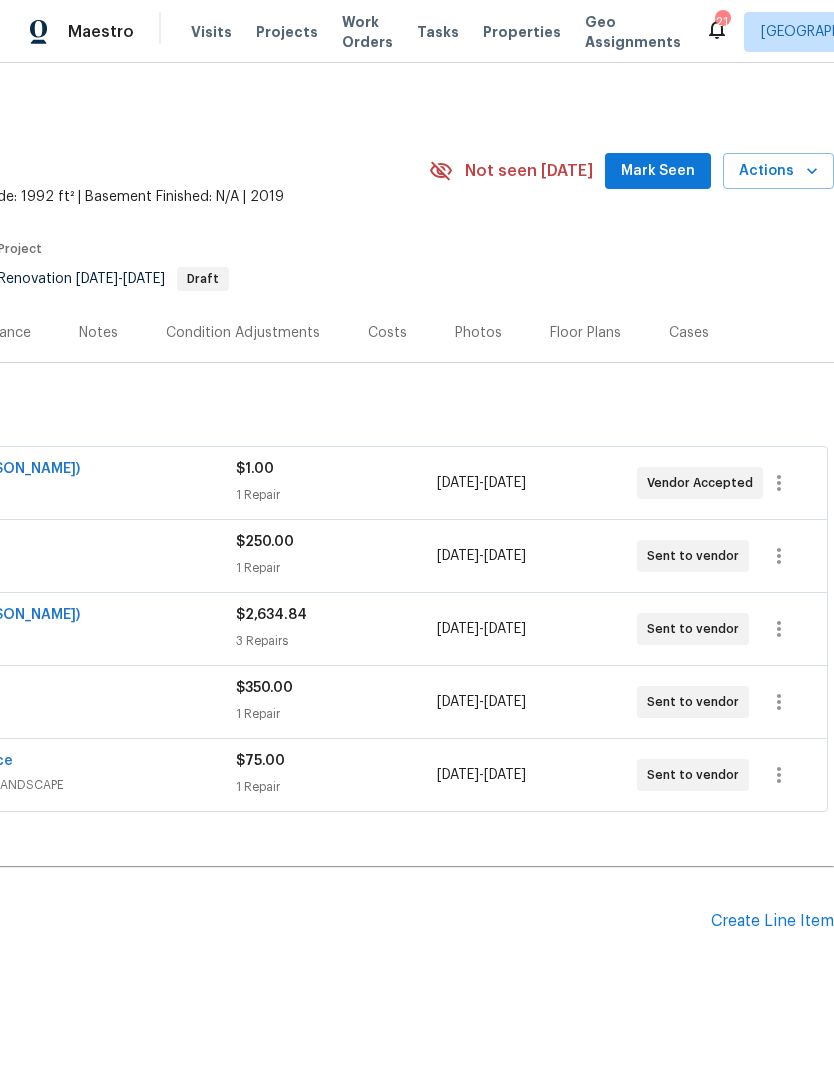 click on "Costs" at bounding box center [387, 333] 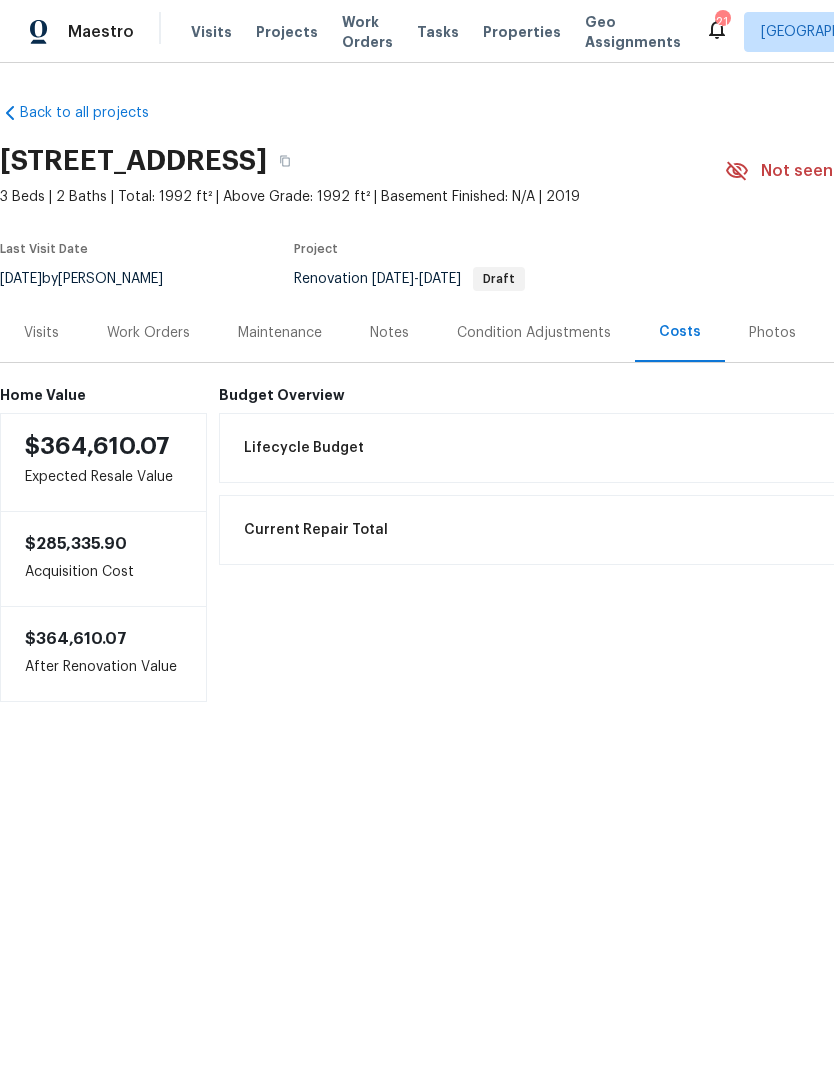 scroll, scrollTop: 0, scrollLeft: 0, axis: both 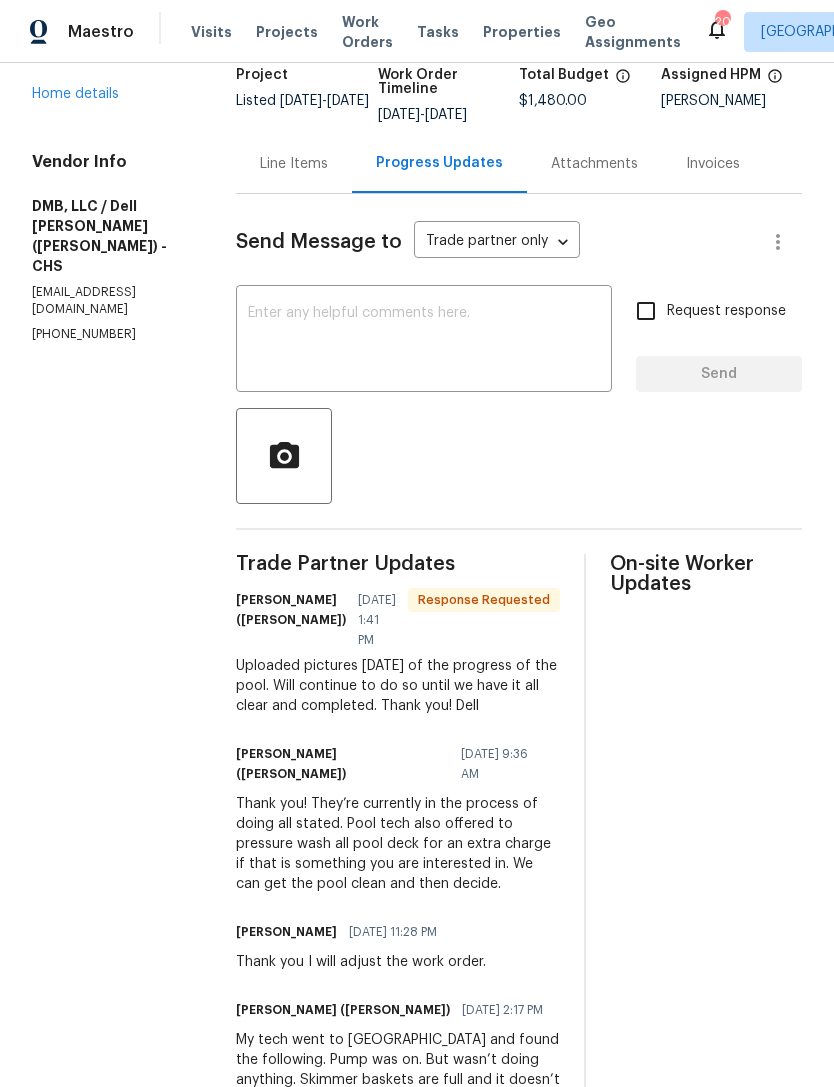 click on "Uploaded pictures today of the progress of the pool. Will continue to do so until we have it all clear and completed. Thank you! Dell" at bounding box center [398, 686] 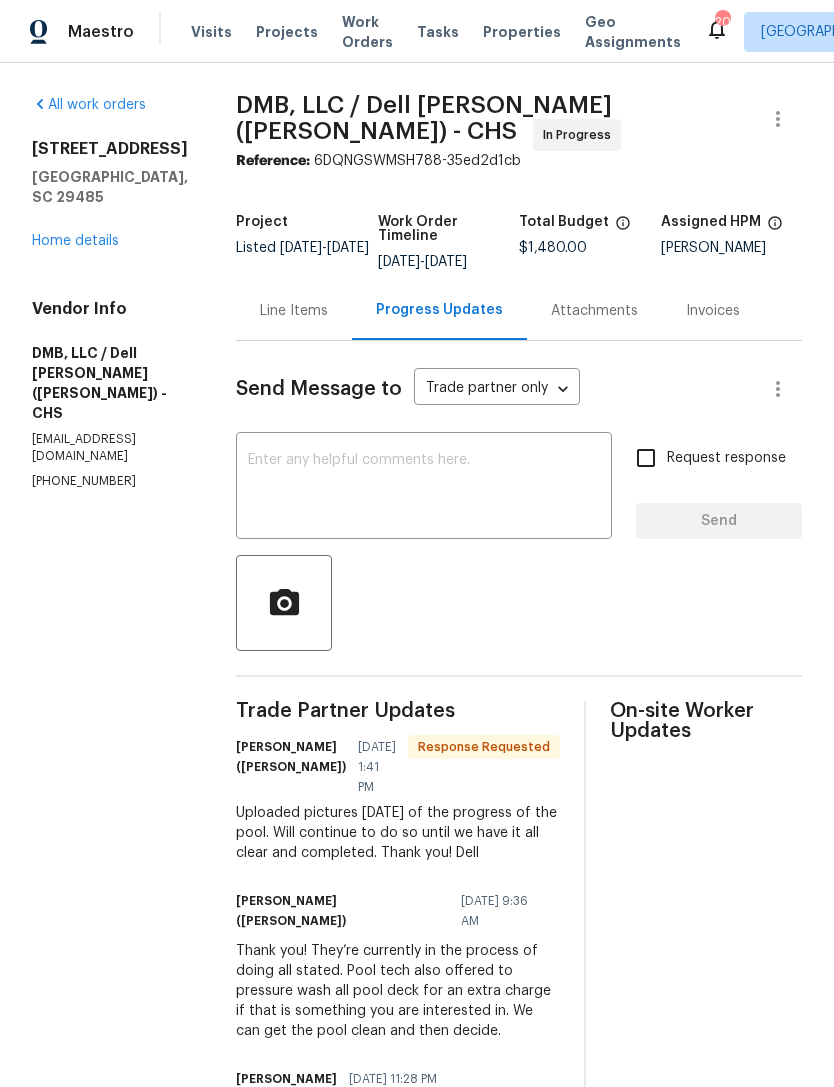 scroll, scrollTop: 0, scrollLeft: 0, axis: both 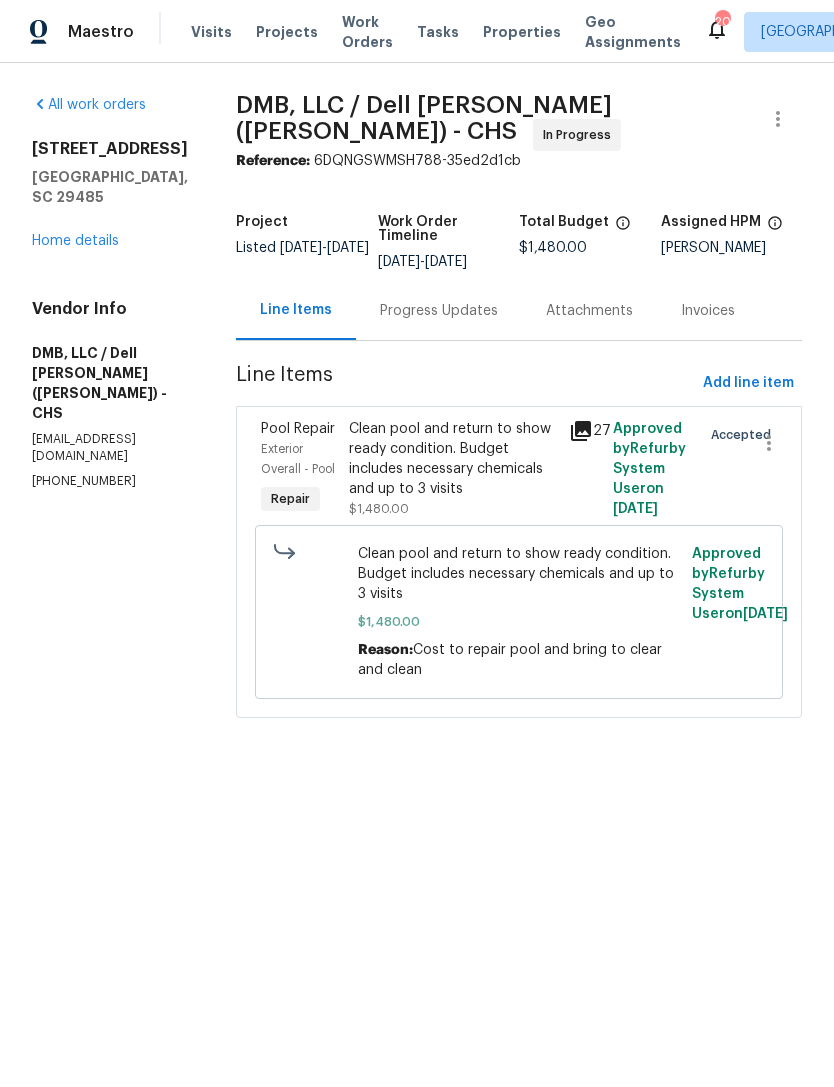 click on "Clean pool and return to show ready condition. Budget includes necessary chemicals and up to 3 visits" at bounding box center (453, 459) 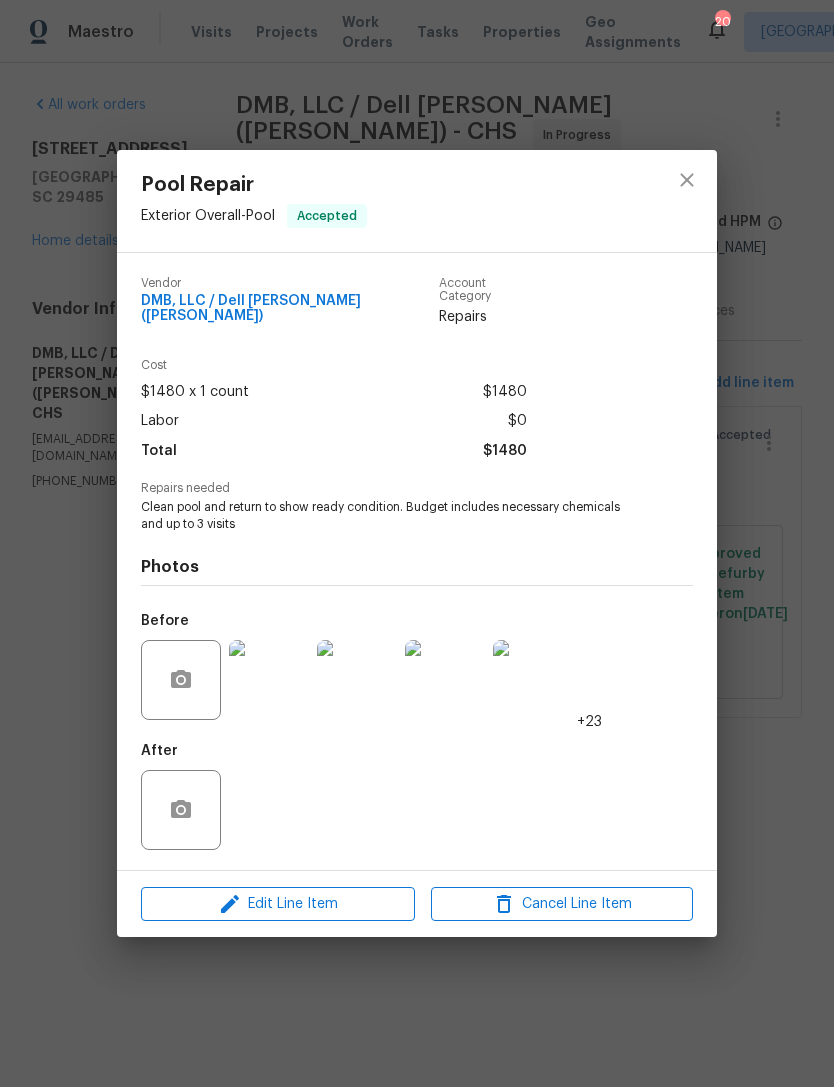 click at bounding box center (269, 680) 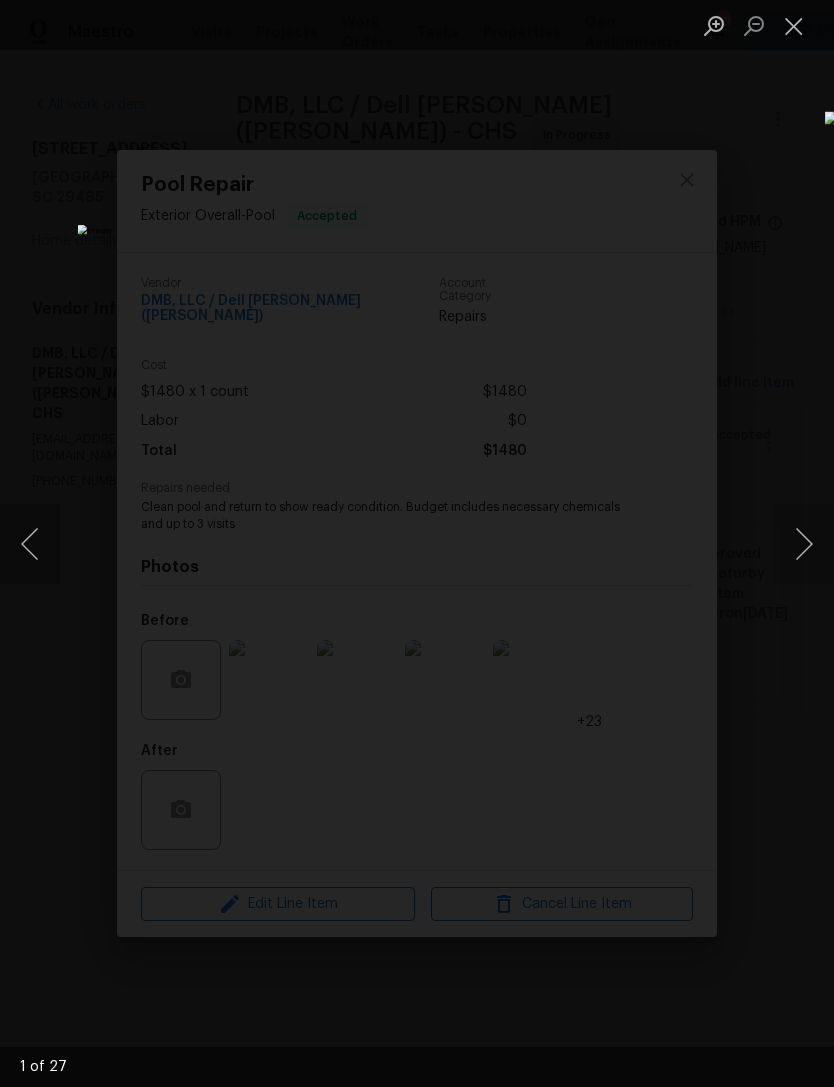 click at bounding box center [804, 544] 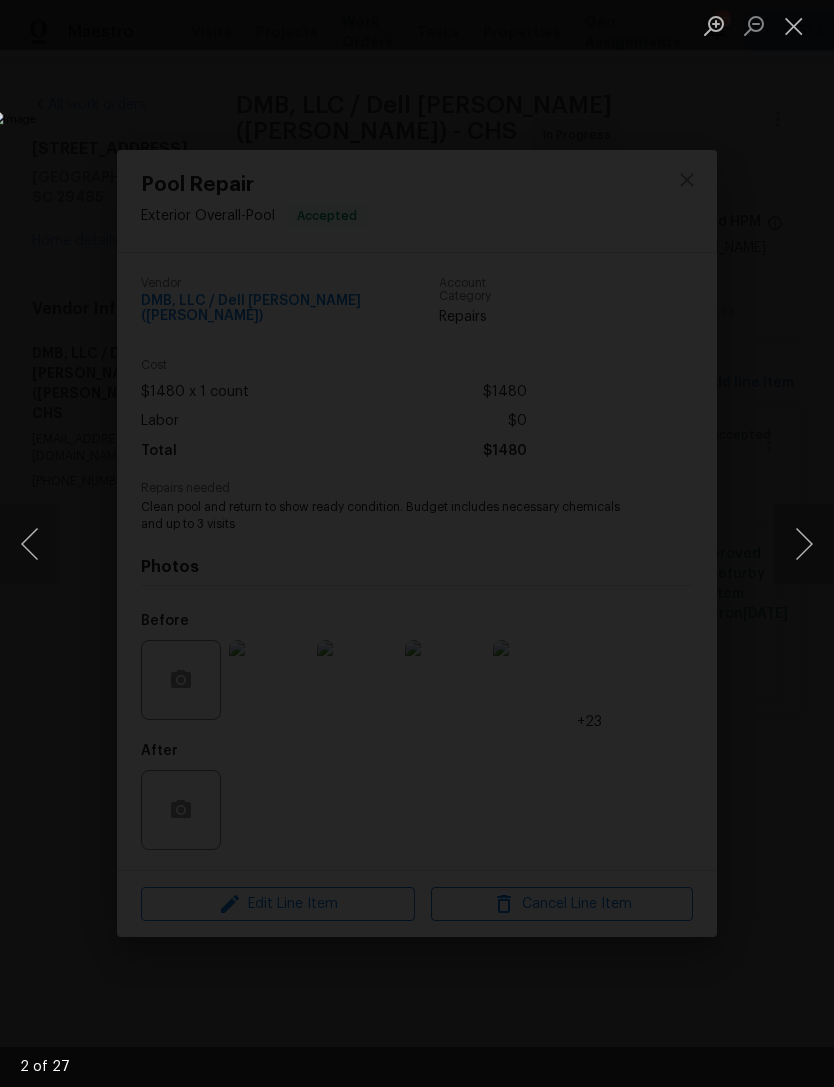 click at bounding box center (804, 544) 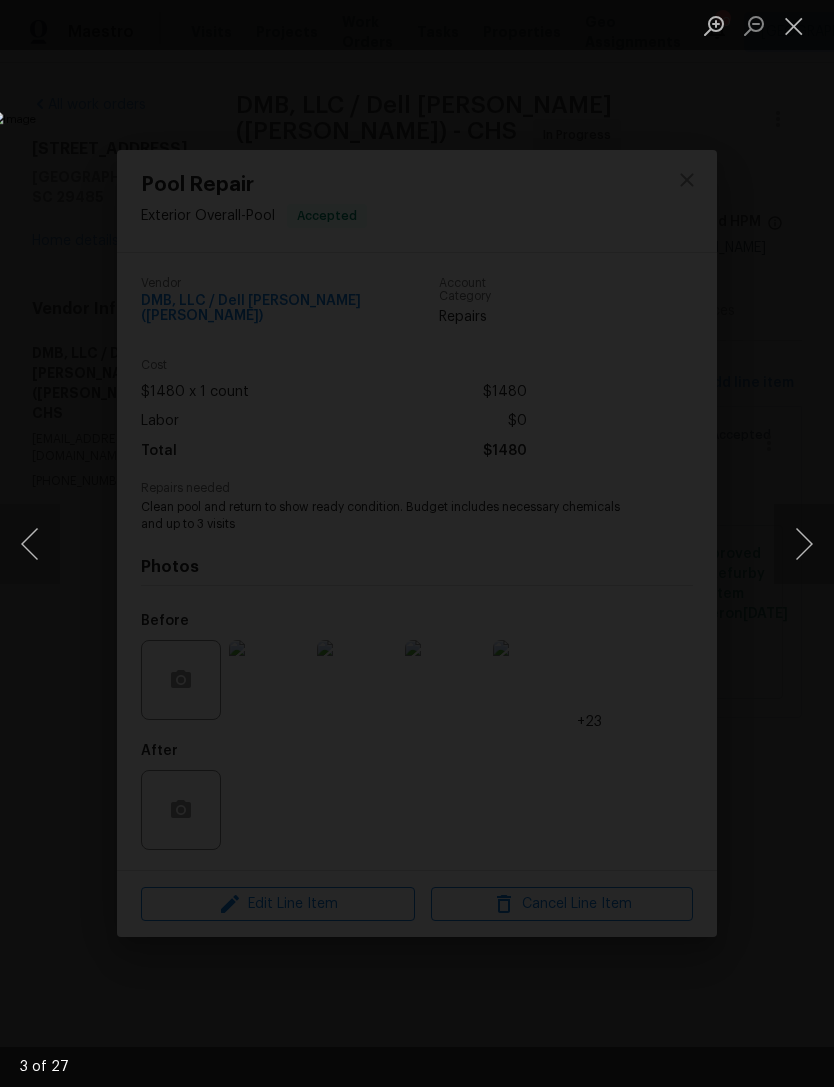 click at bounding box center (804, 544) 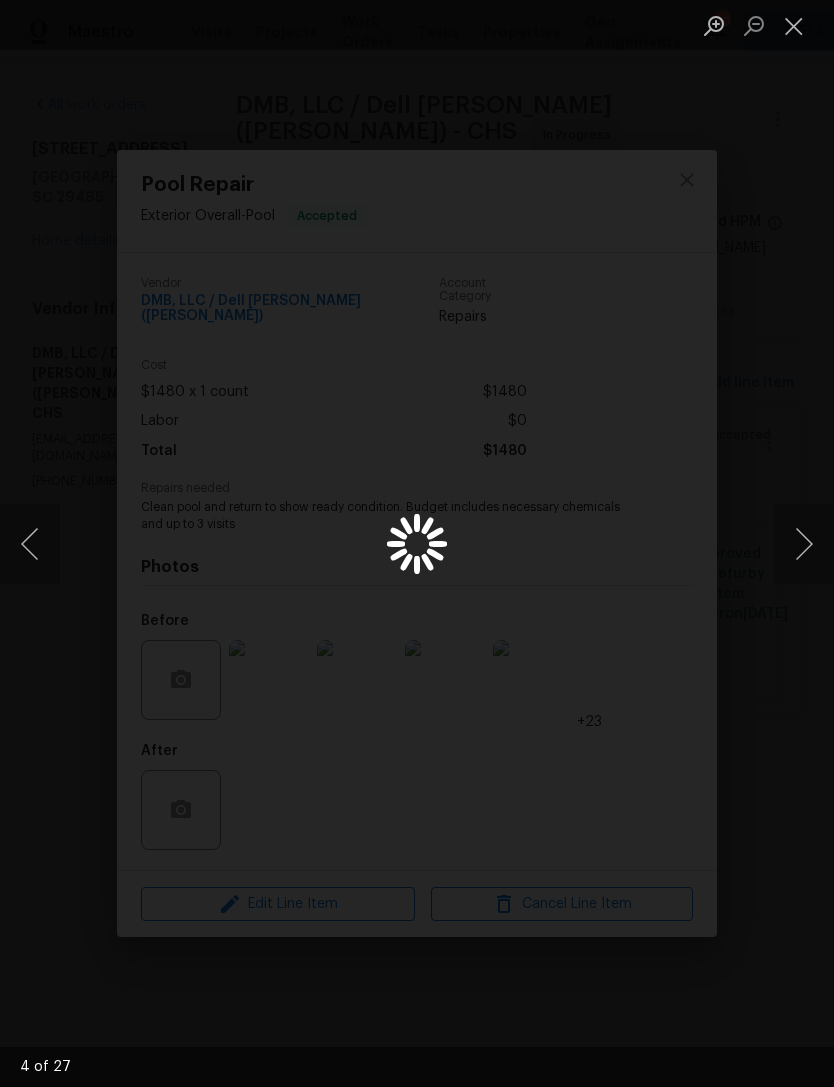 click at bounding box center [417, 543] 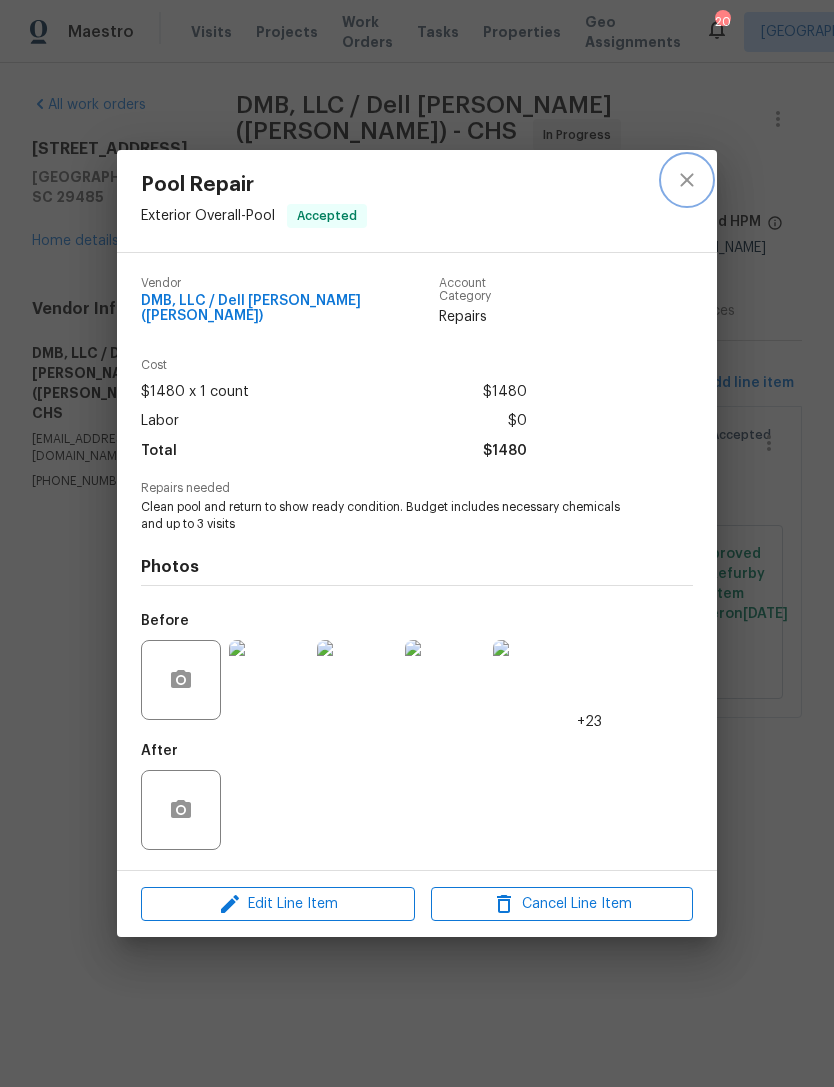 click 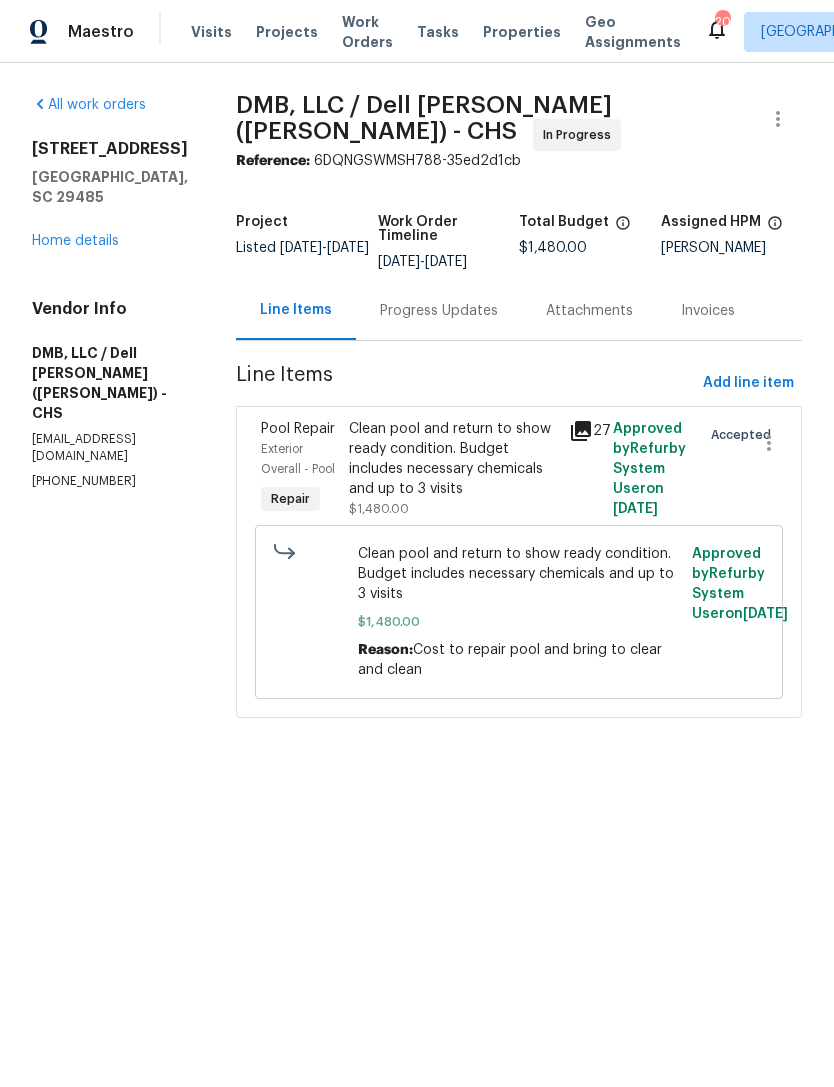 click 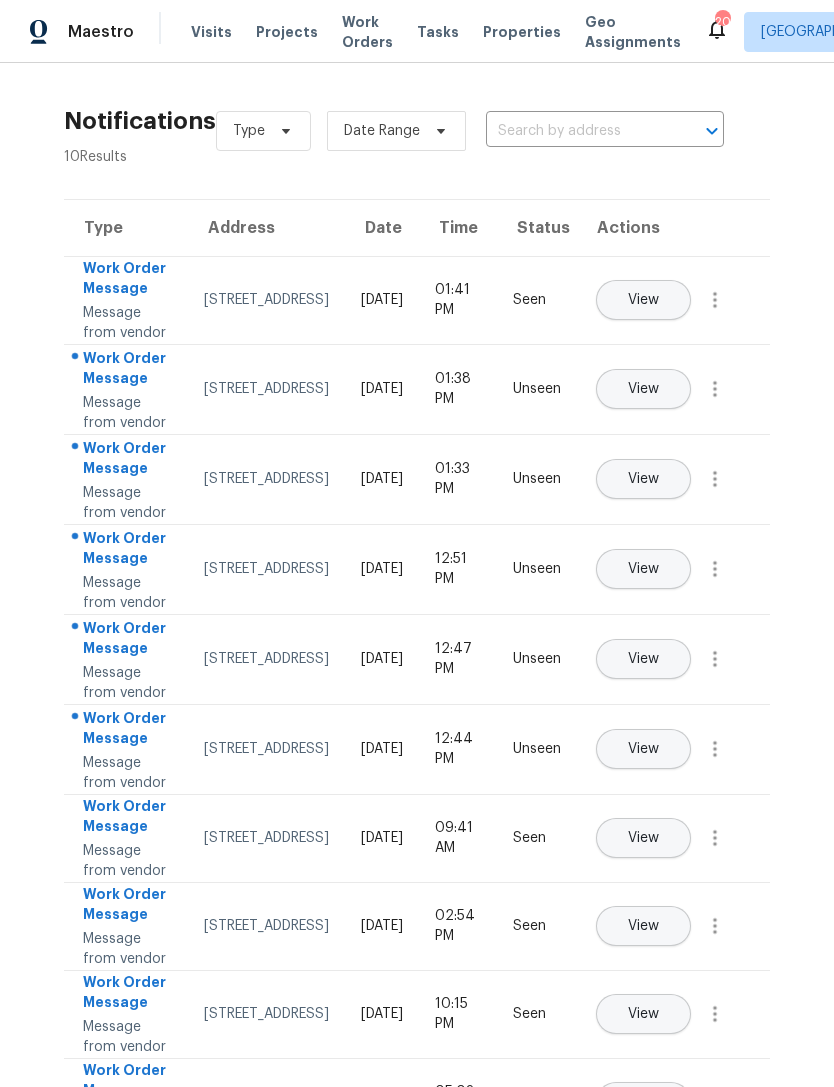 click on "View" at bounding box center [643, 389] 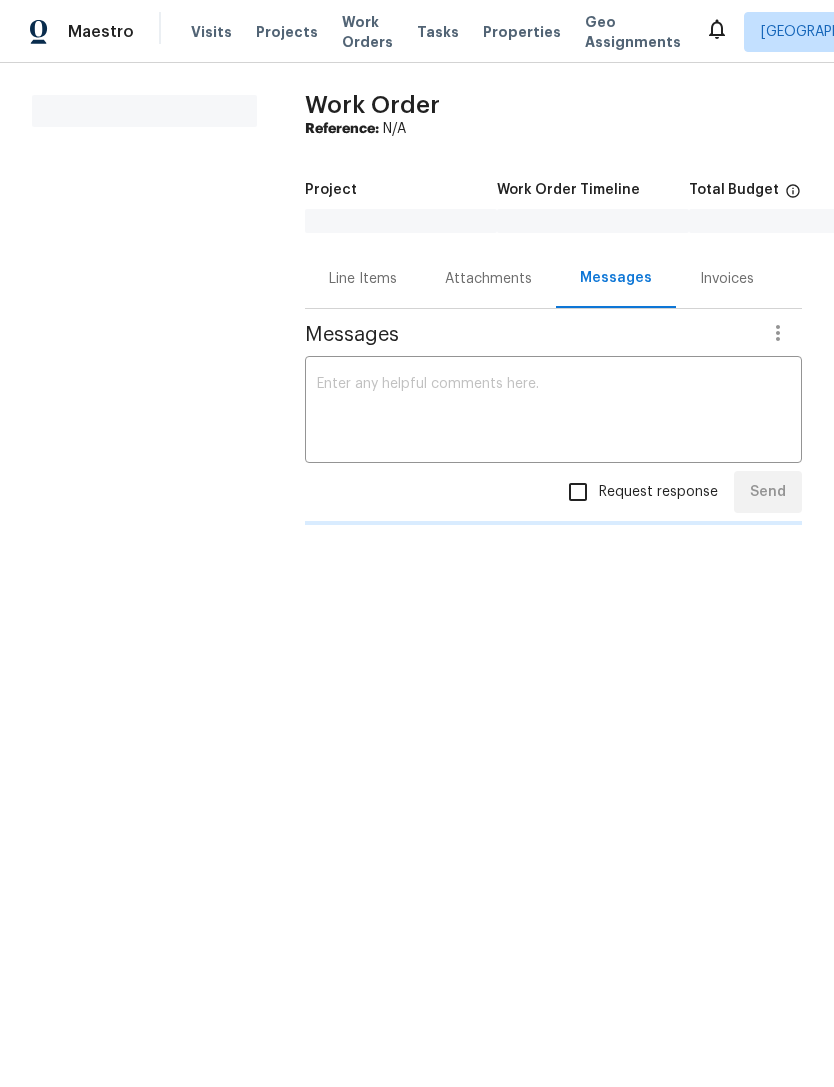 scroll, scrollTop: 0, scrollLeft: 0, axis: both 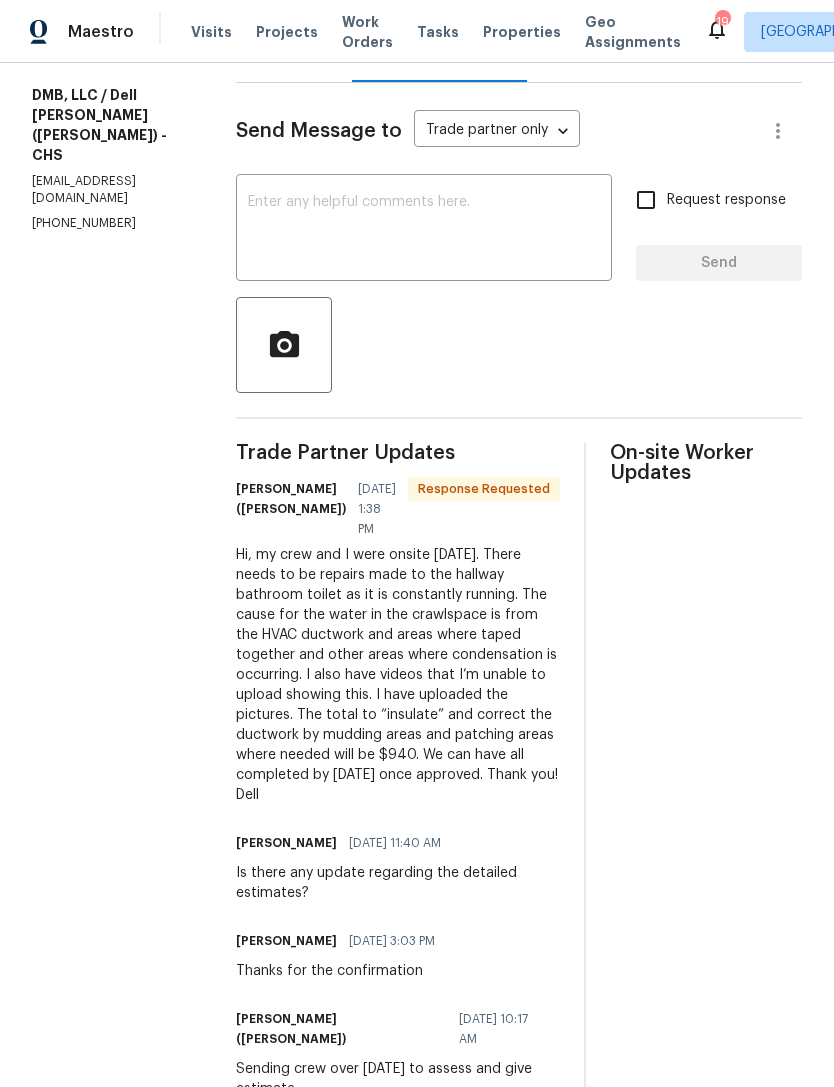 click on "Maestro Visits Projects Work Orders Tasks Properties Geo Assignments 19 [GEOGRAPHIC_DATA], [GEOGRAPHIC_DATA] [PERSON_NAME] All work orders [STREET_ADDRESS][PERSON_NAME] Home details Vendor Info DMB, LLC / Dell [PERSON_NAME] ([PERSON_NAME]) - CHS [EMAIL_ADDRESS][DOMAIN_NAME] [PHONE_NUMBER] DMB, LLC / Dell [PERSON_NAME] ([PERSON_NAME]) - CHS In Progress Reference:   1MNARPDT10P10-0a3267d83 Project BRN   Work Order Timeline [DATE]  -  [DATE] Total Budget $1.00 Assigned HPM [PERSON_NAME] Line Items Progress Updates Attachments Invoices Send Message to Trade partner only Trade partner only ​ x ​ Request response Send Trade Partner Updates [PERSON_NAME] ([PERSON_NAME]) [DATE] 1:38 PM Response Requested [PERSON_NAME] [DATE] 11:40 AM Is there any update regarding the detailed estimates? [PERSON_NAME] [DATE] 3:03 PM Thanks for the confirmation [PERSON_NAME] ([PERSON_NAME]) [DATE] 10:17 AM Sending crew over [DATE] to assess and give estimate. [PERSON_NAME] ([PERSON_NAME]) [DATE] 11:17 AM Thank you!! I accepted and will go to property [DATE] and get my crew" at bounding box center (417, 543) 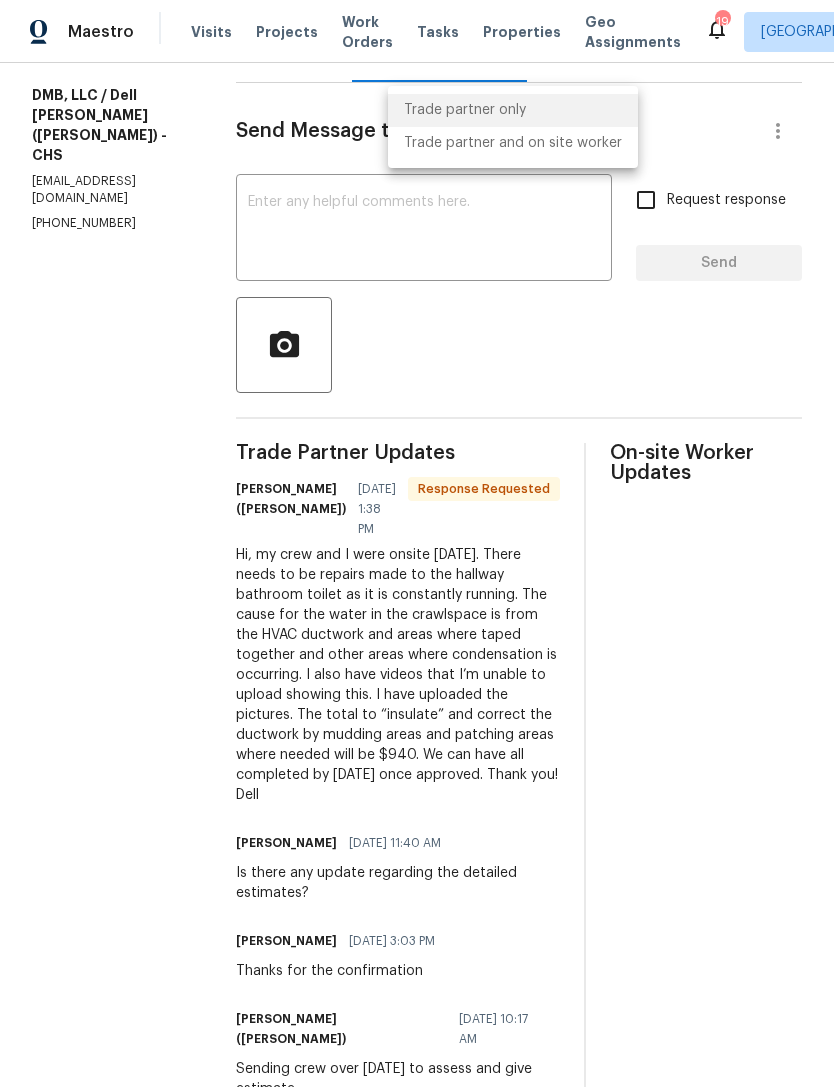 click at bounding box center [417, 543] 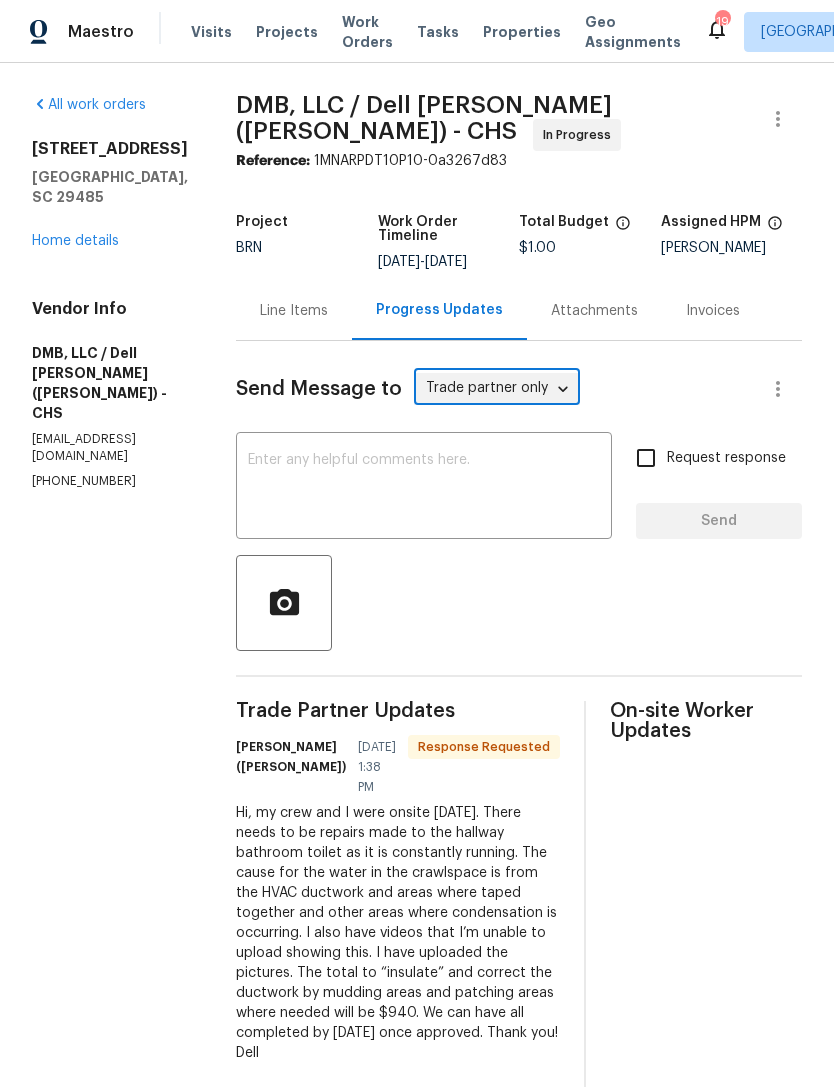 scroll, scrollTop: 0, scrollLeft: 0, axis: both 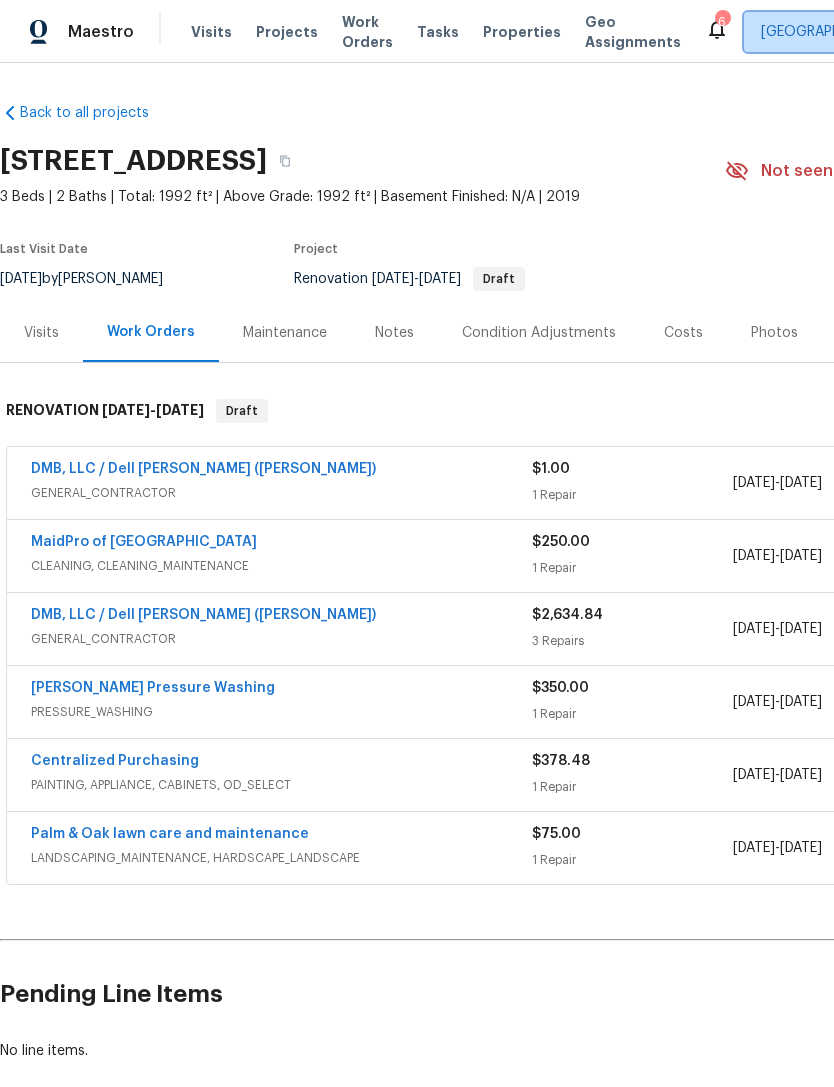click on "[GEOGRAPHIC_DATA], [GEOGRAPHIC_DATA]" at bounding box center (903, 32) 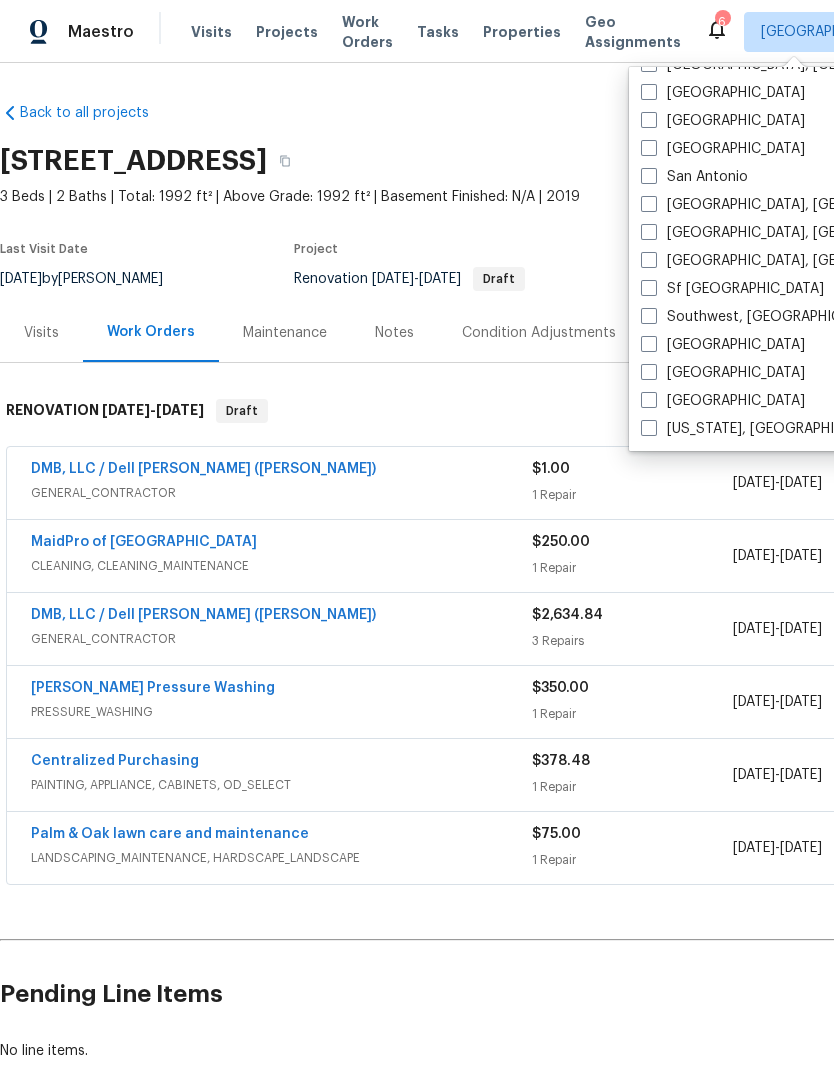 scroll, scrollTop: 1340, scrollLeft: 0, axis: vertical 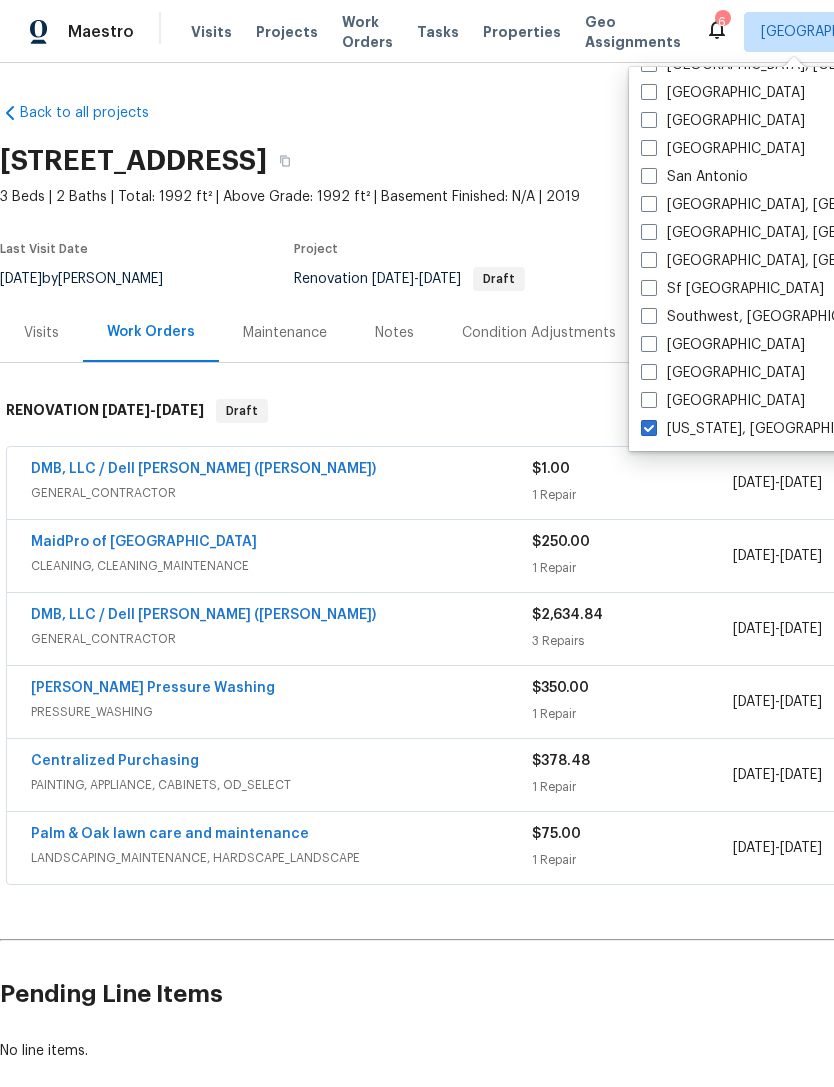 checkbox on "true" 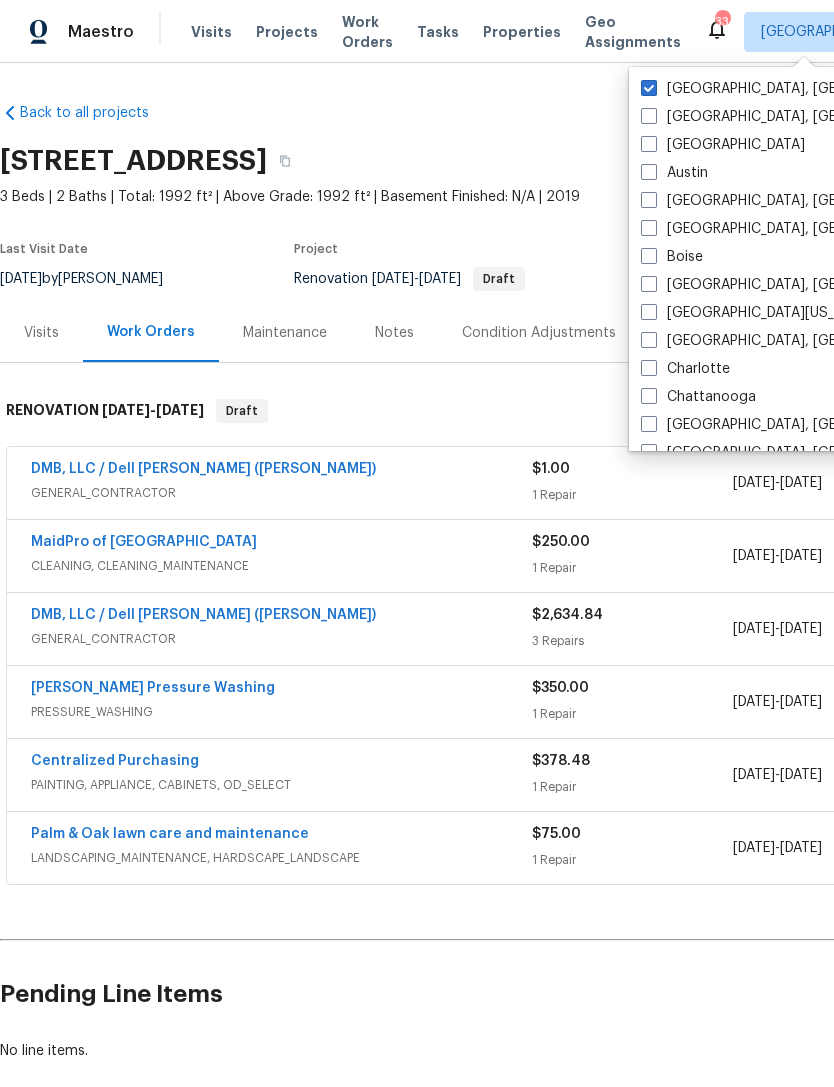 scroll, scrollTop: 0, scrollLeft: 0, axis: both 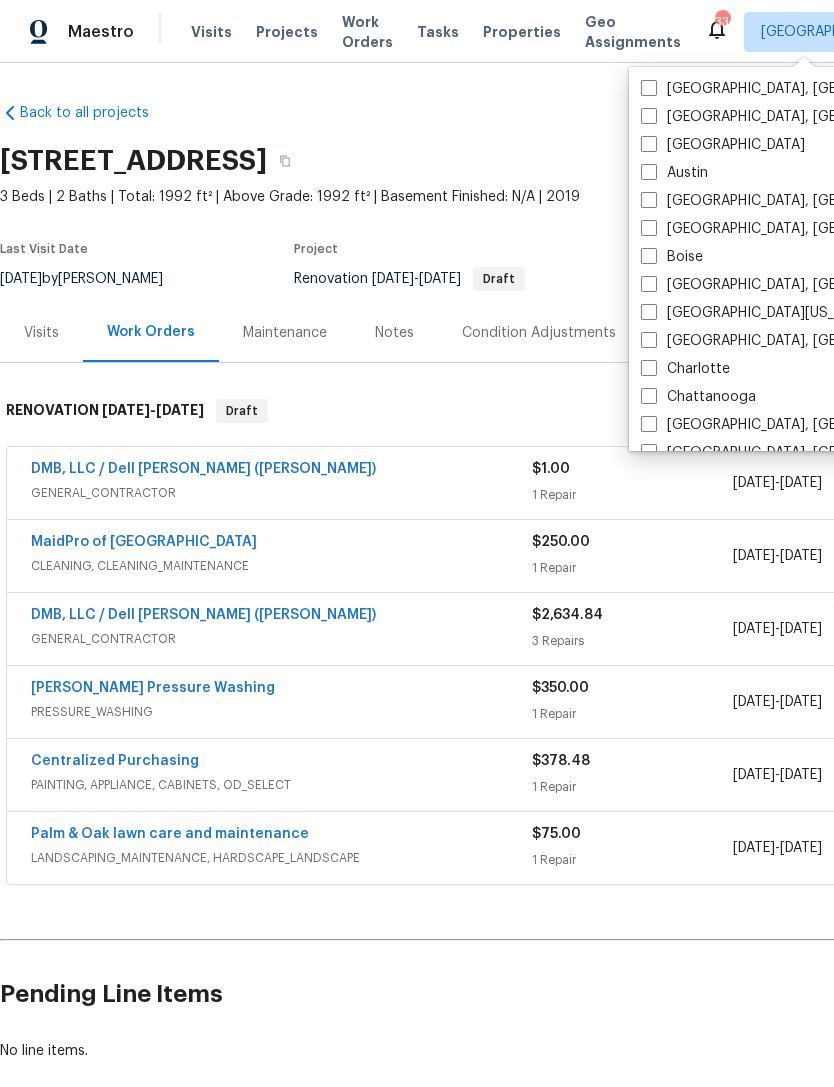 checkbox on "false" 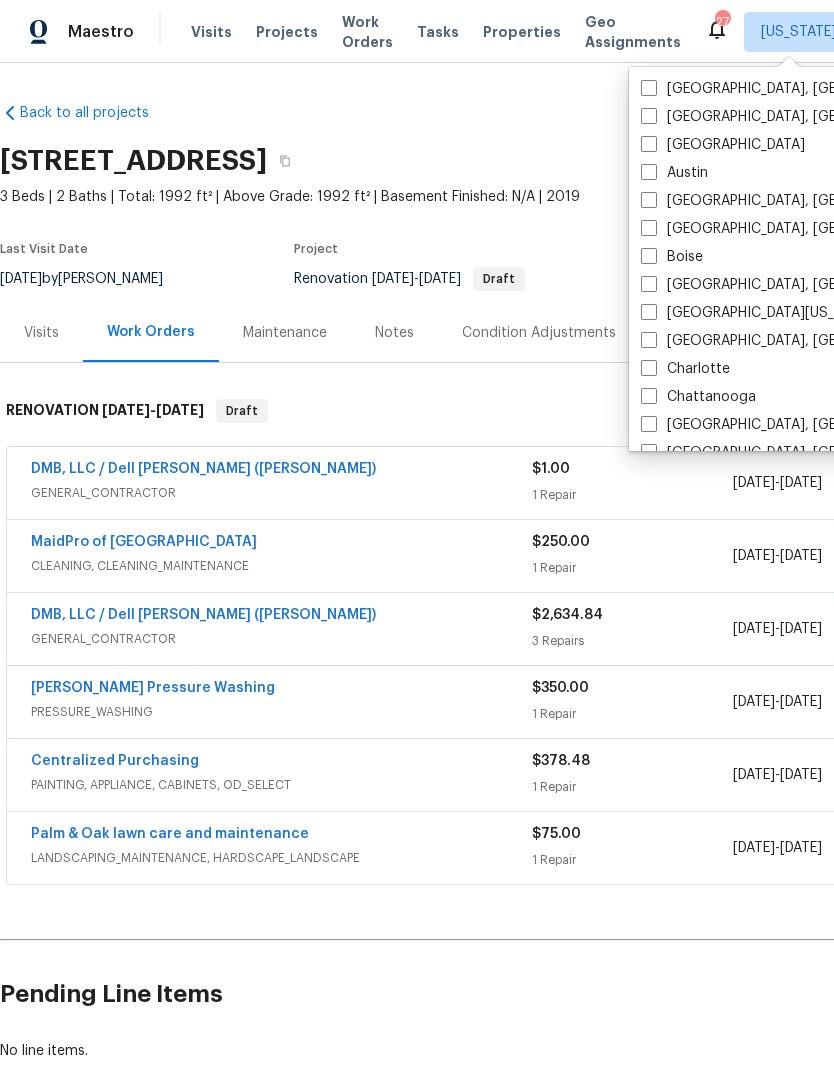 click on "Visits Projects Work Orders Tasks Properties Geo Assignments" at bounding box center (448, 32) 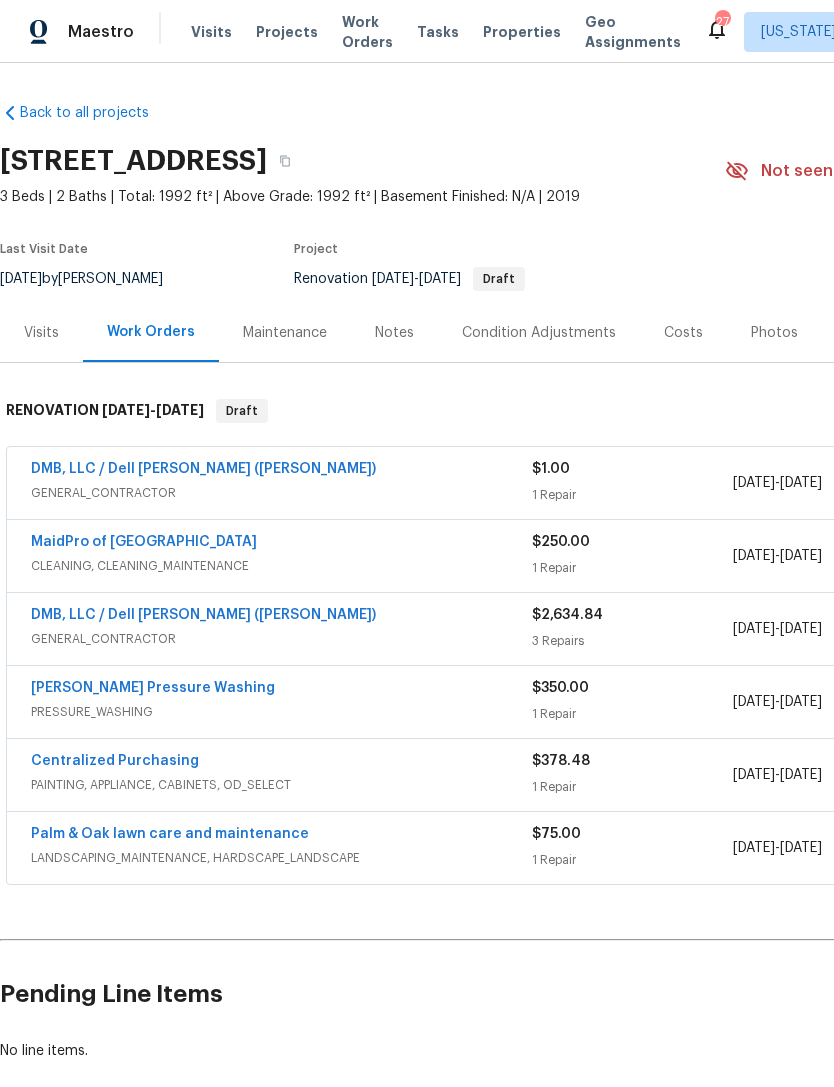 click on "Visits" at bounding box center [211, 32] 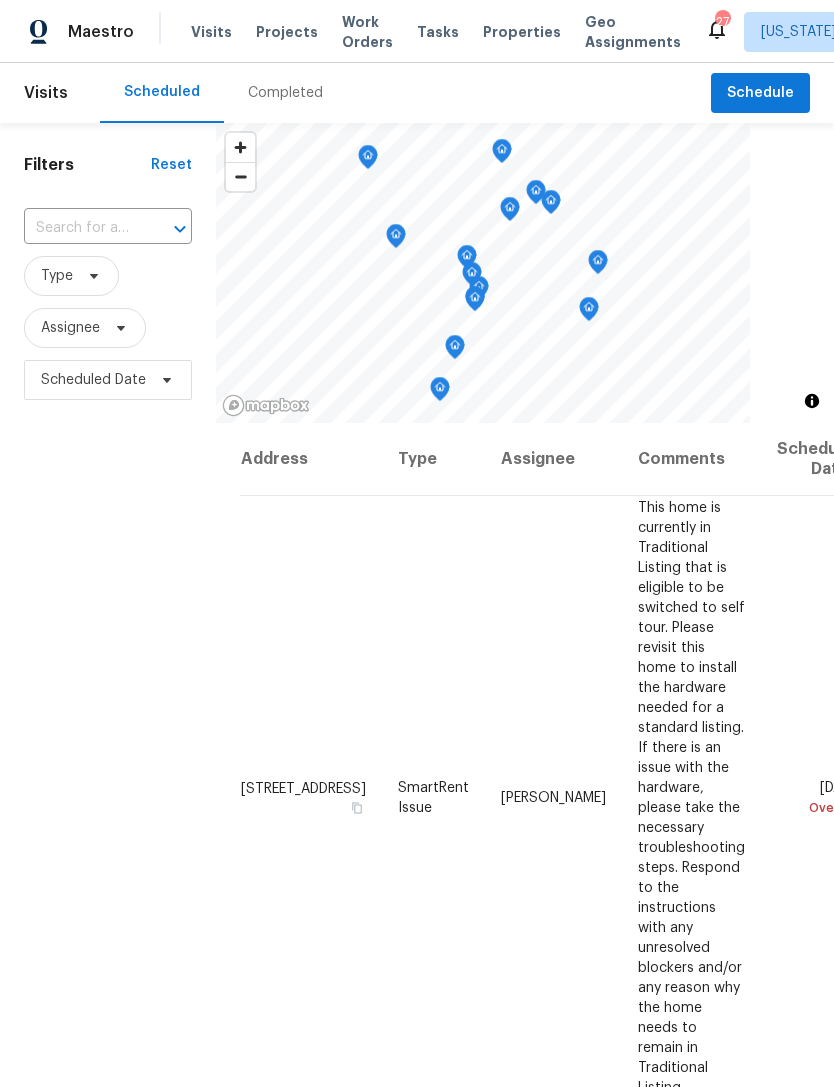 click on "Completed" at bounding box center [285, 93] 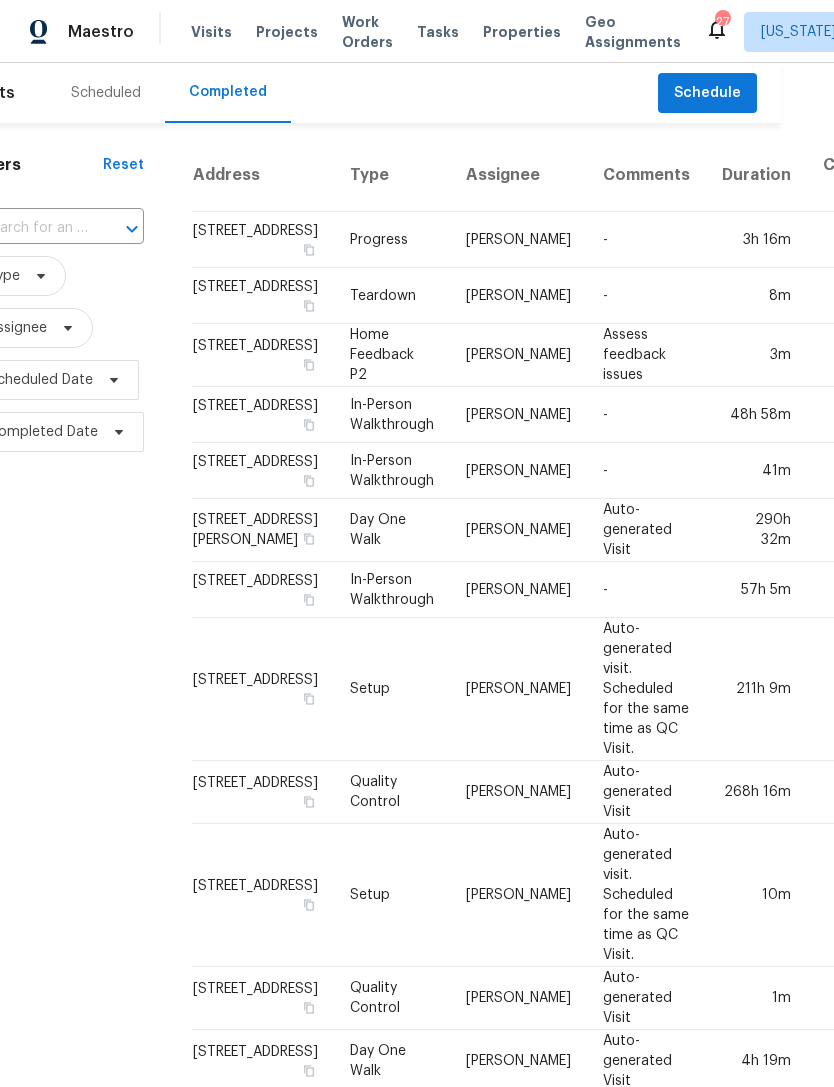 scroll, scrollTop: 0, scrollLeft: 53, axis: horizontal 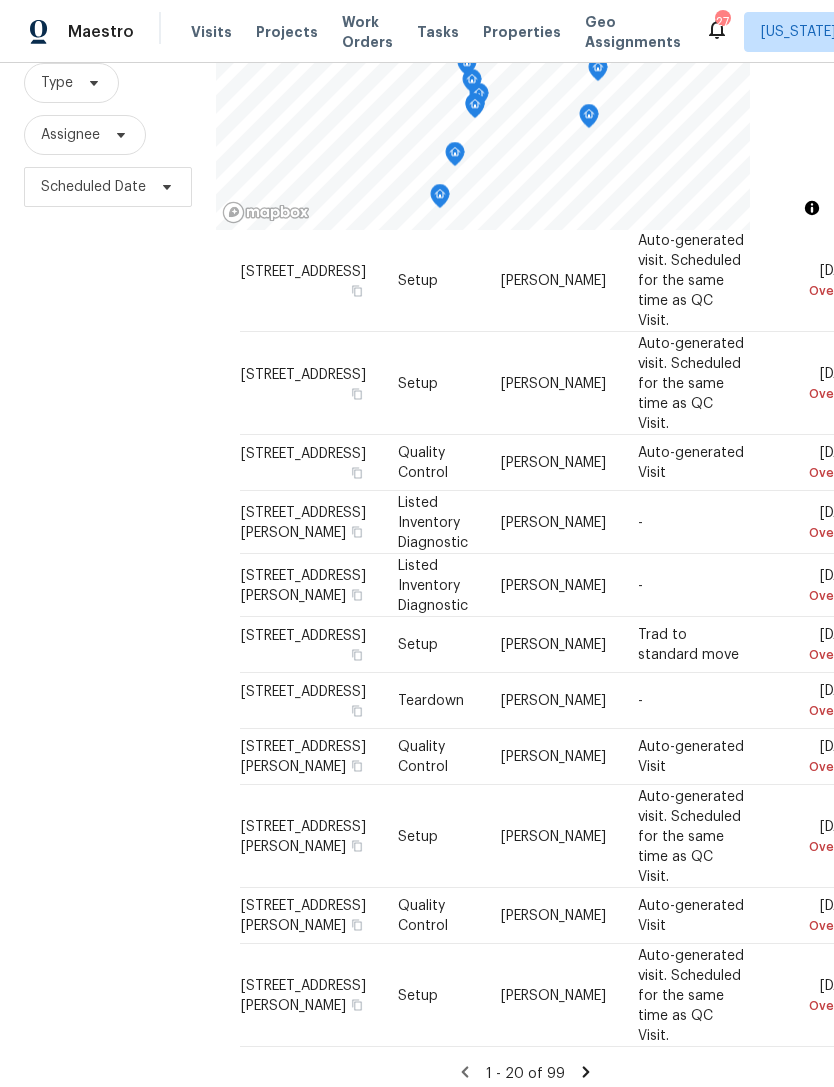 click 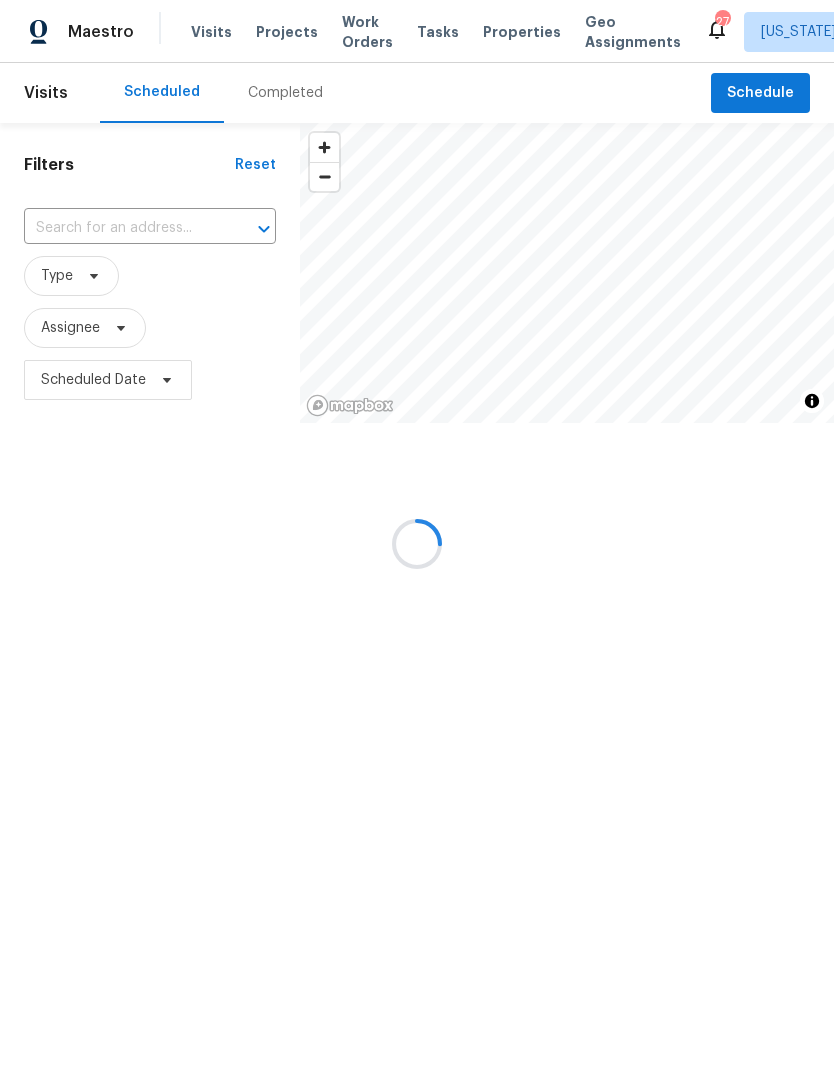 scroll, scrollTop: 0, scrollLeft: 0, axis: both 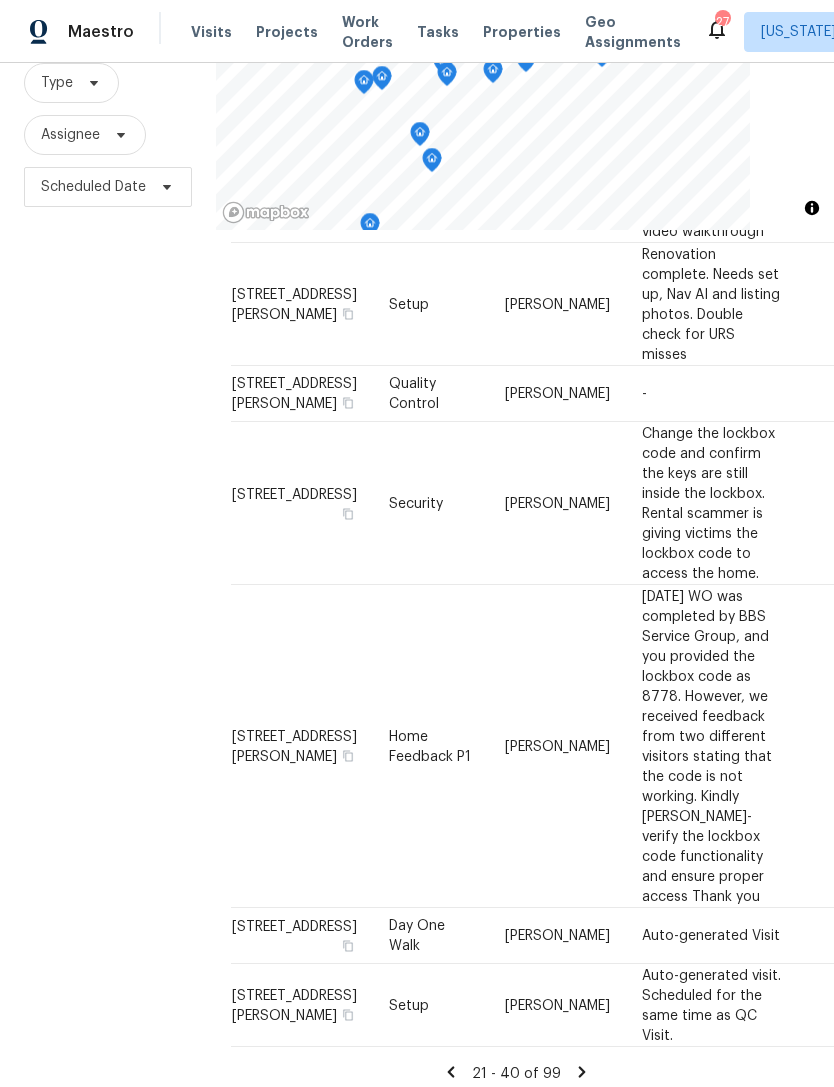 click 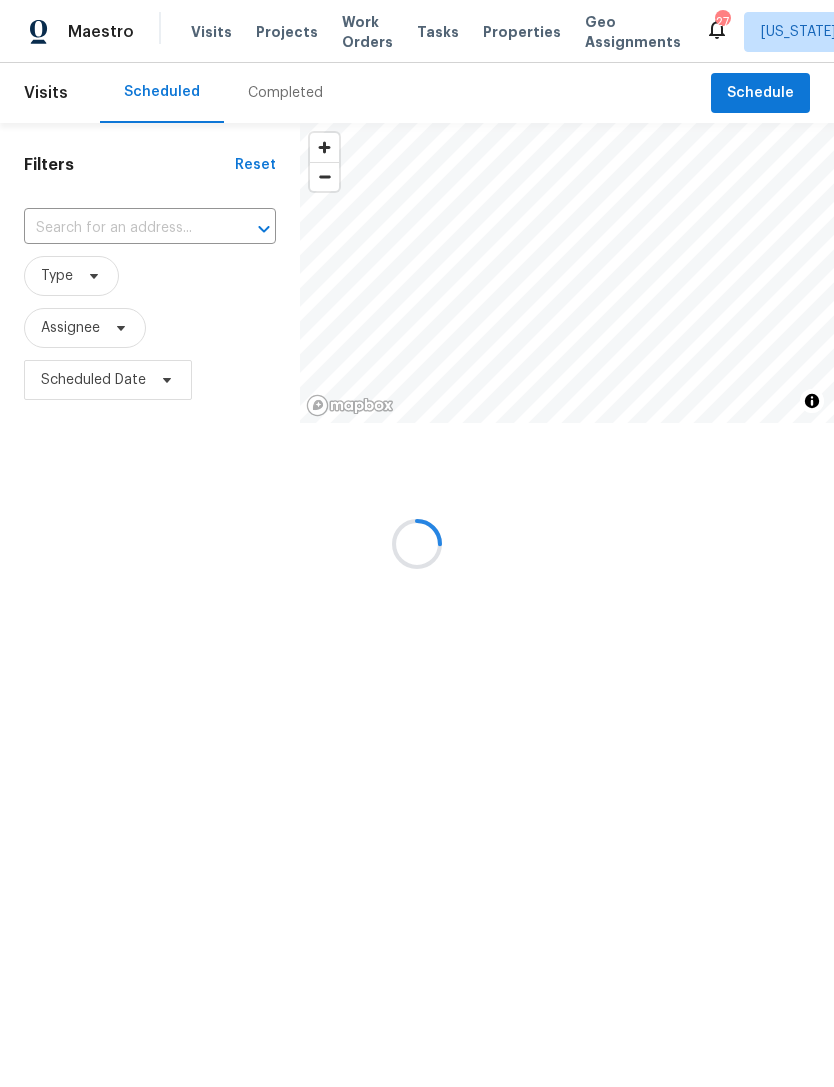 scroll, scrollTop: 0, scrollLeft: 0, axis: both 